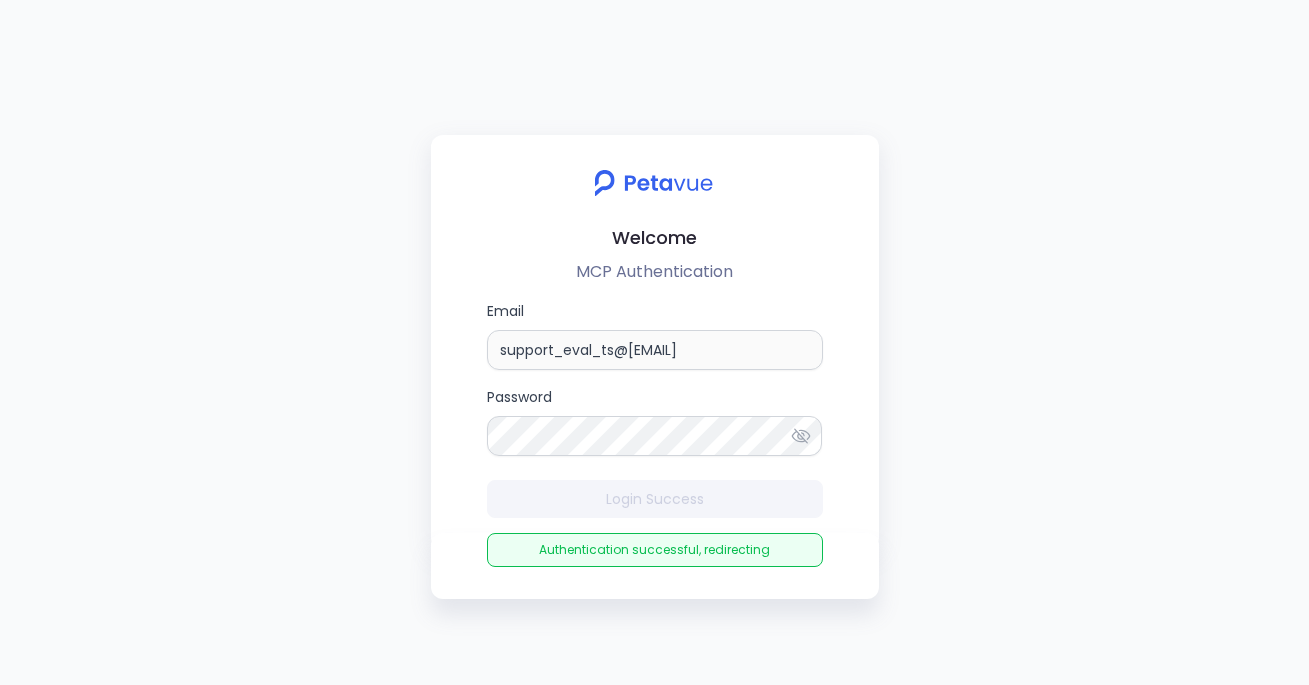 scroll, scrollTop: 0, scrollLeft: 0, axis: both 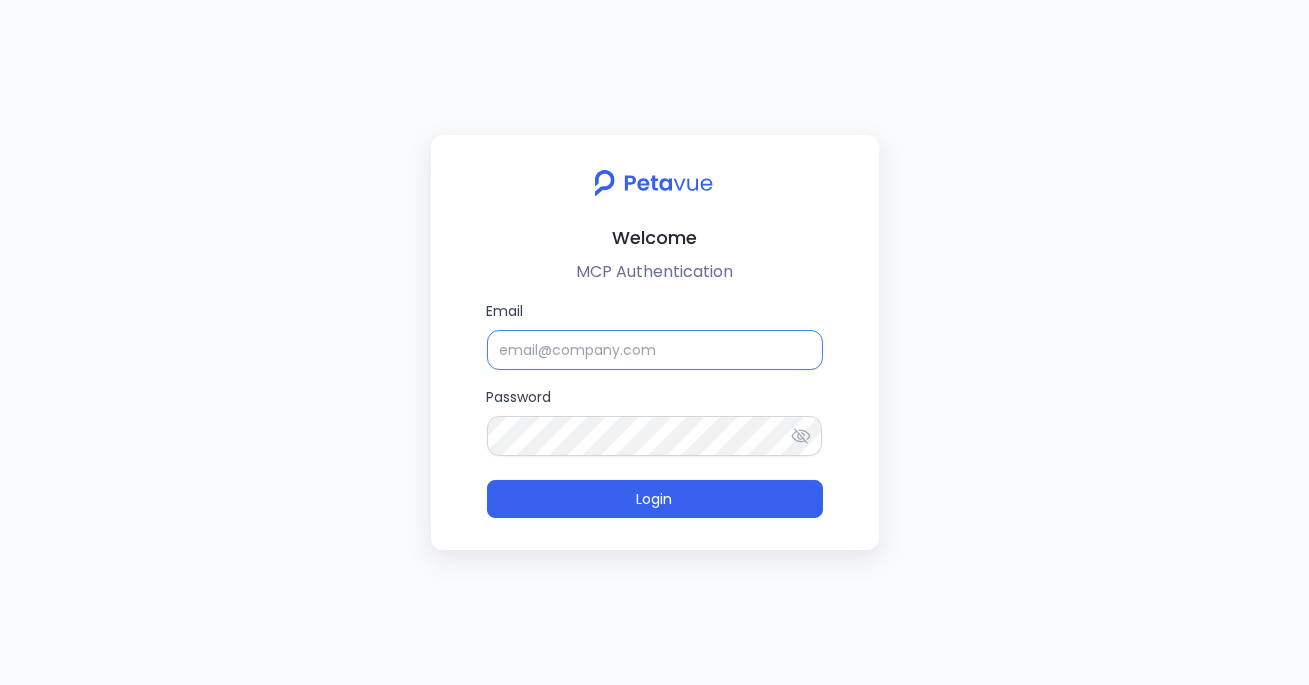 click on "Email" at bounding box center [655, 350] 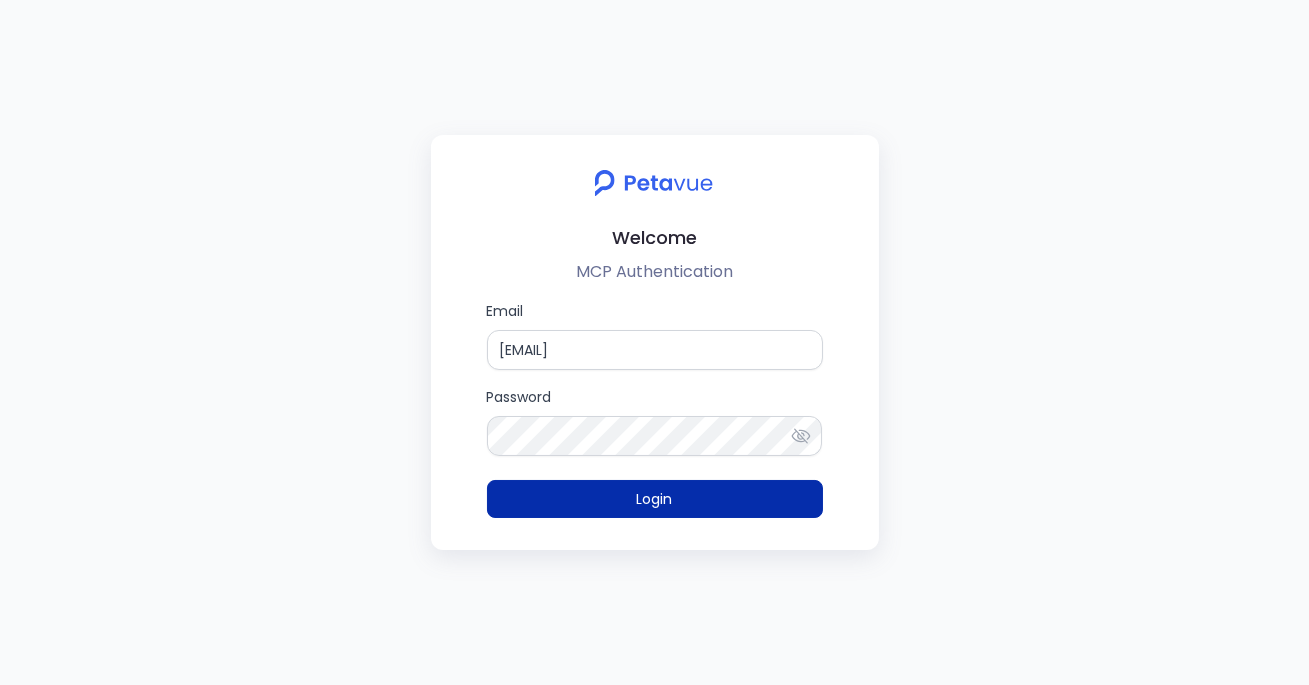 click on "Login" at bounding box center (655, 499) 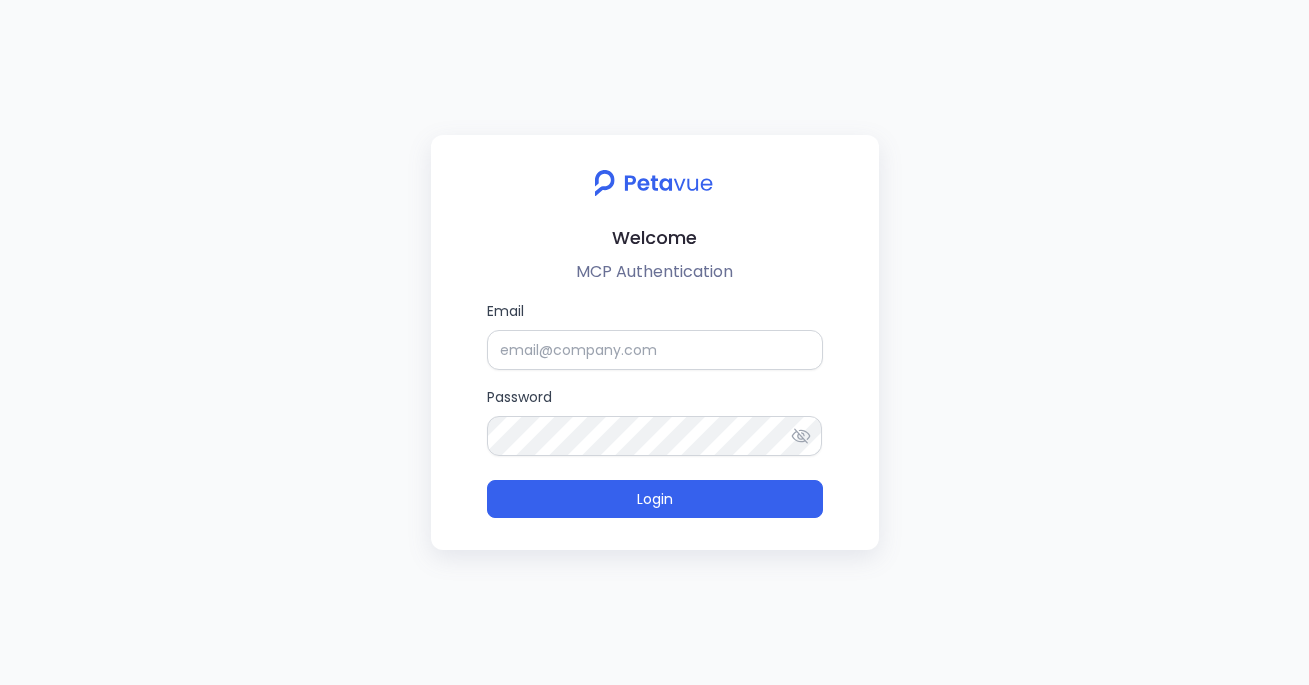 scroll, scrollTop: 0, scrollLeft: 0, axis: both 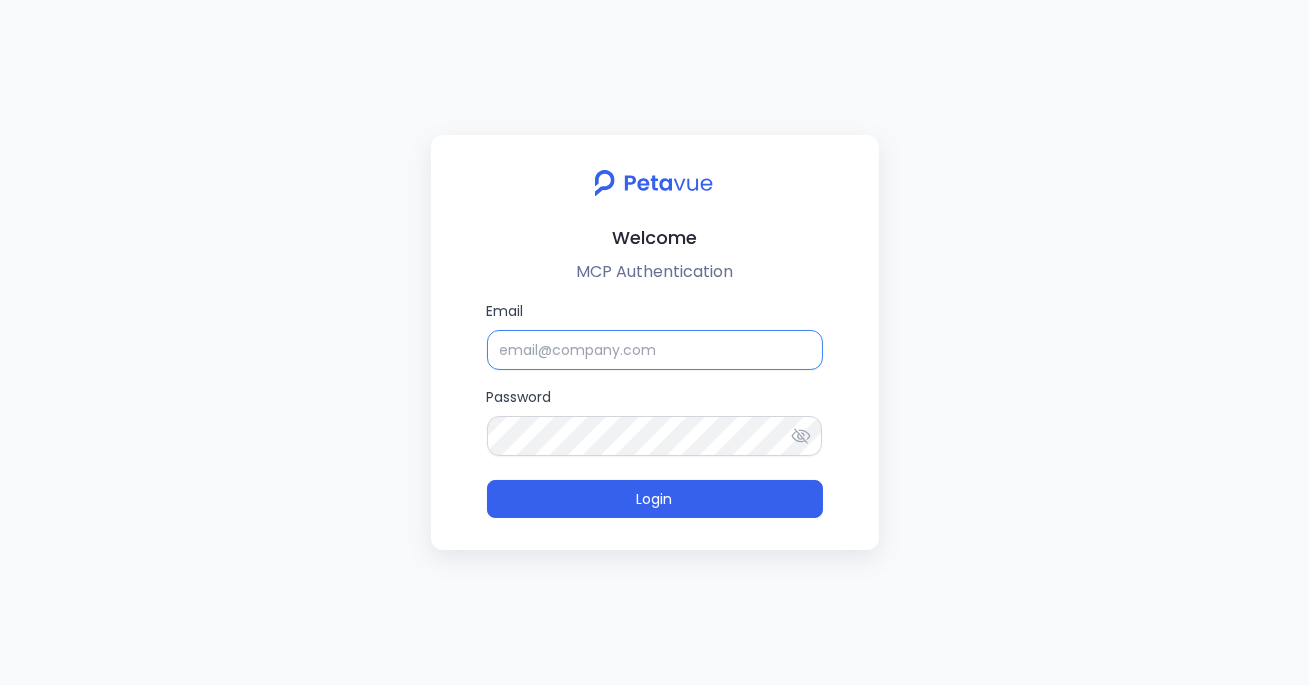 click on "Email" at bounding box center [655, 350] 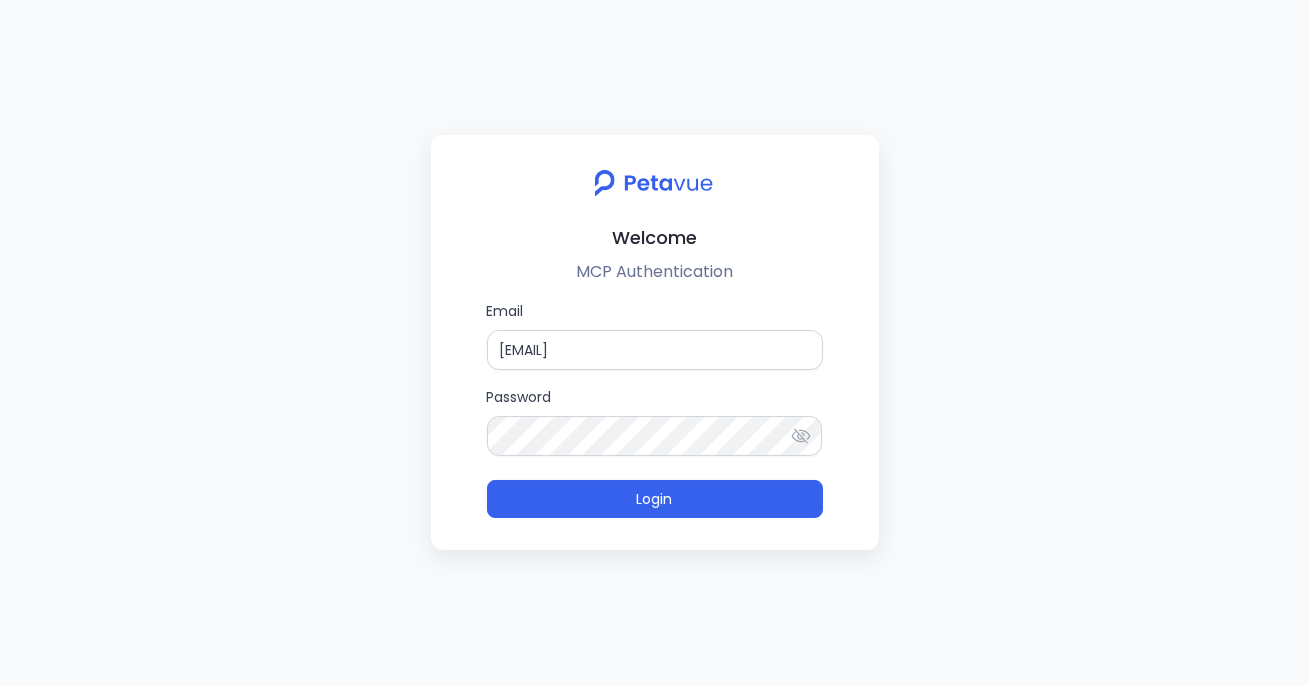click on "Welcome MCP Authentication Email support_eval_ts@petavue.com Password Login" at bounding box center [655, 342] 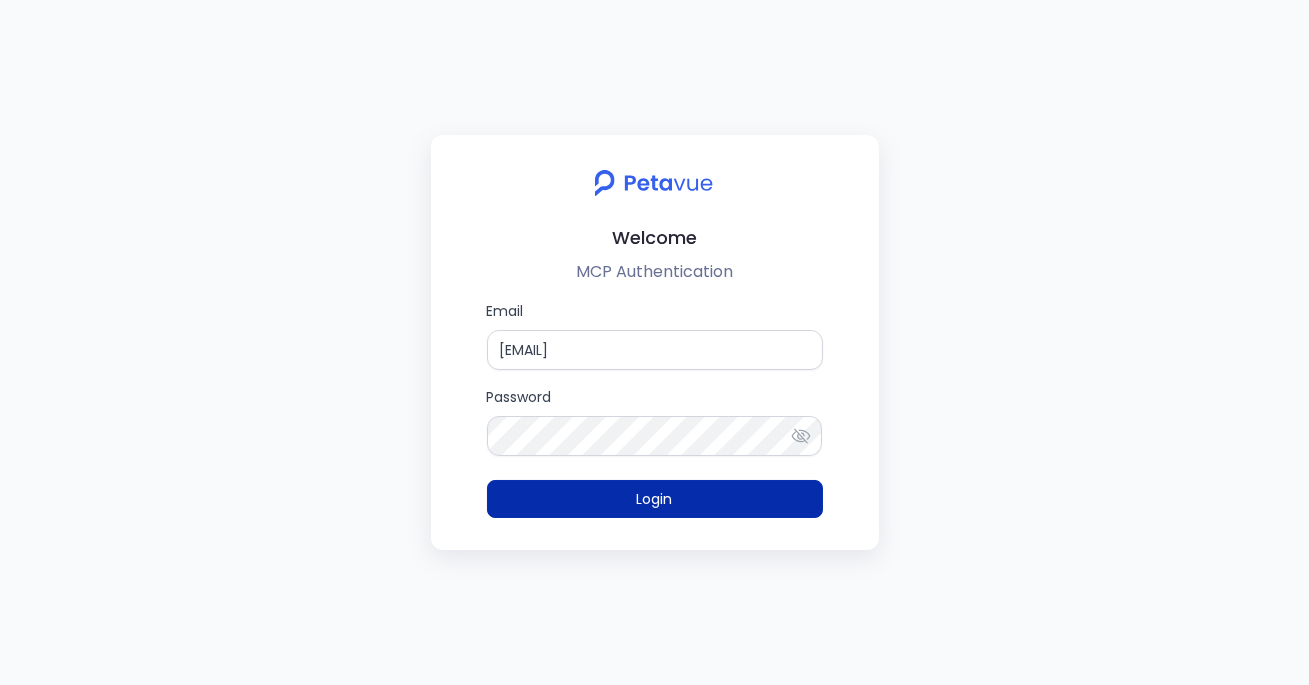 click on "Login" at bounding box center (655, 499) 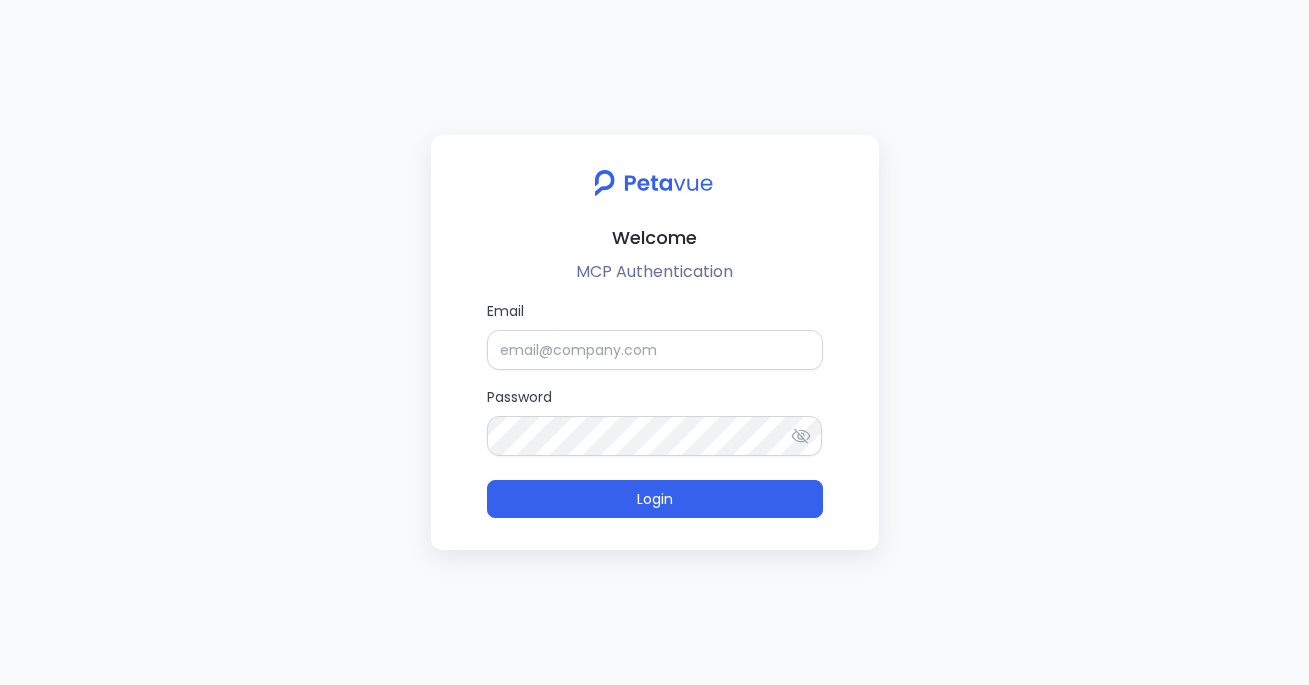 scroll, scrollTop: 0, scrollLeft: 0, axis: both 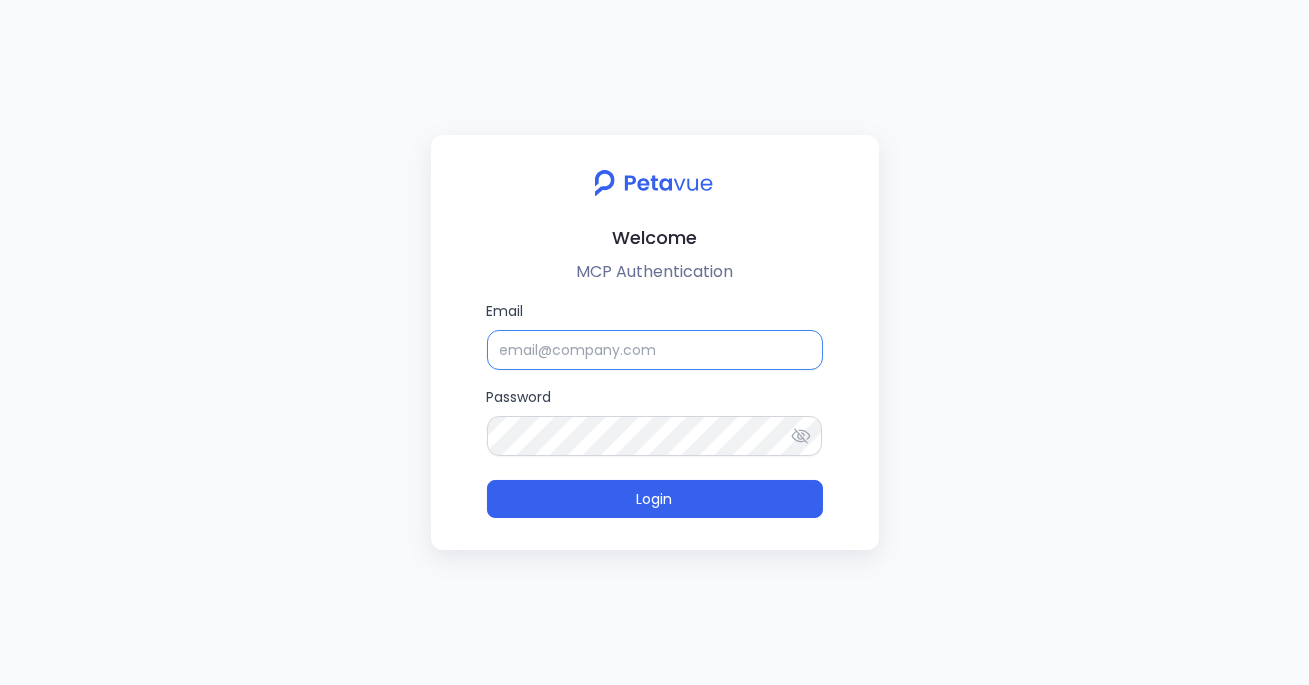 click on "Email" at bounding box center [655, 350] 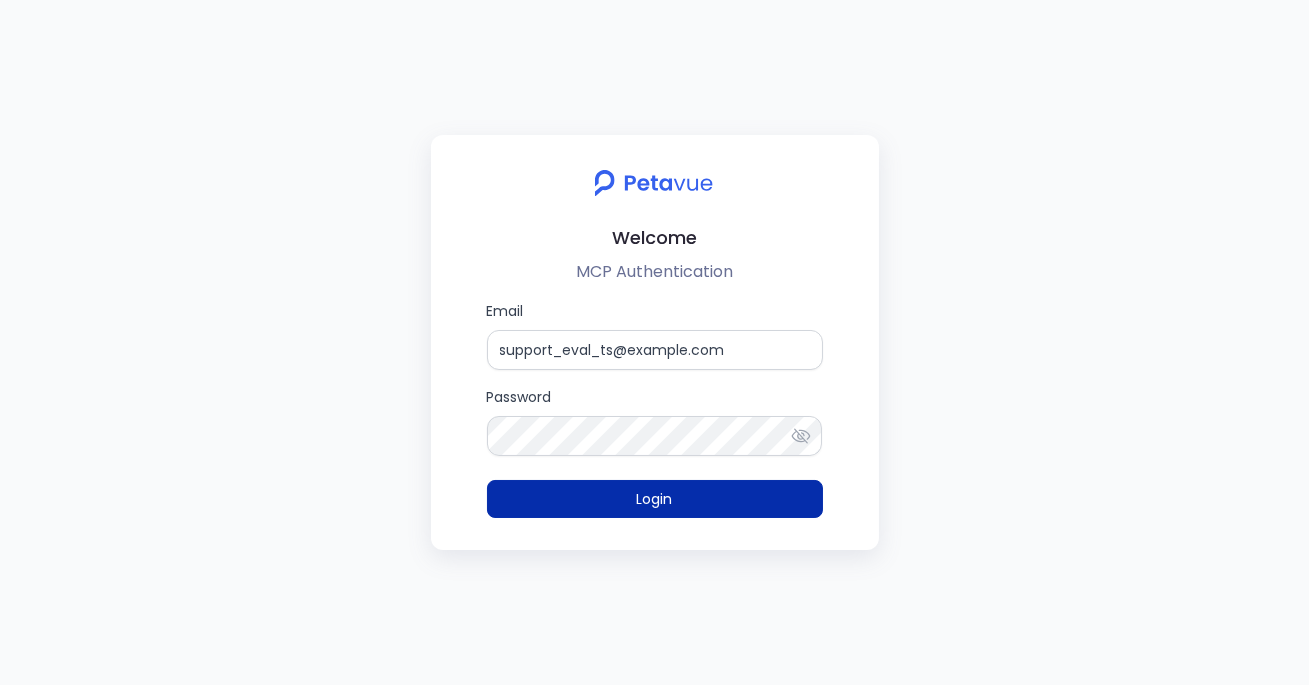 click on "Login" at bounding box center (655, 499) 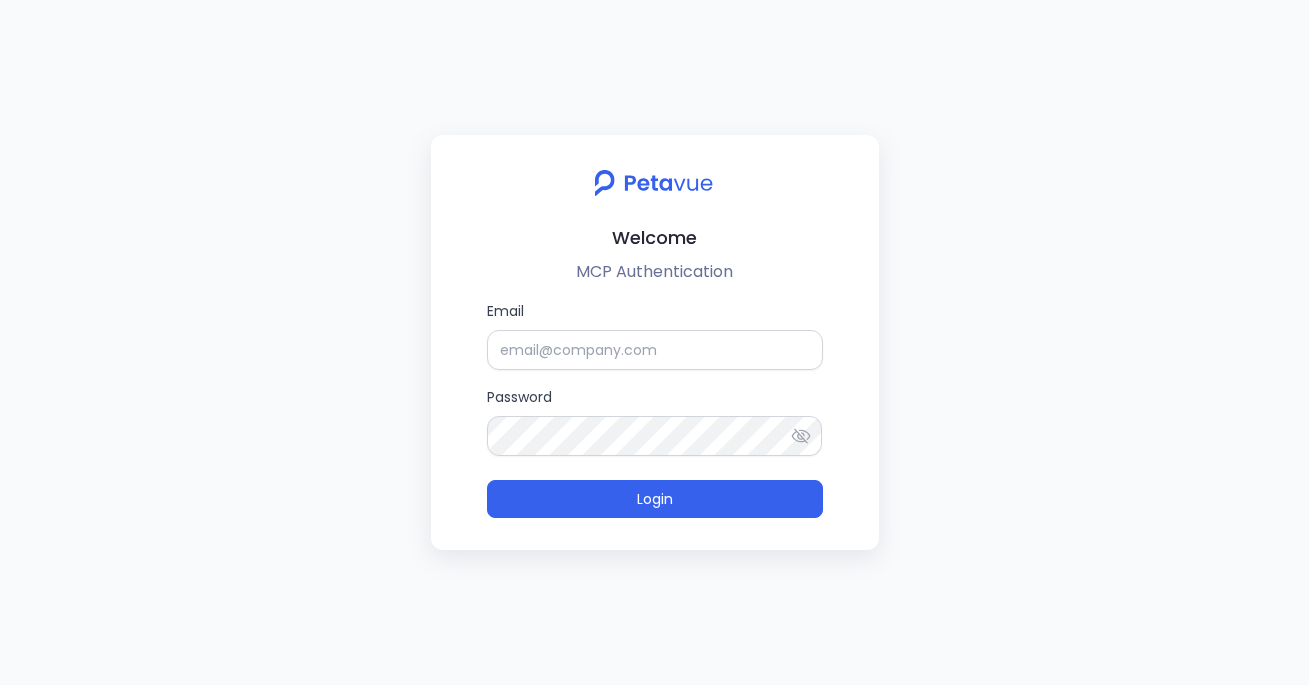 scroll, scrollTop: 0, scrollLeft: 0, axis: both 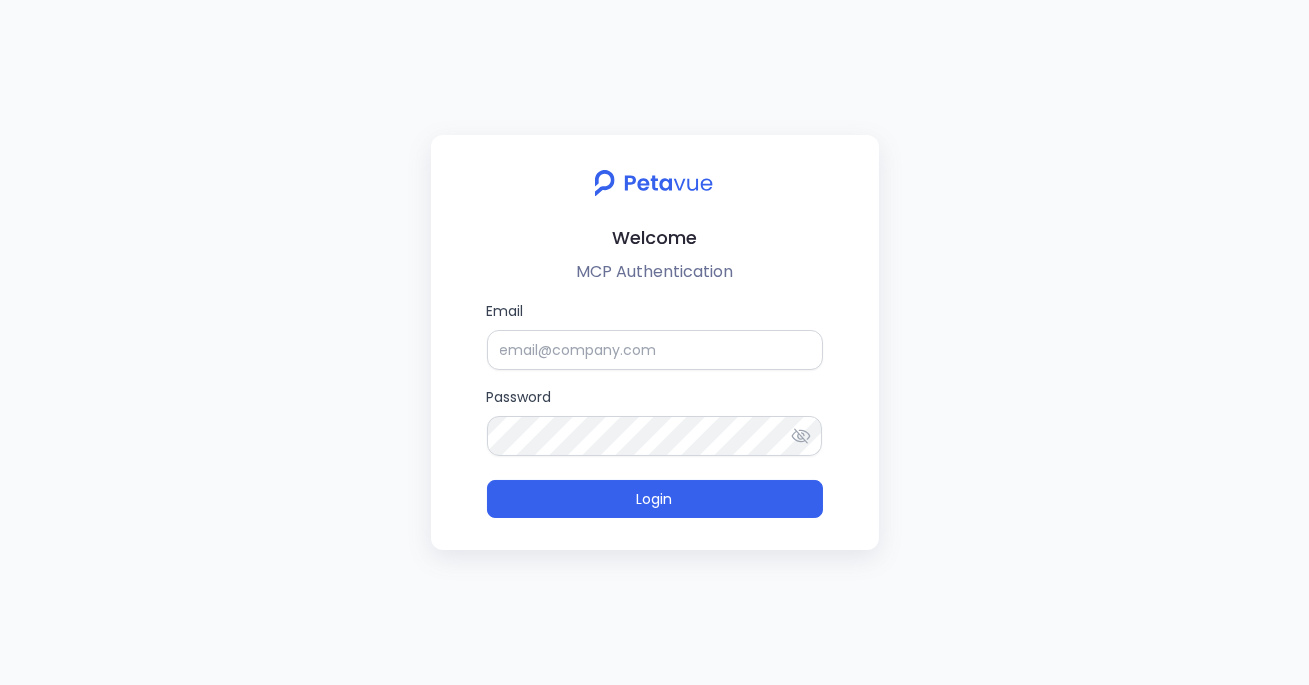 click on "Email Password Login" at bounding box center [655, 409] 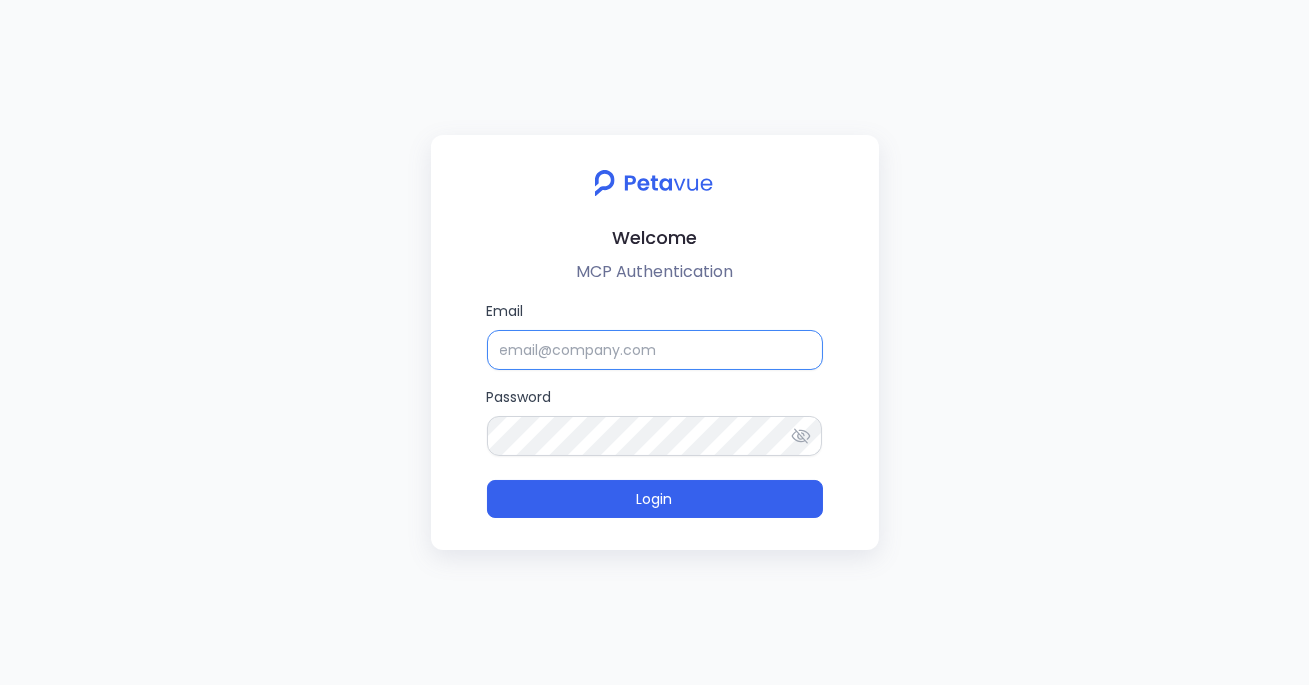 click on "Email" at bounding box center (655, 350) 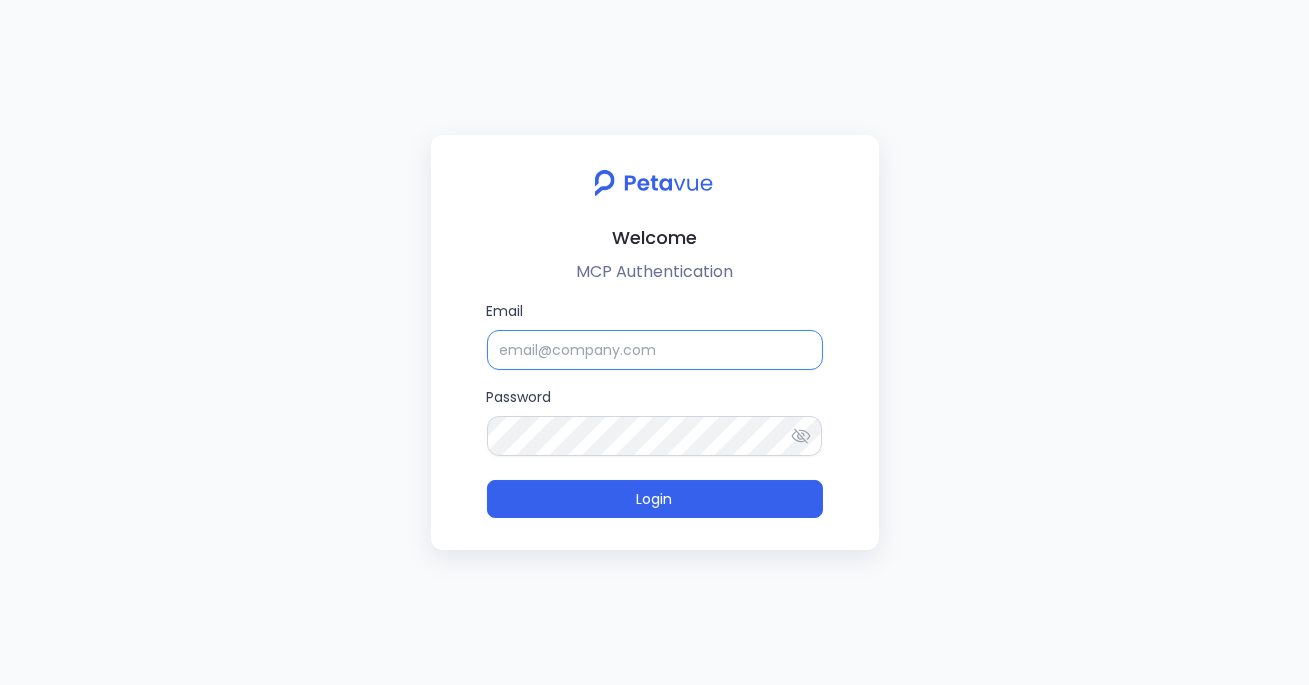 type on "support_eval_ts@example.com" 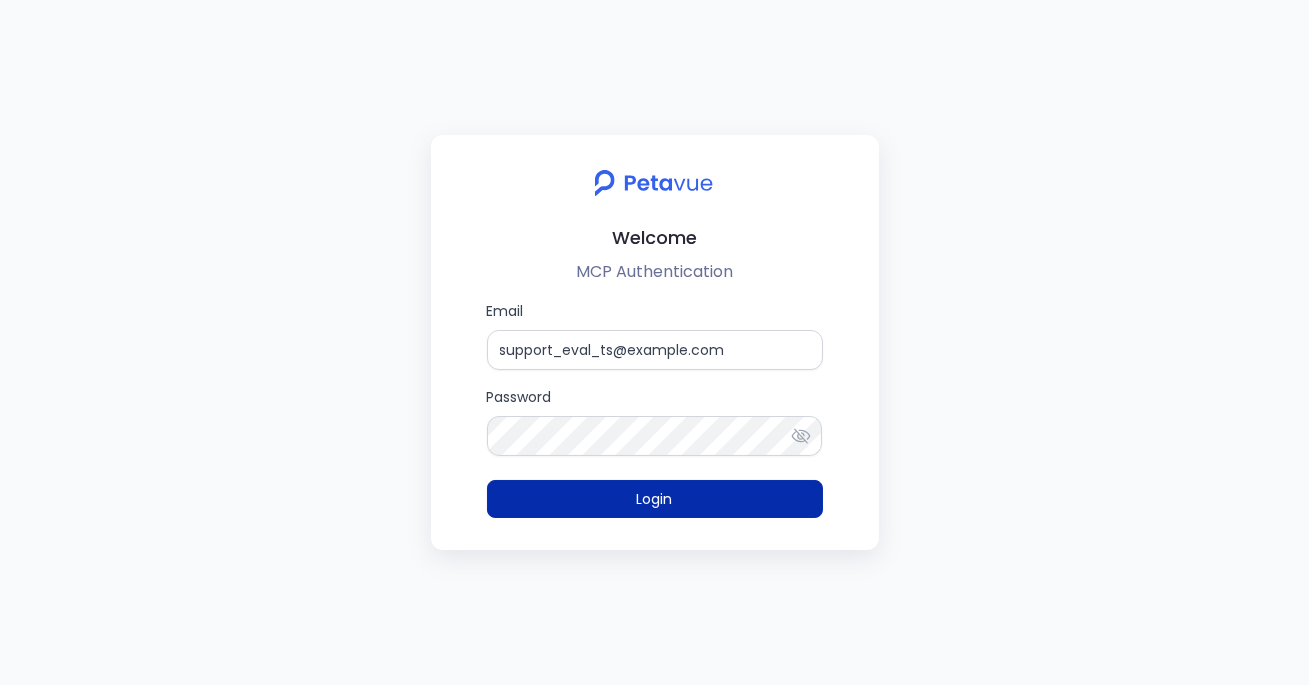 click on "Login" at bounding box center (655, 499) 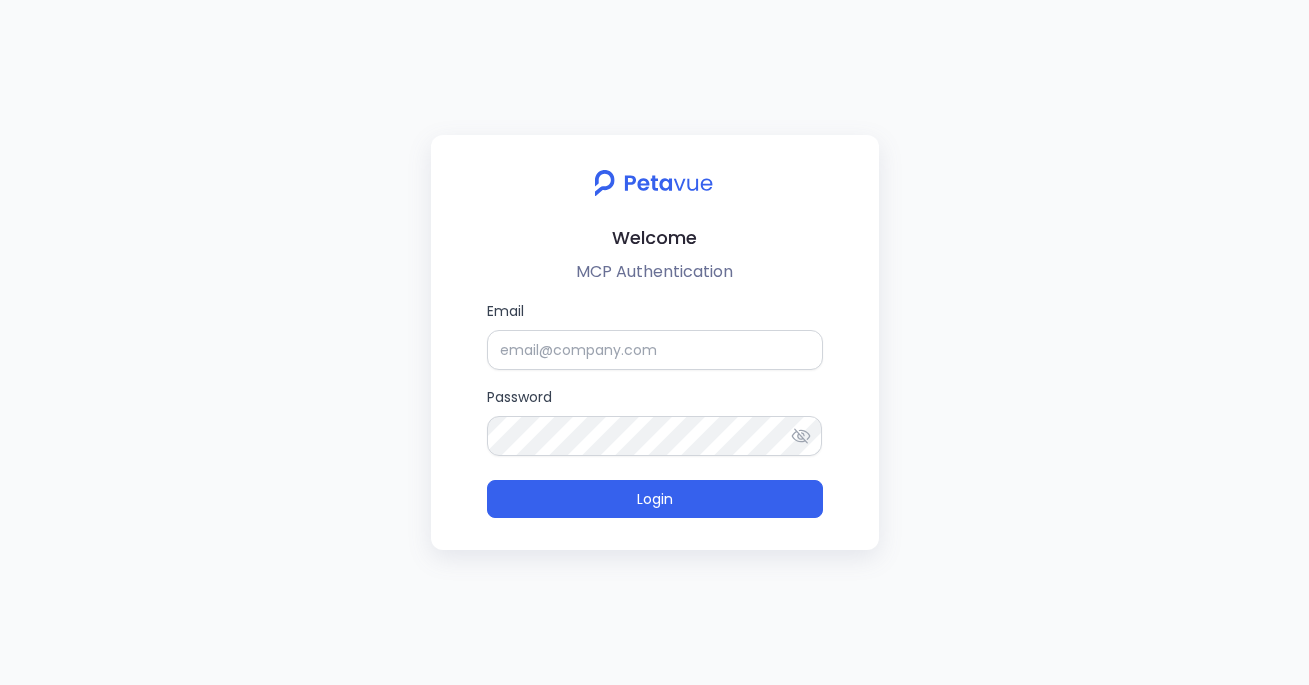 scroll, scrollTop: 0, scrollLeft: 0, axis: both 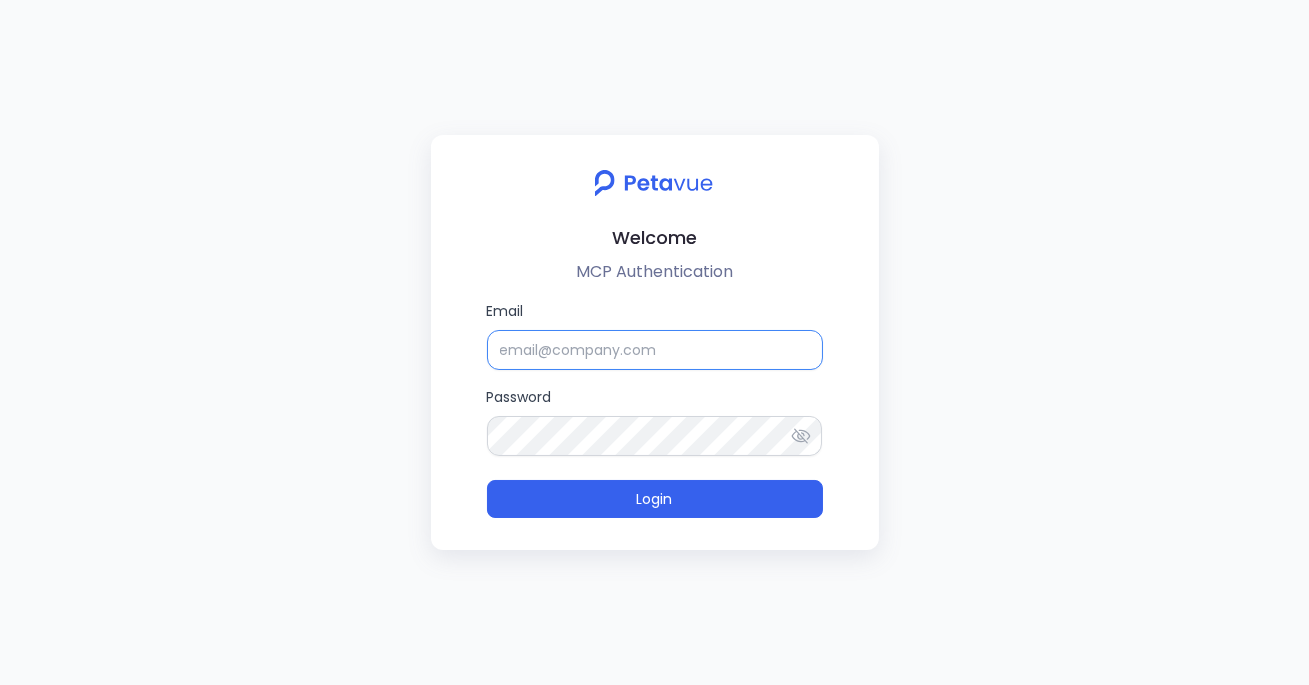 click on "Email" at bounding box center [655, 350] 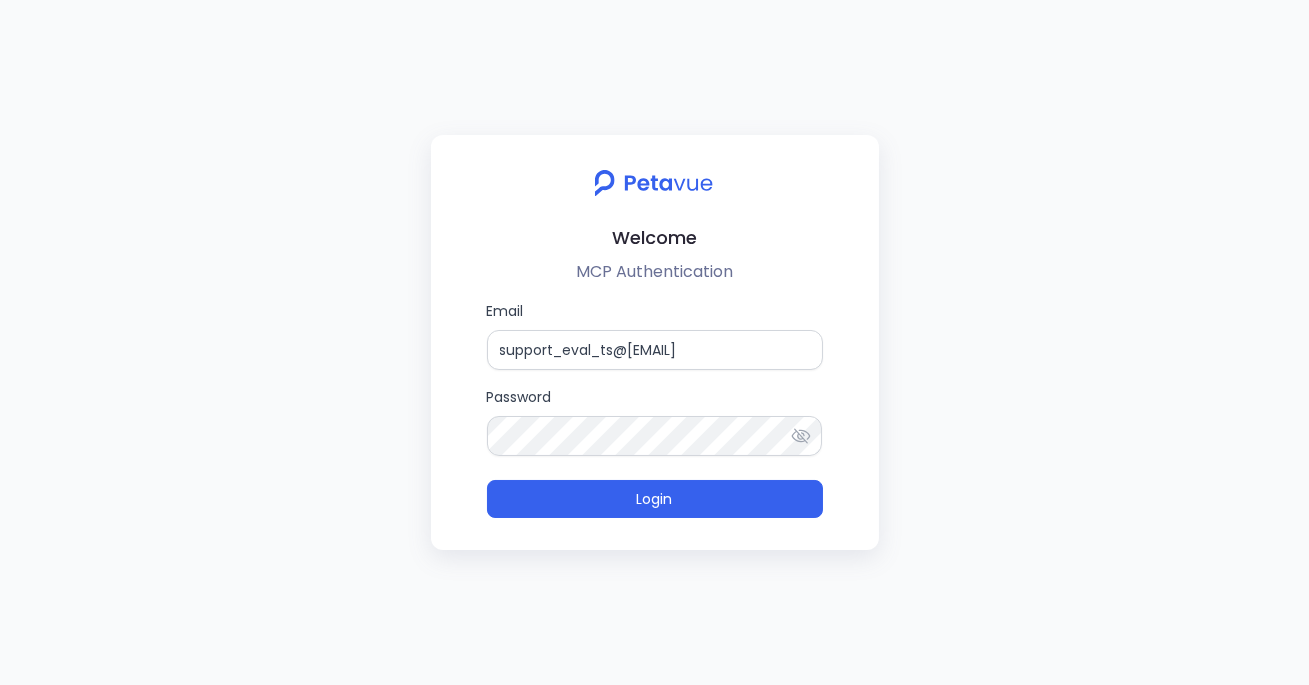 click on "Login" at bounding box center (655, 499) 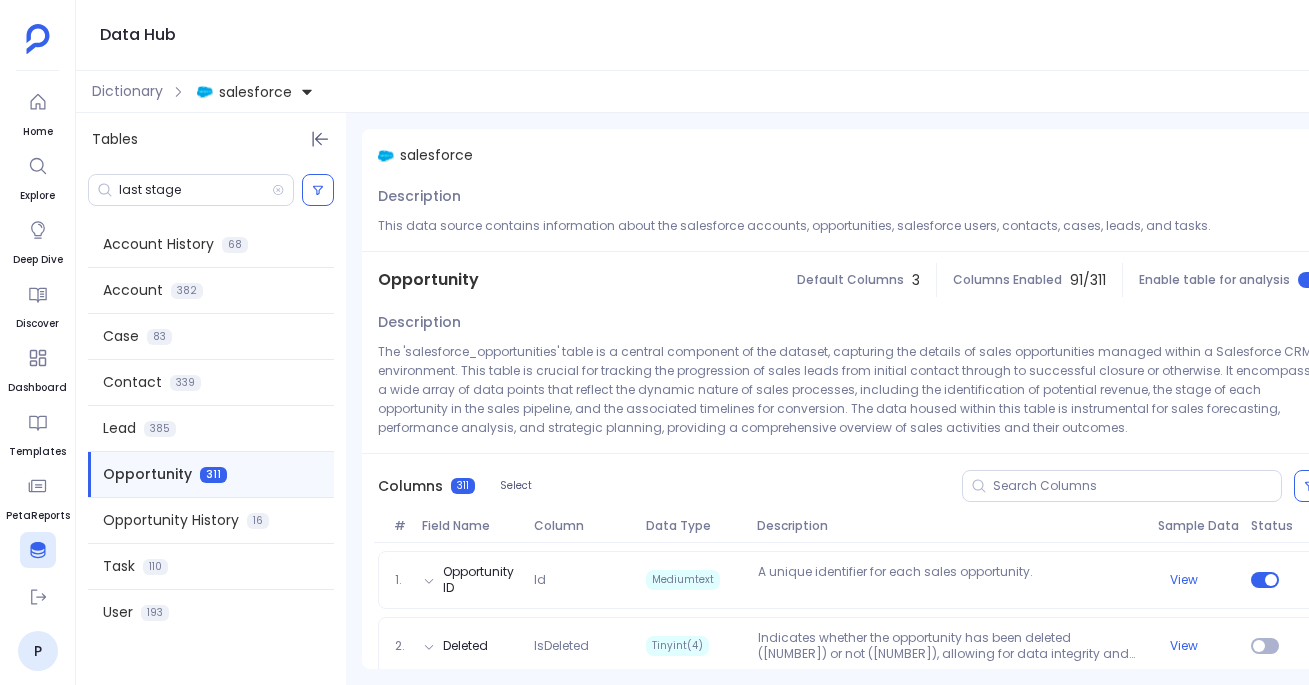 scroll, scrollTop: 0, scrollLeft: 0, axis: both 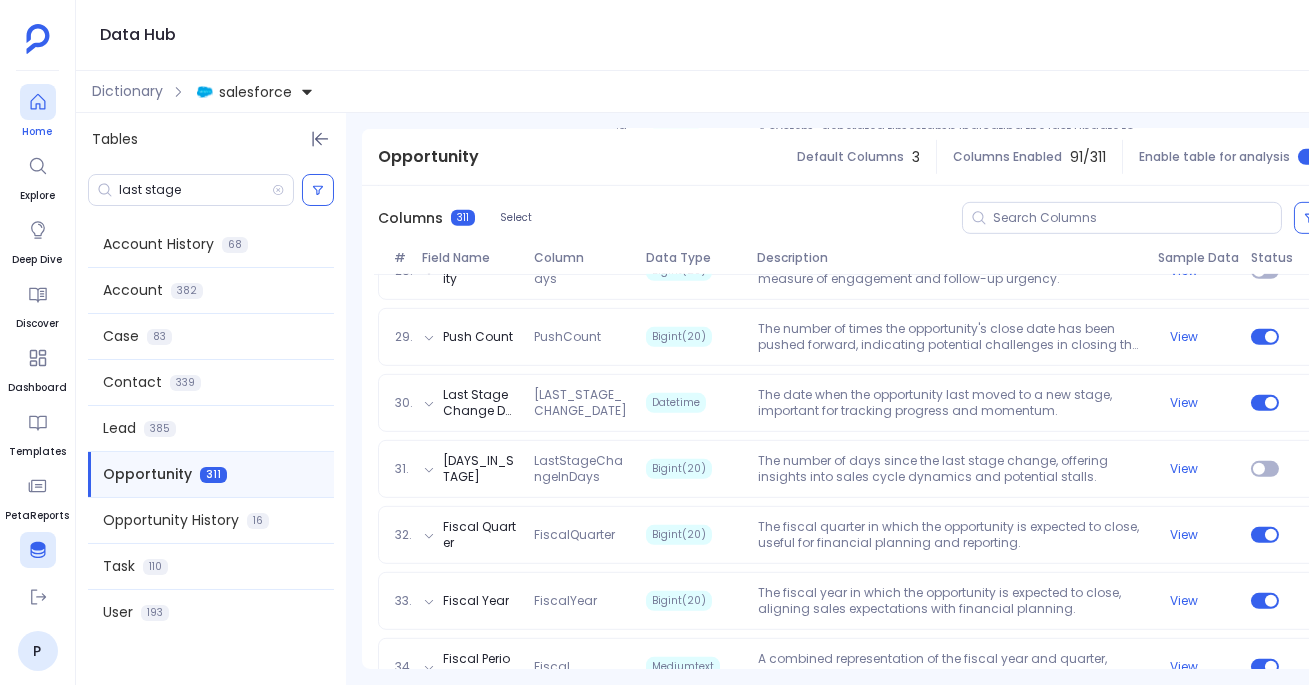 click at bounding box center [38, 102] 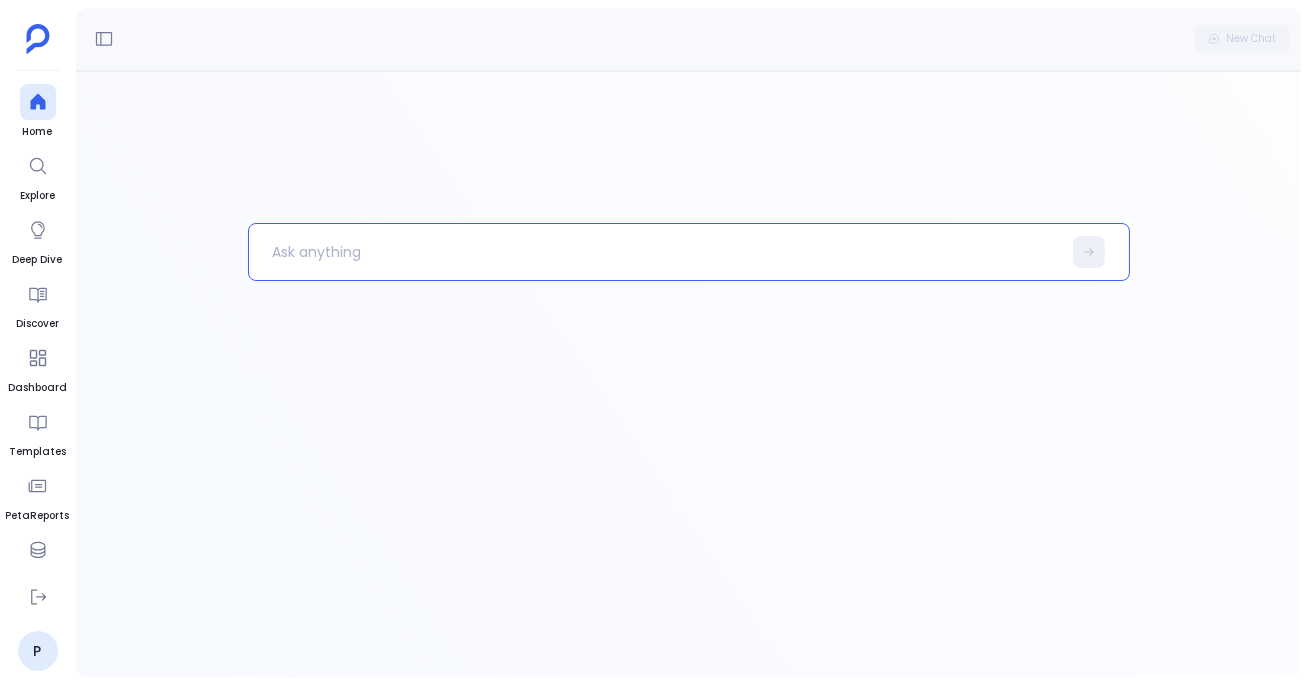 click at bounding box center (655, 252) 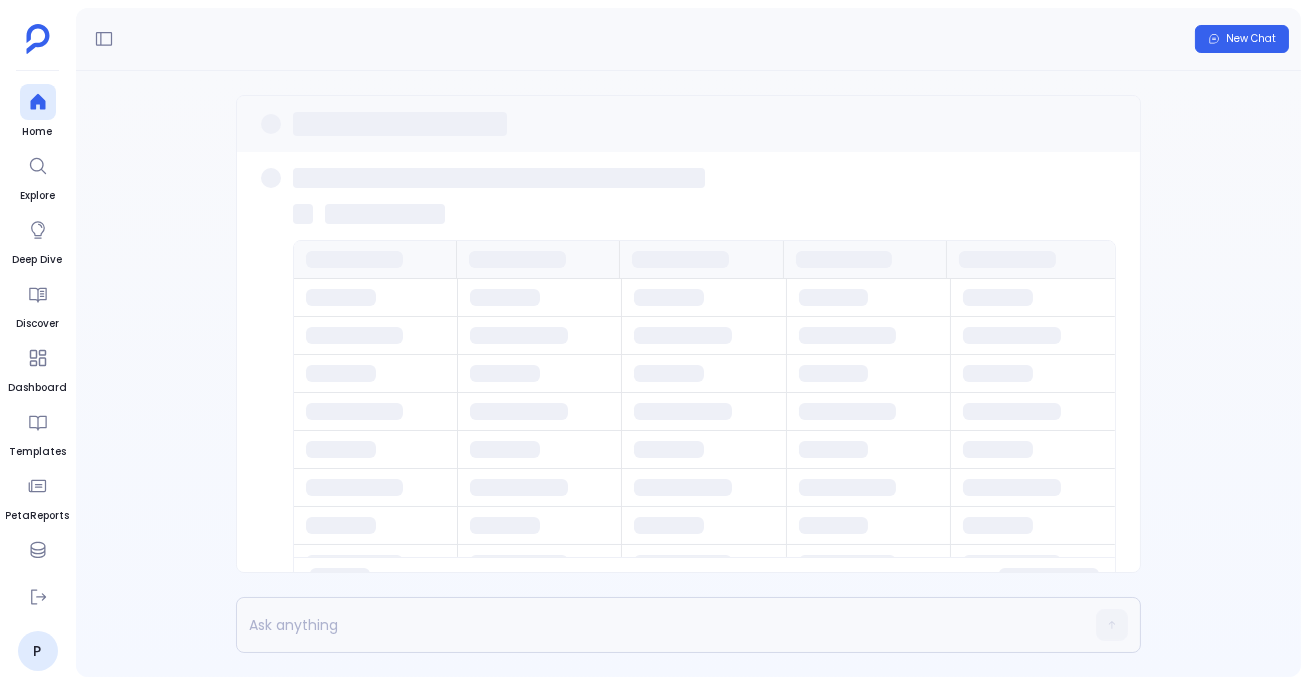 click at bounding box center [1112, 625] 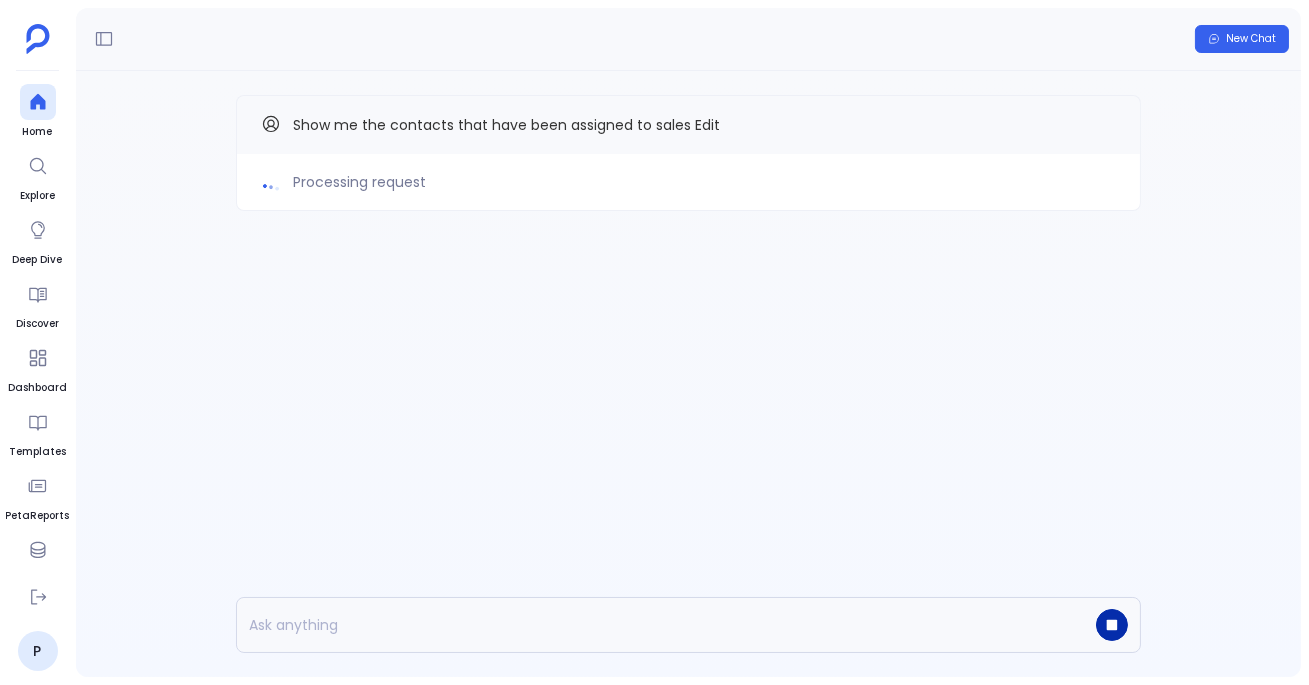 click 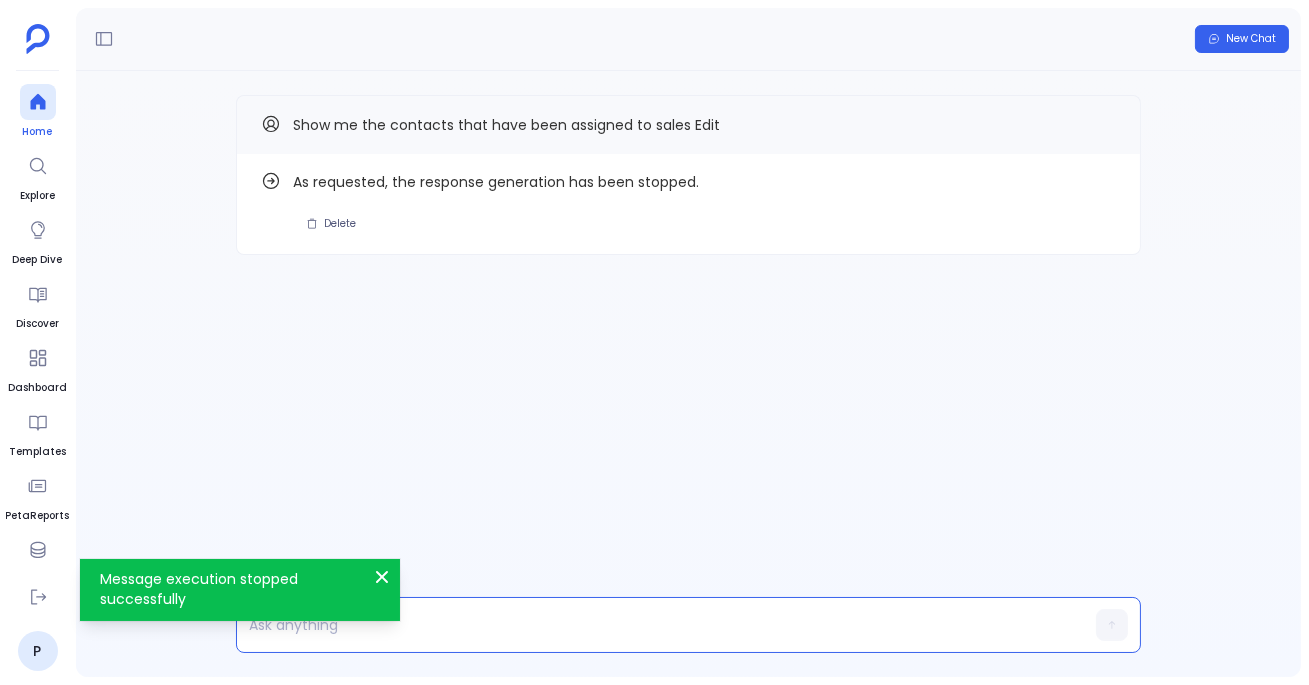 click 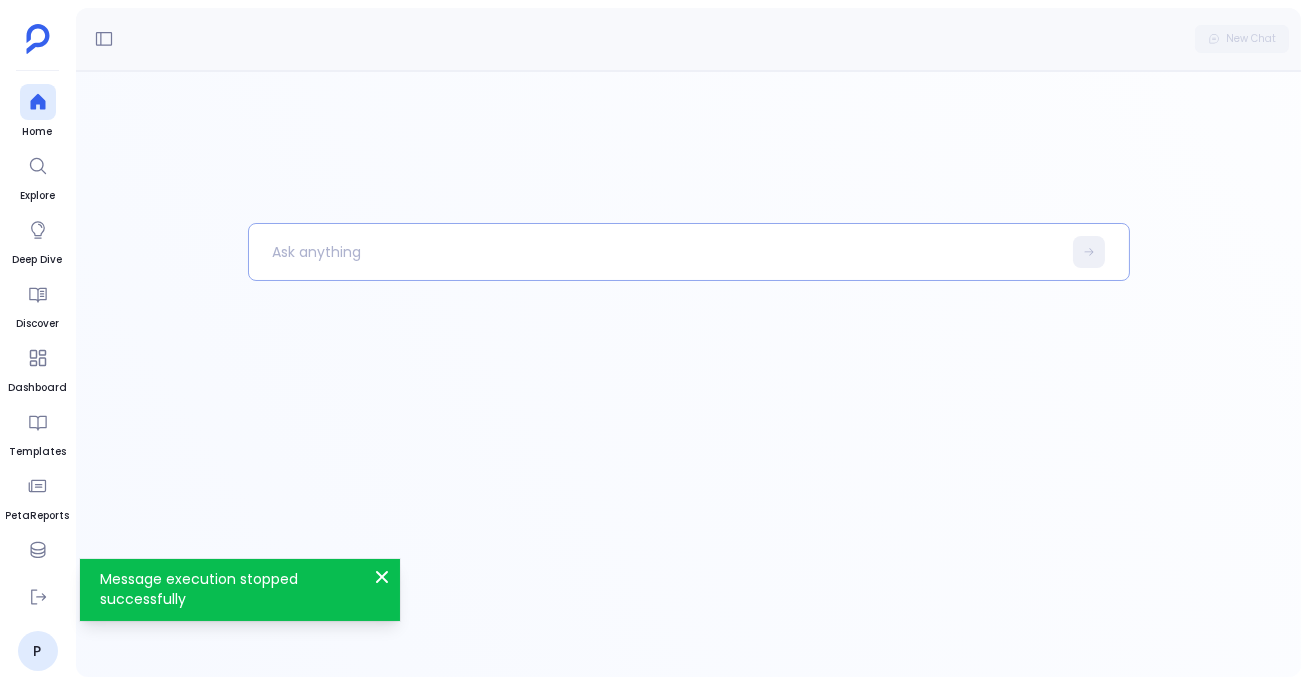 click at bounding box center [655, 252] 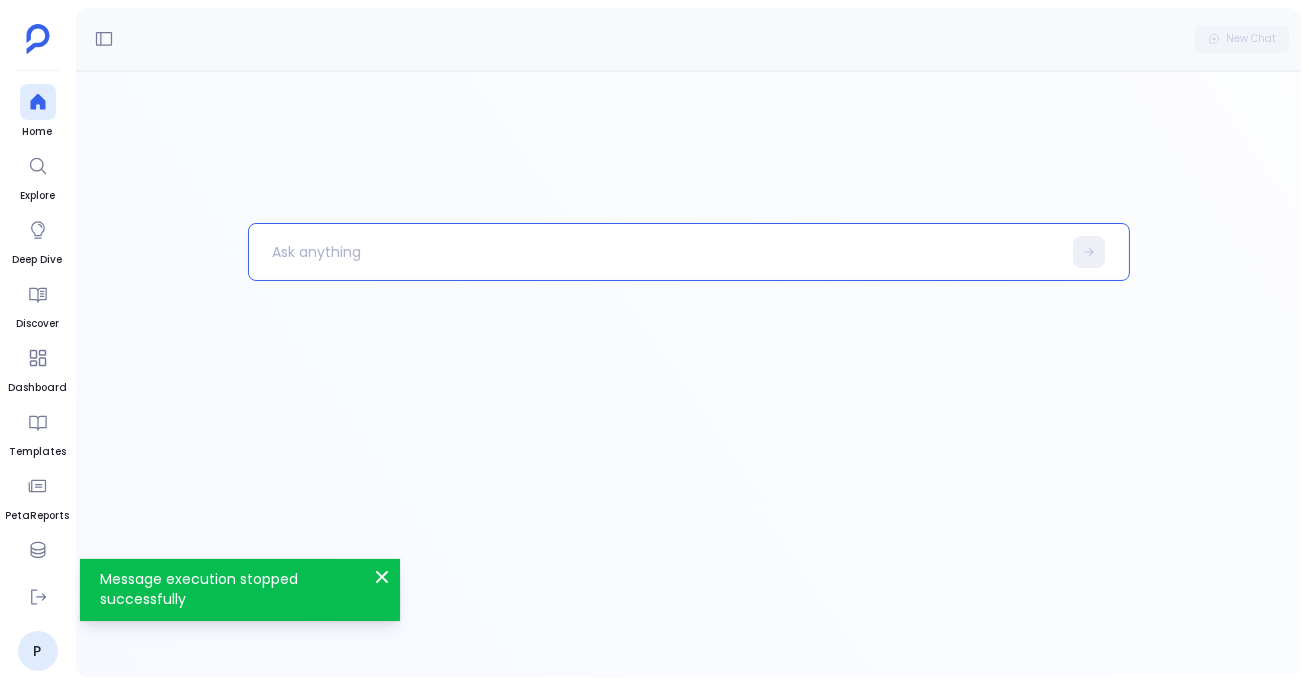 paste 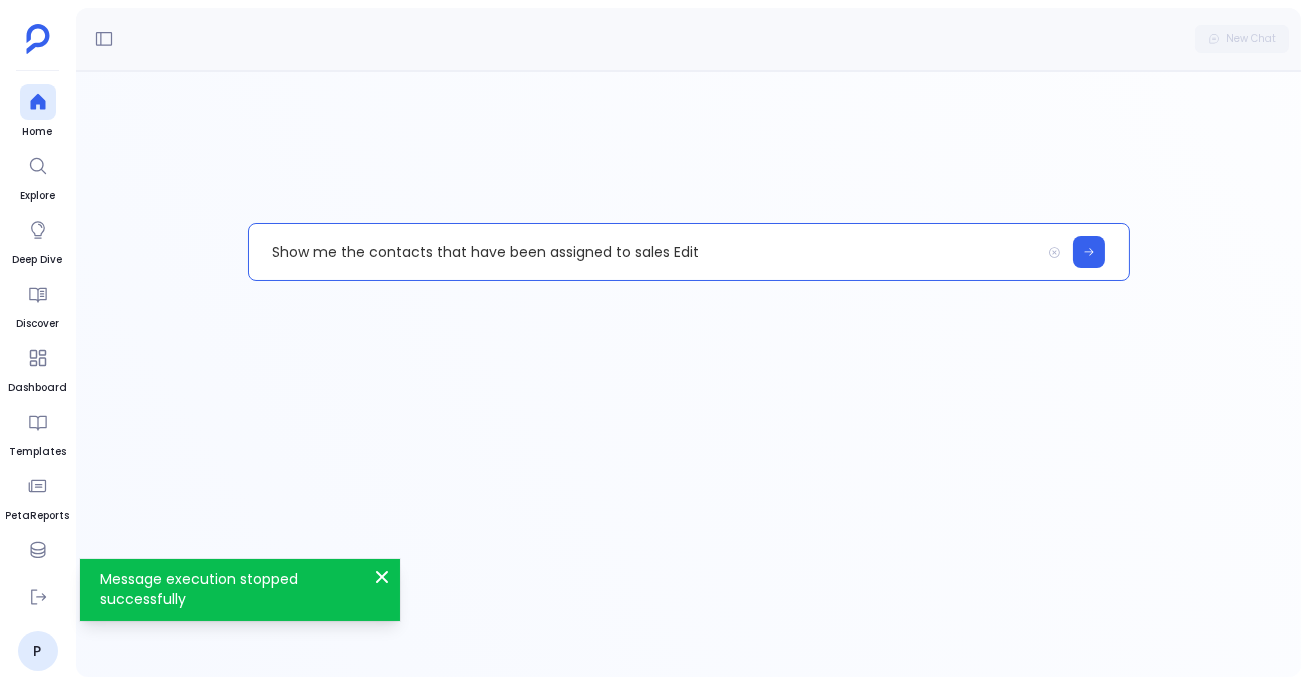 type 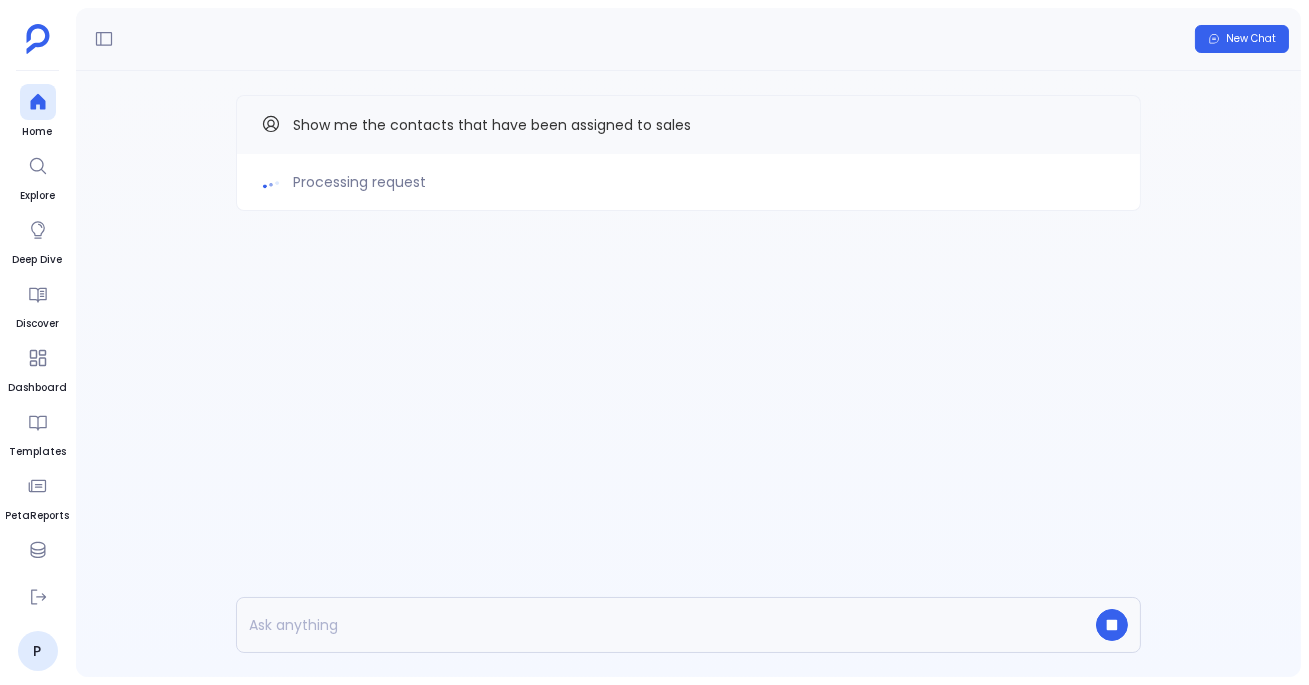 click on "Processing request" at bounding box center [688, 182] 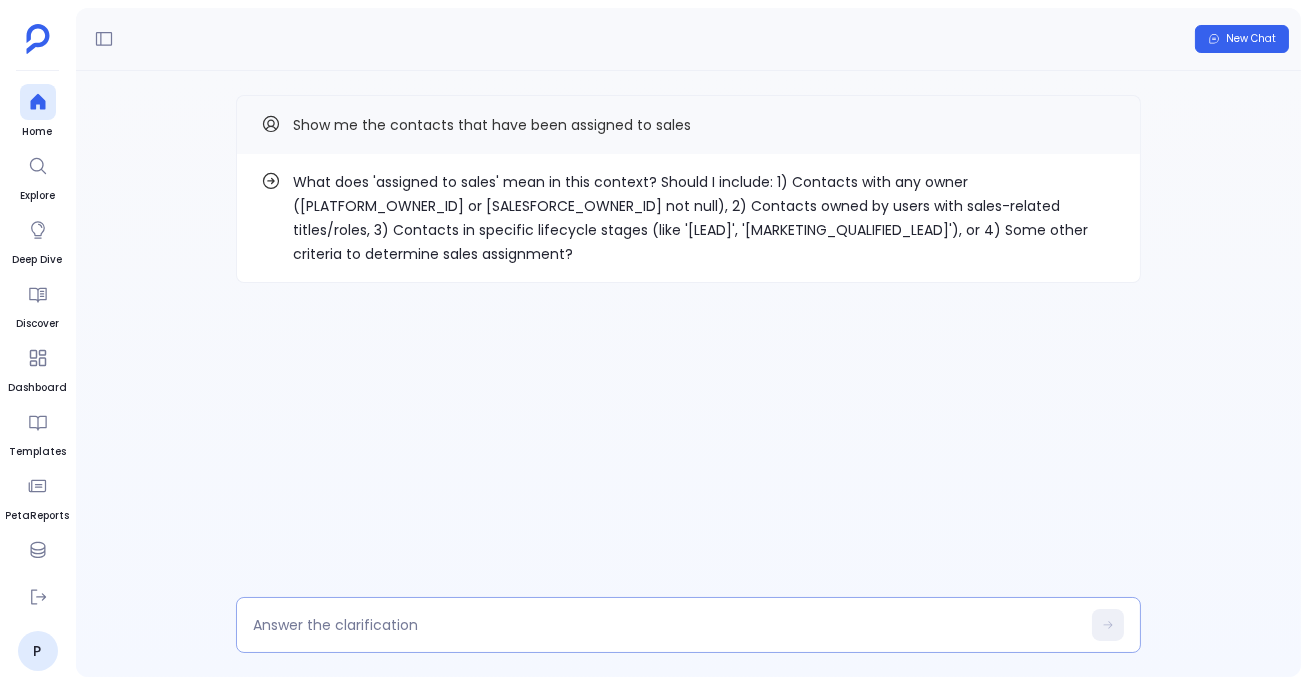 click at bounding box center [666, 625] 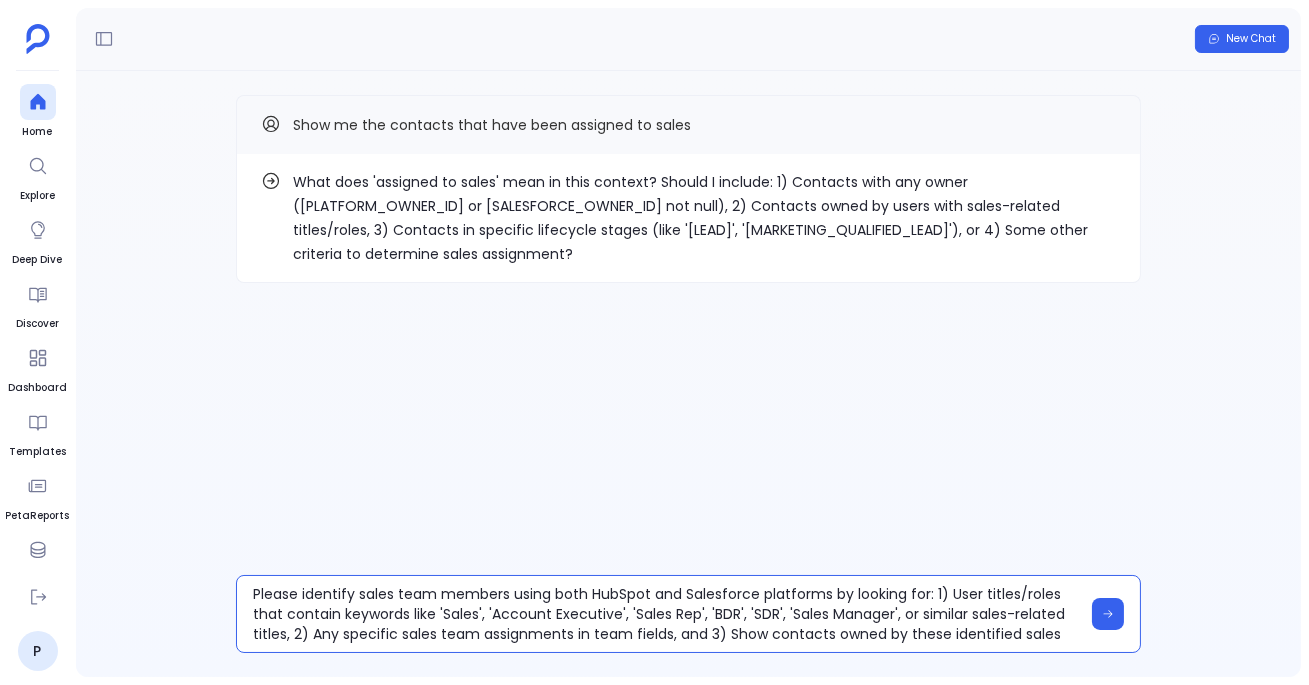 scroll, scrollTop: 40, scrollLeft: 0, axis: vertical 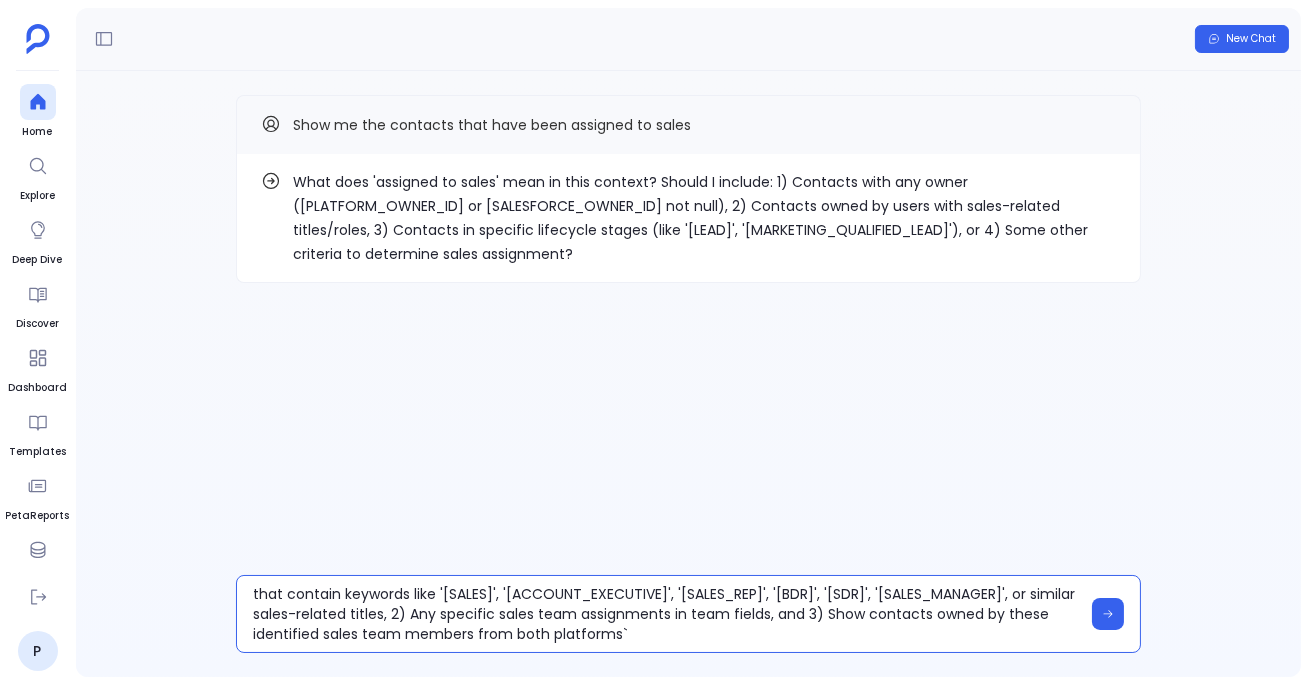 type on "Please identify sales team members using both HubSpot and Salesforce platforms by looking for: 1) User titles/roles that contain keywords like 'Sales', 'Account Executive', 'Sales Rep', 'BDR', 'SDR', 'Sales Manager', or similar sales-related titles, 2) Any specific sales team assignments in team fields, and 3) Show contacts owned by these identified sales team members from both platforms`" 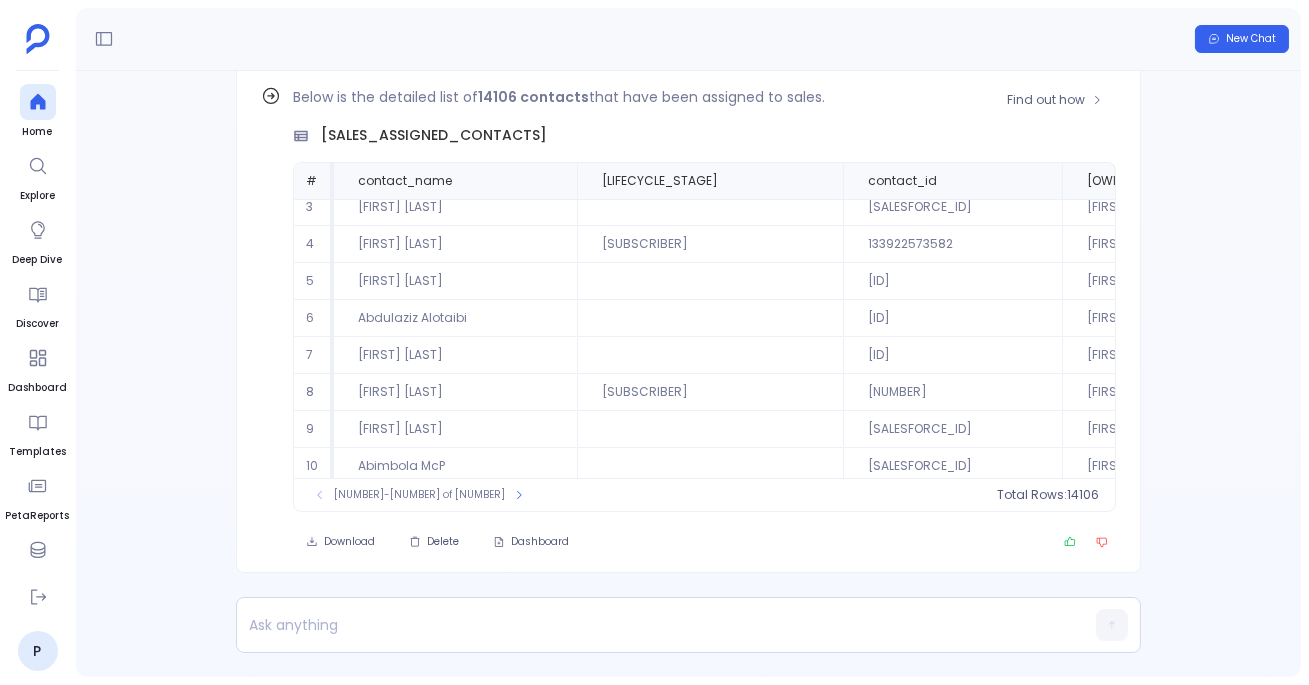 scroll, scrollTop: 0, scrollLeft: 0, axis: both 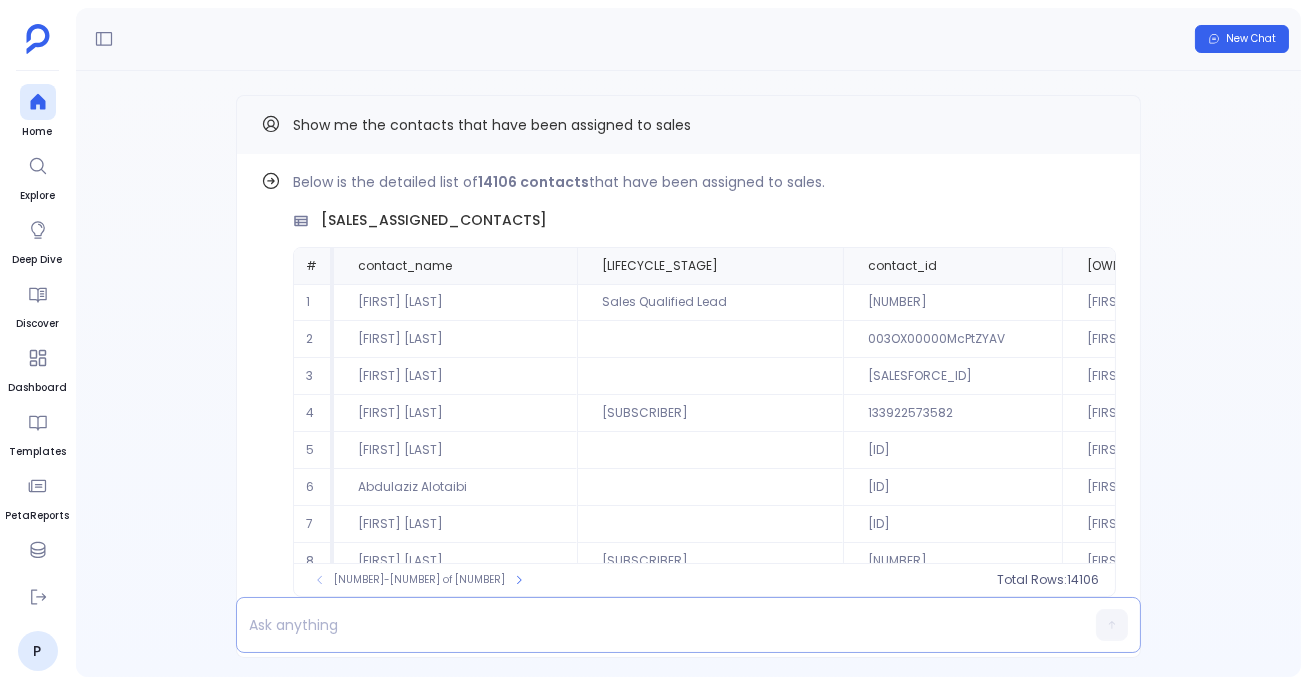 click at bounding box center (650, 625) 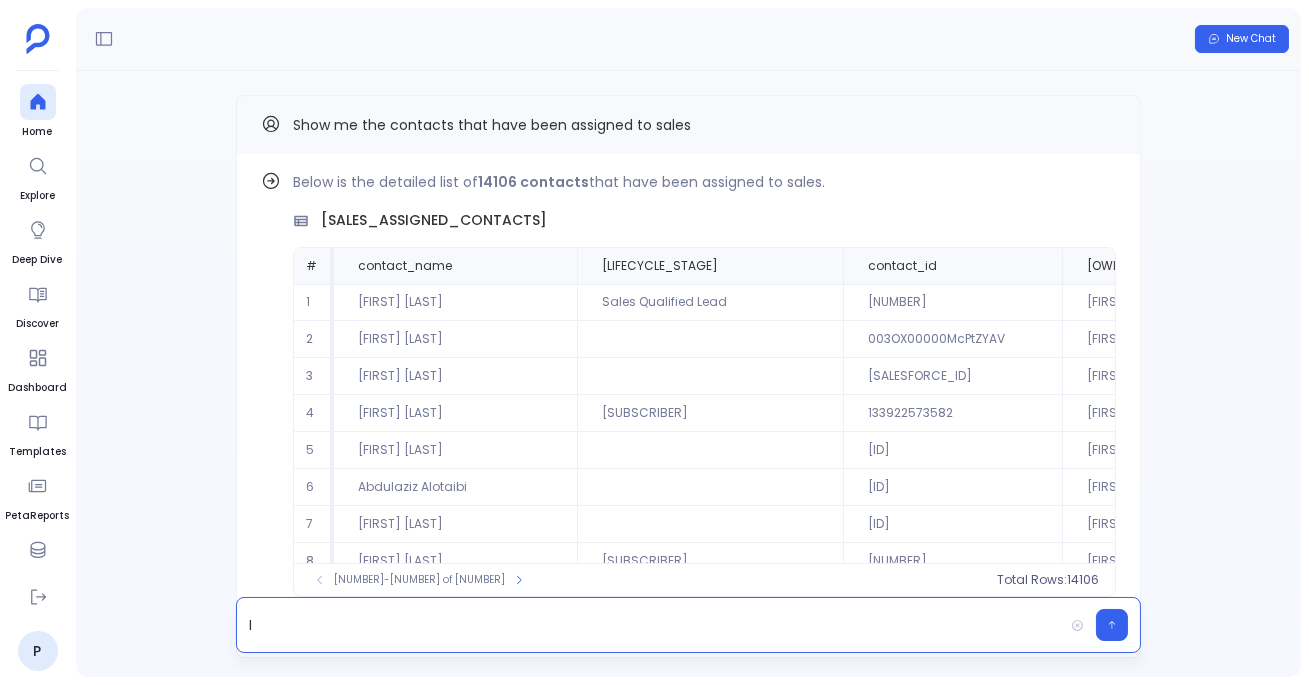 type 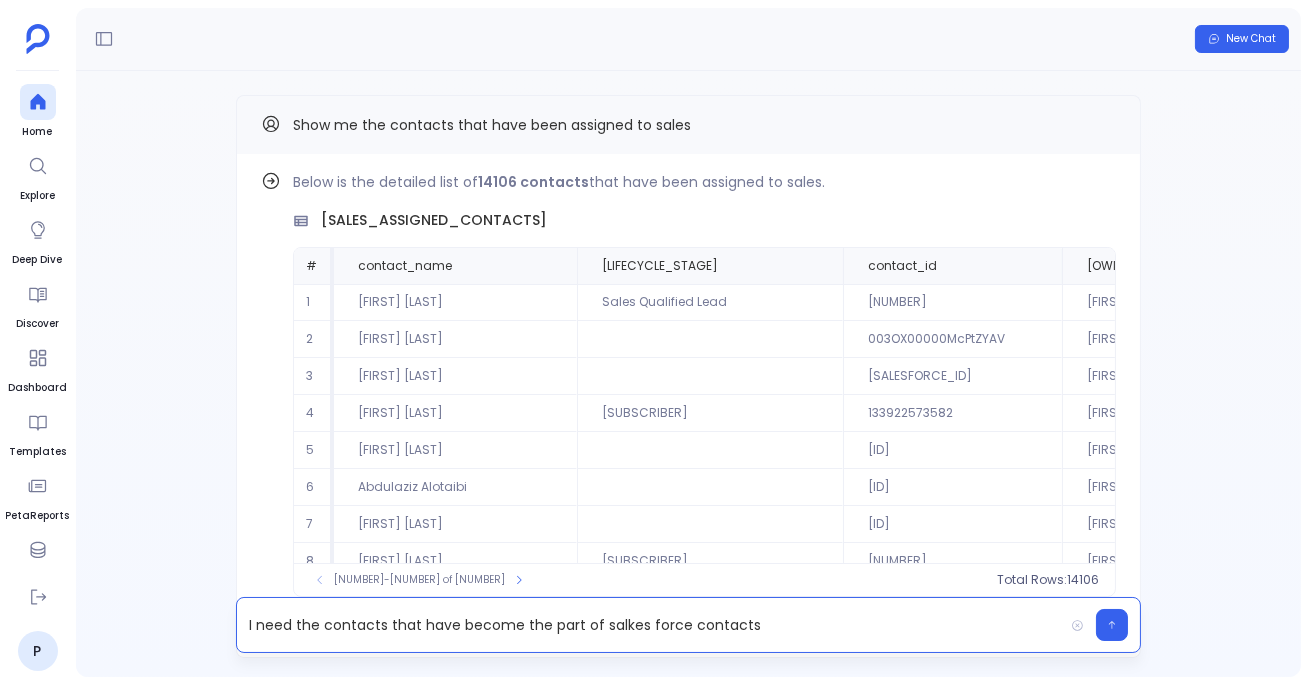 click on "I need the contacts that have become the part of salkes force contacts" at bounding box center (650, 625) 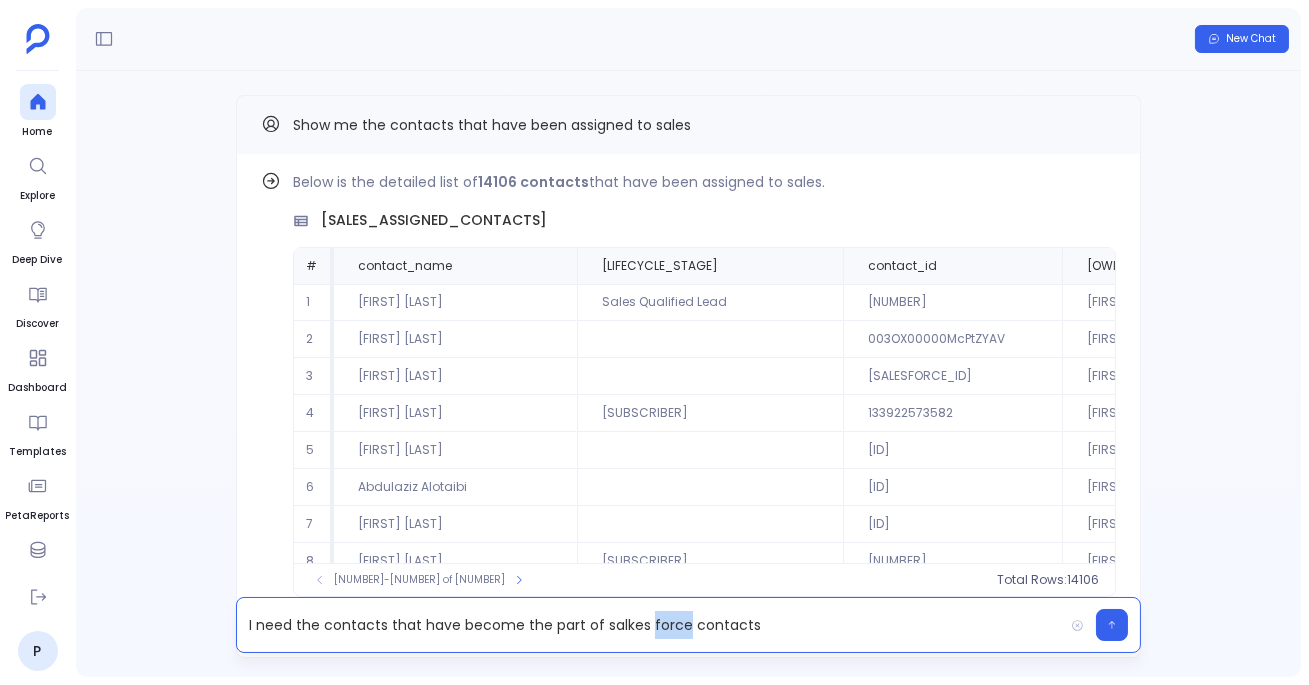click on "I need the contacts that have become the part of salkes force contacts" at bounding box center [650, 625] 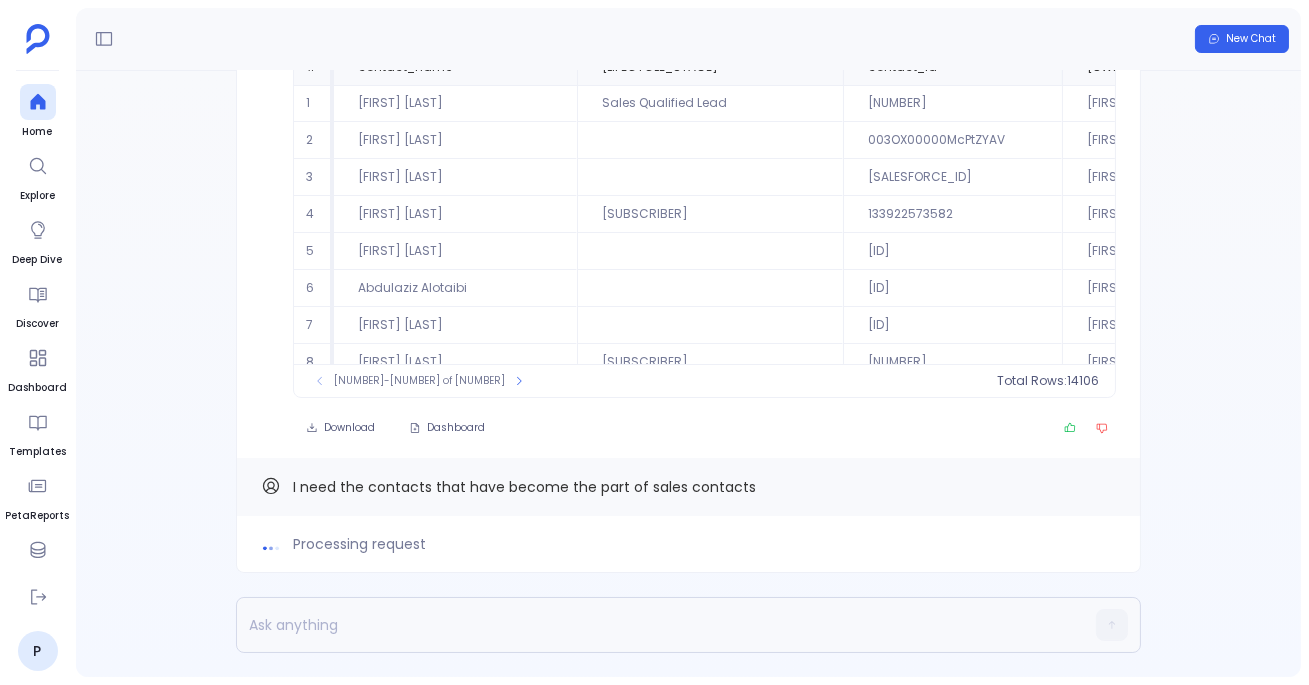 scroll, scrollTop: -197, scrollLeft: 0, axis: vertical 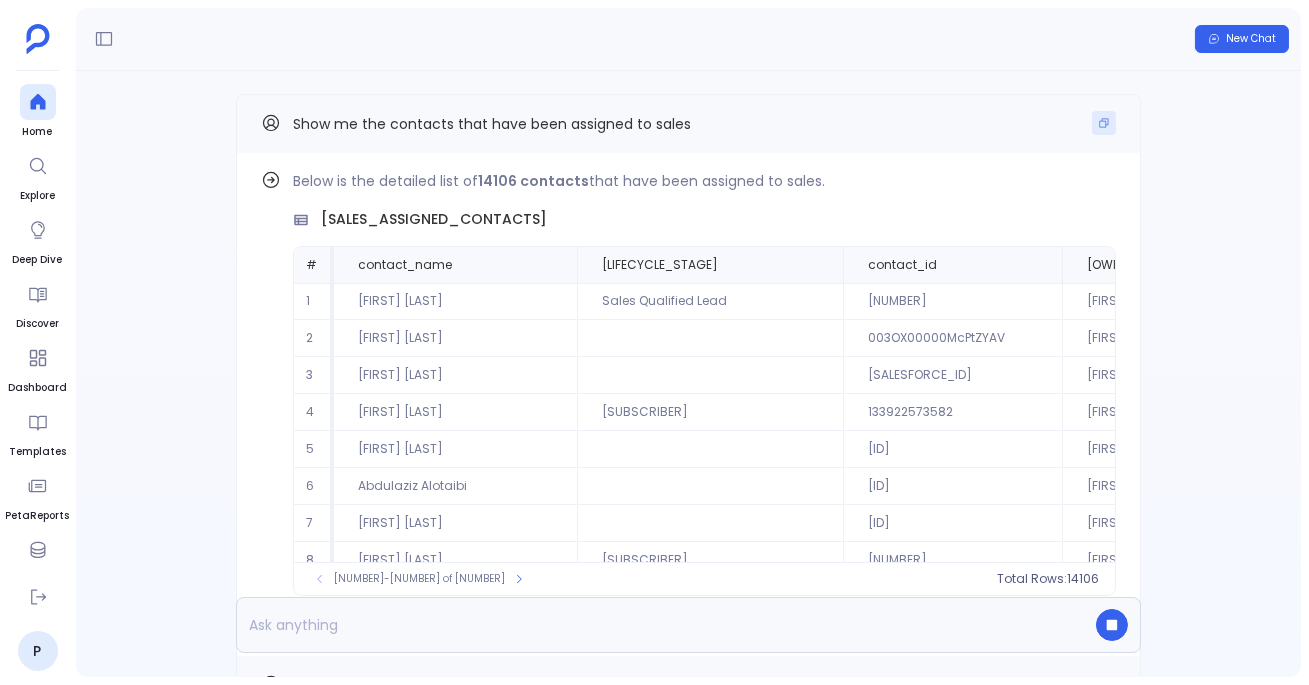 click at bounding box center [1104, 123] 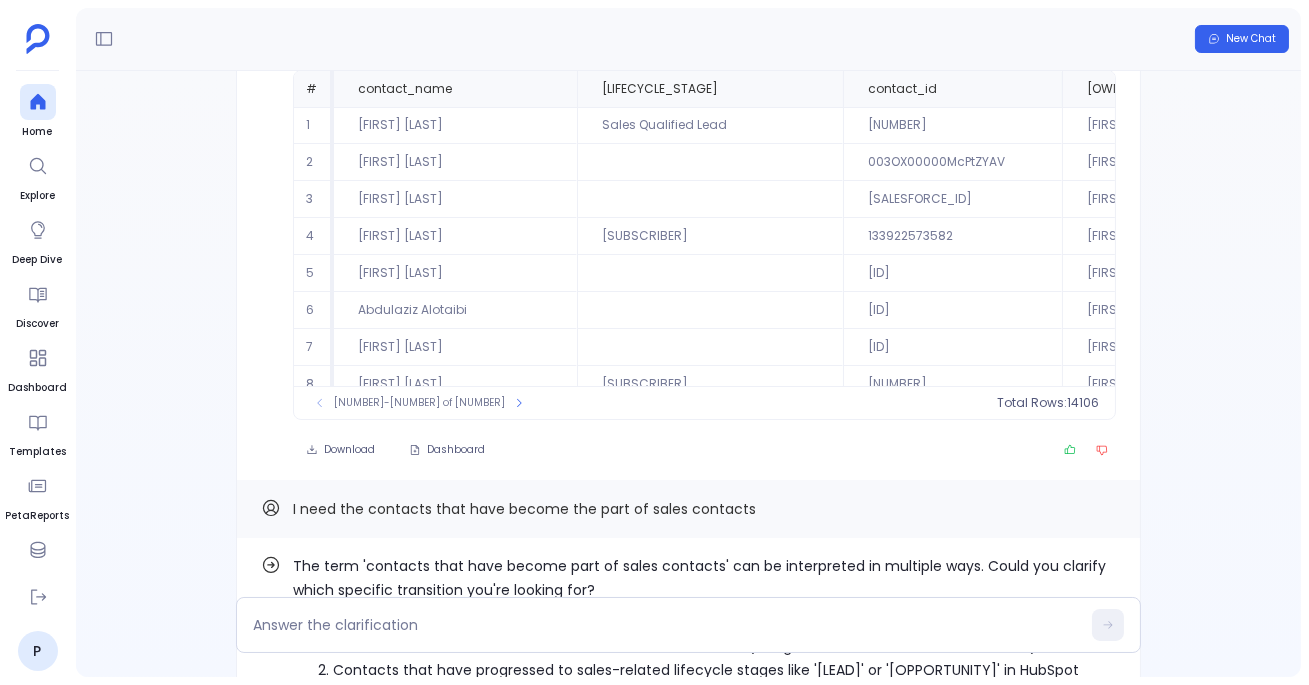 scroll, scrollTop: 0, scrollLeft: 0, axis: both 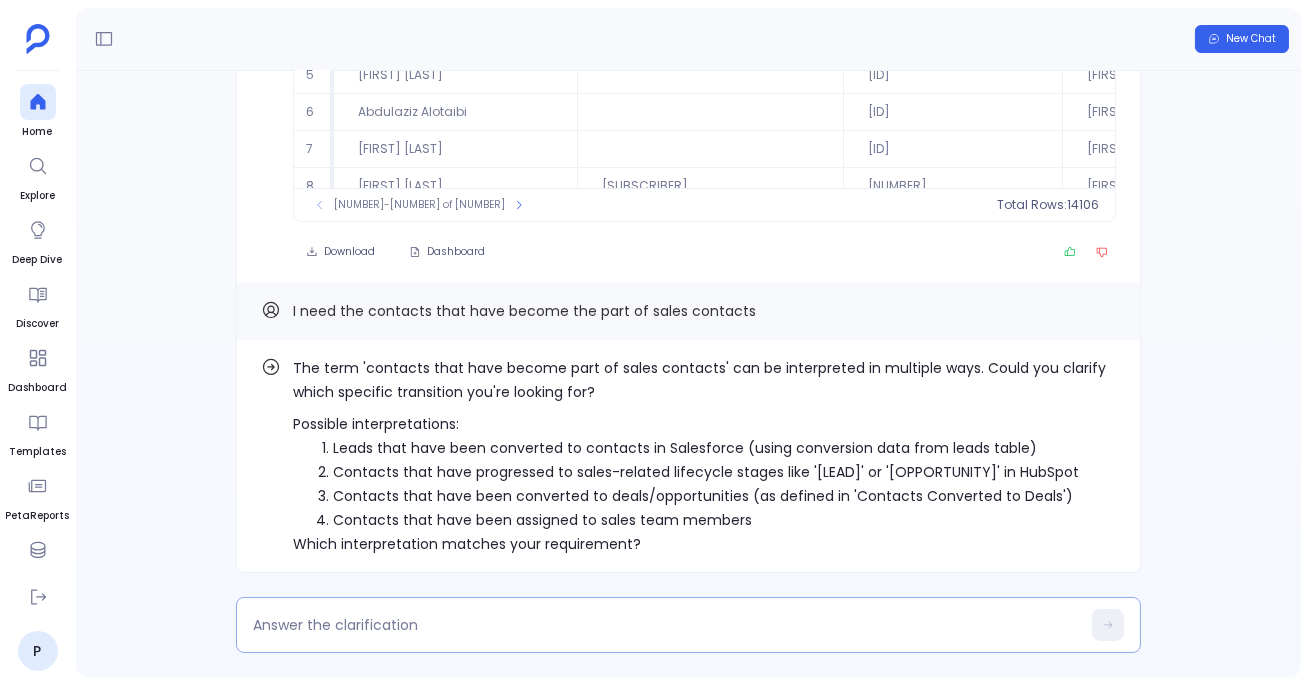 click at bounding box center [666, 625] 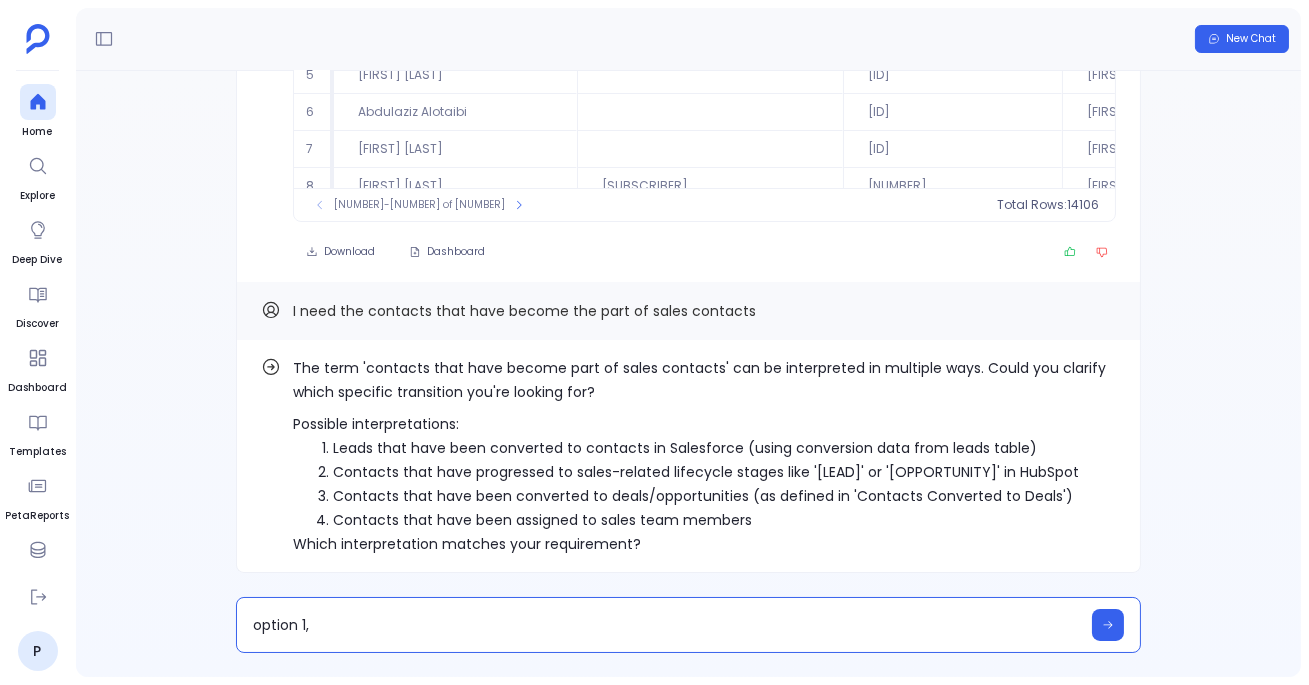 type on "option 1" 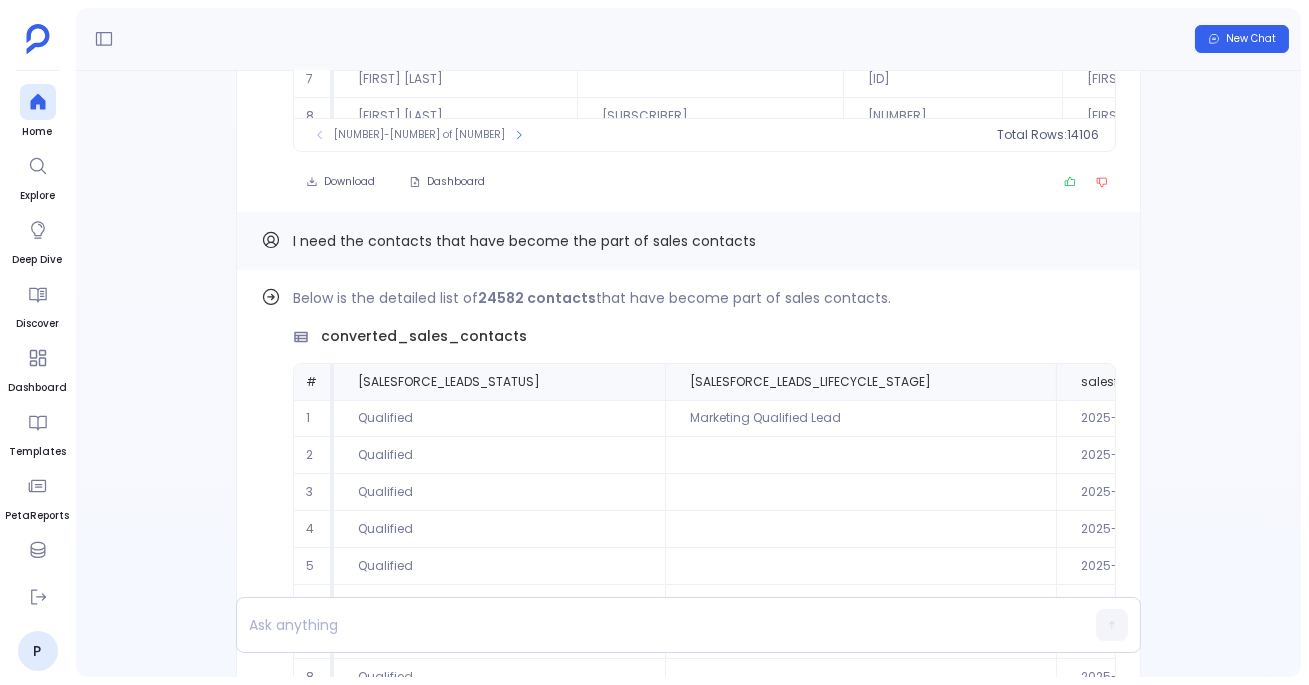 scroll, scrollTop: -644, scrollLeft: 0, axis: vertical 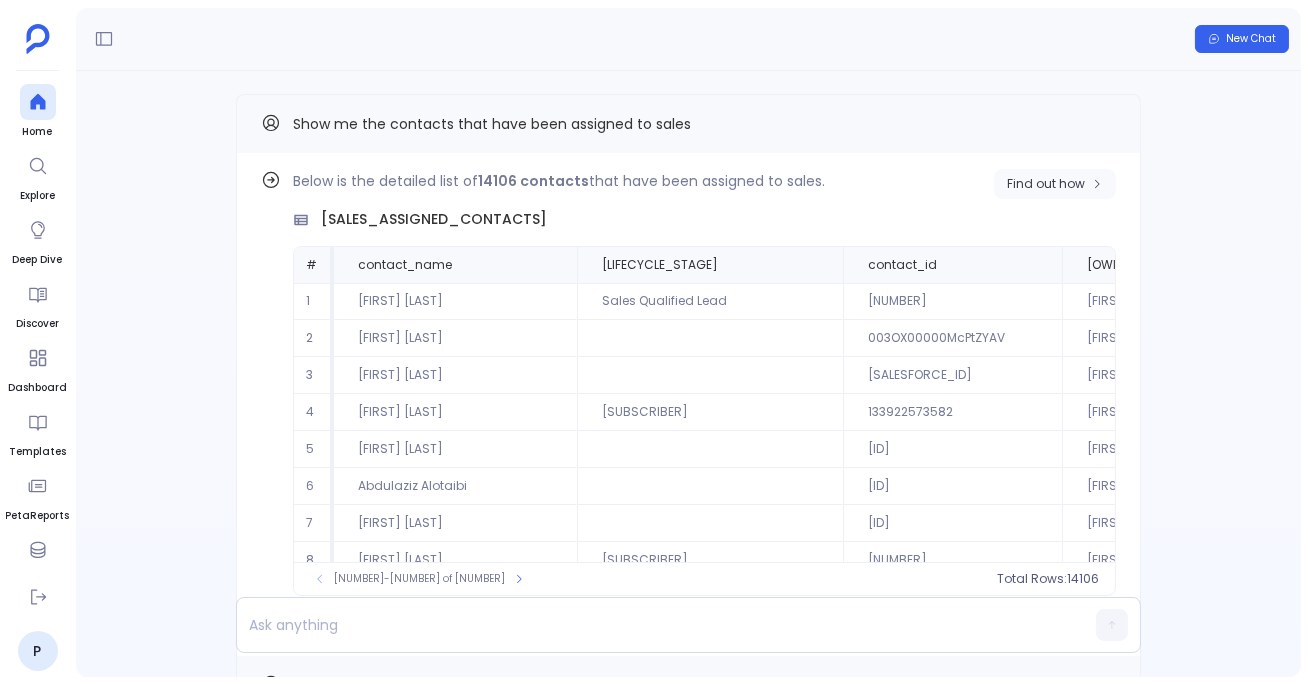 click on "Find out how" at bounding box center (1046, 184) 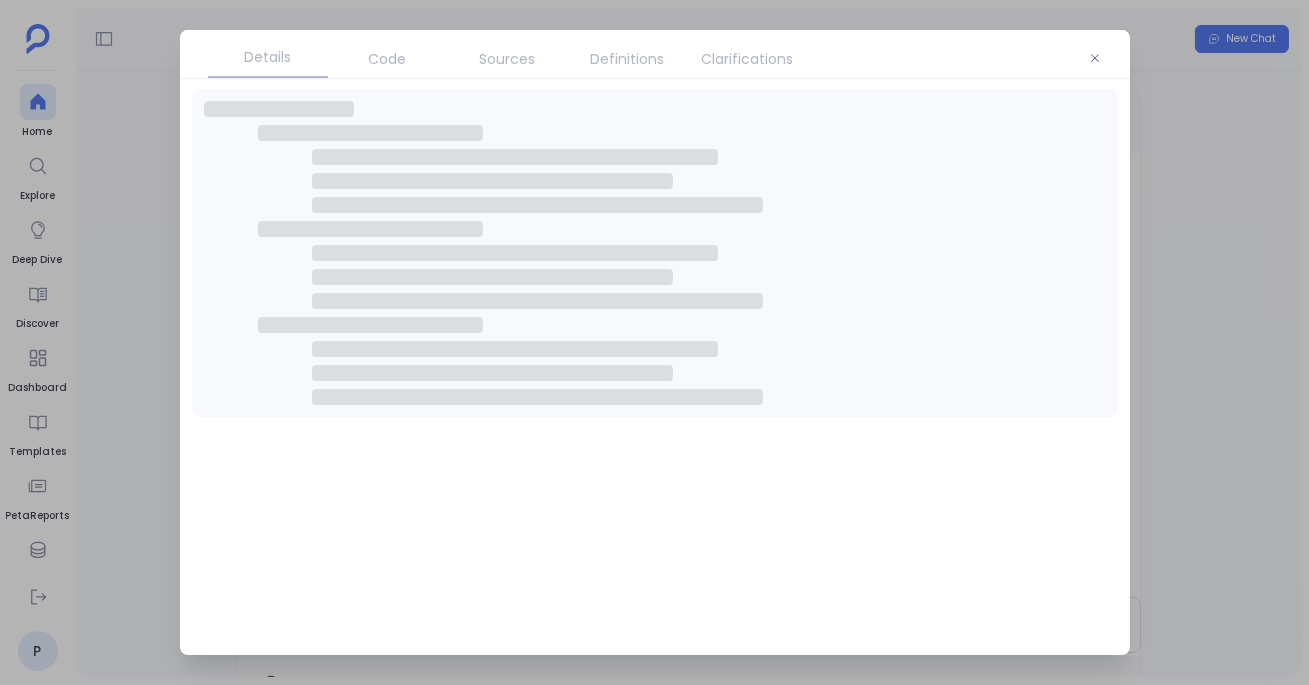 click on "Clarifications" at bounding box center (748, 59) 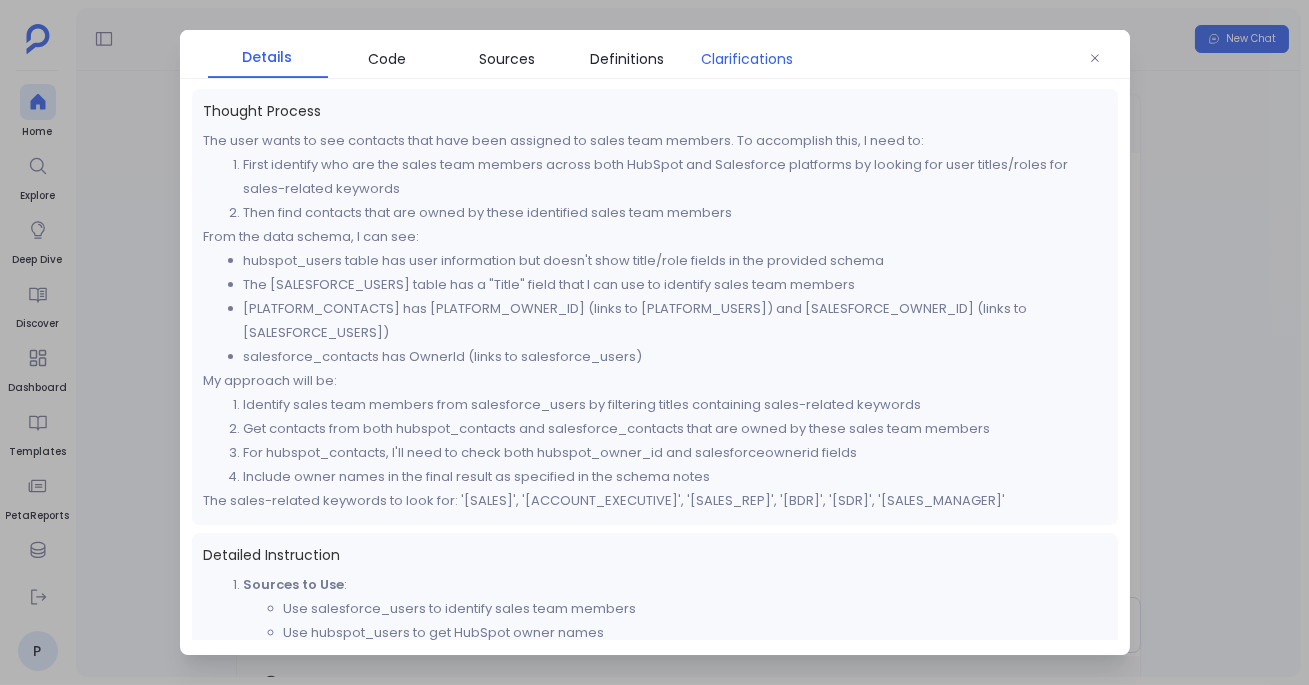 click on "Clarifications" at bounding box center (748, 59) 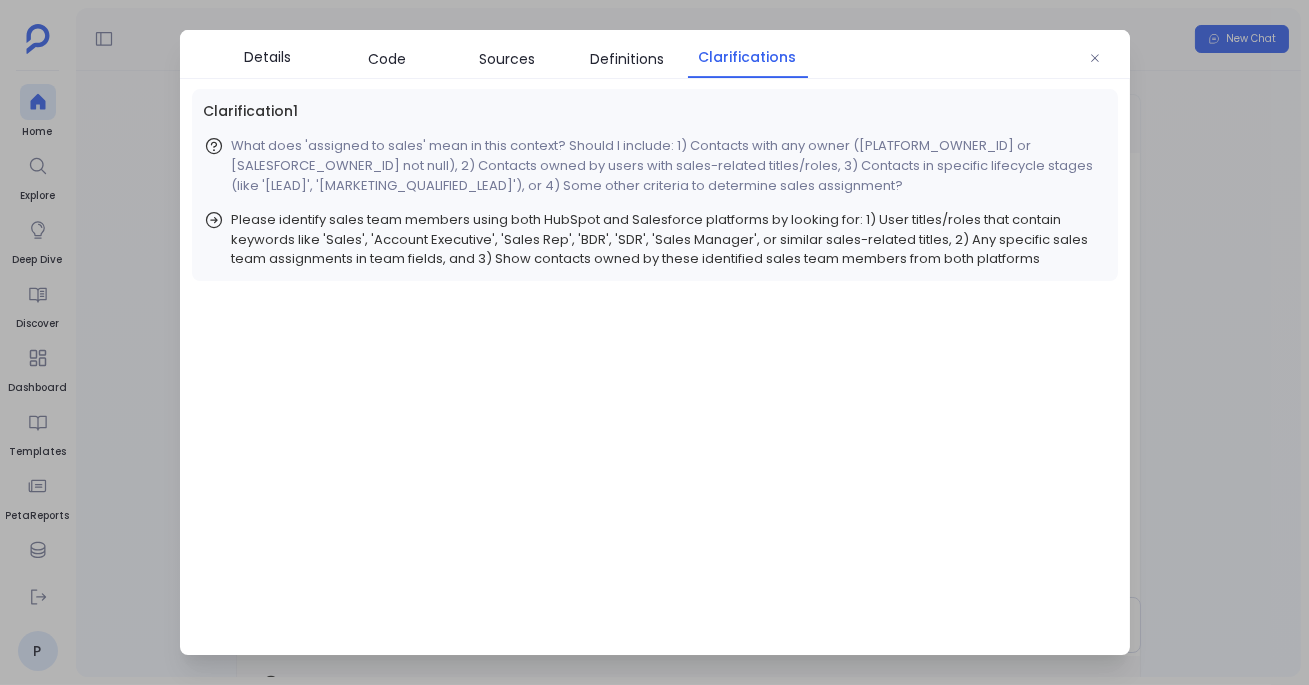 click at bounding box center (654, 342) 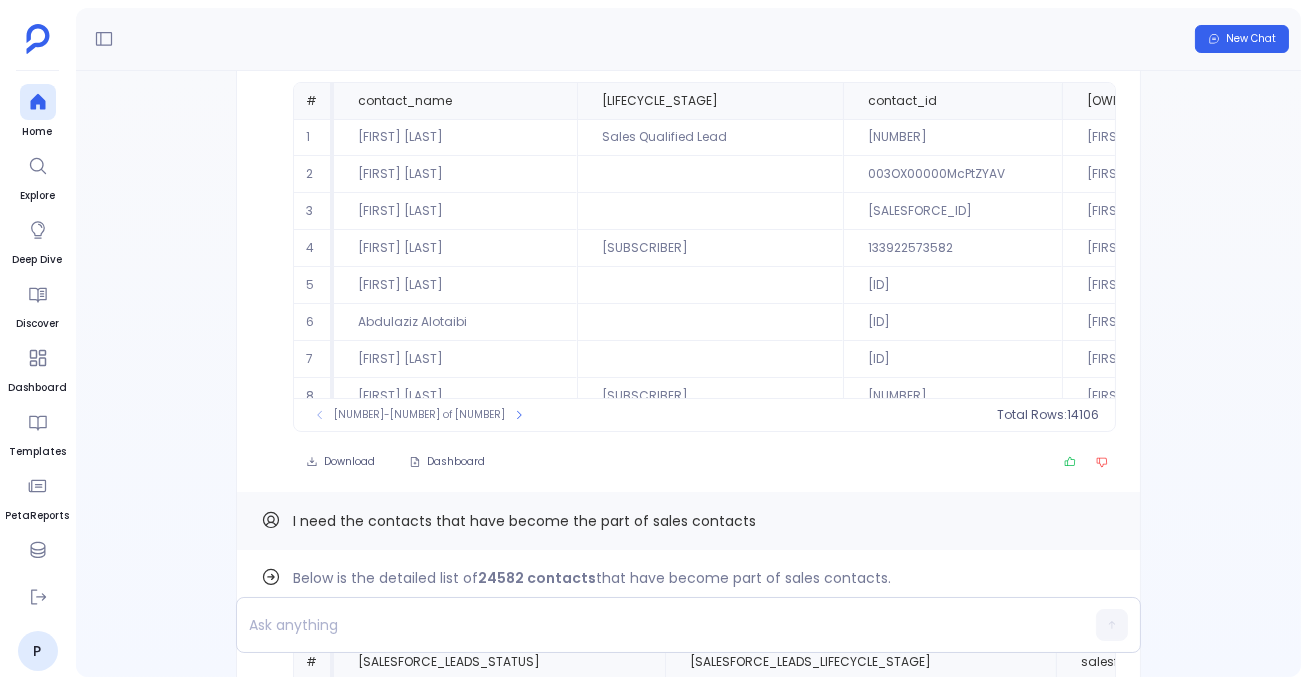 scroll, scrollTop: -412, scrollLeft: 0, axis: vertical 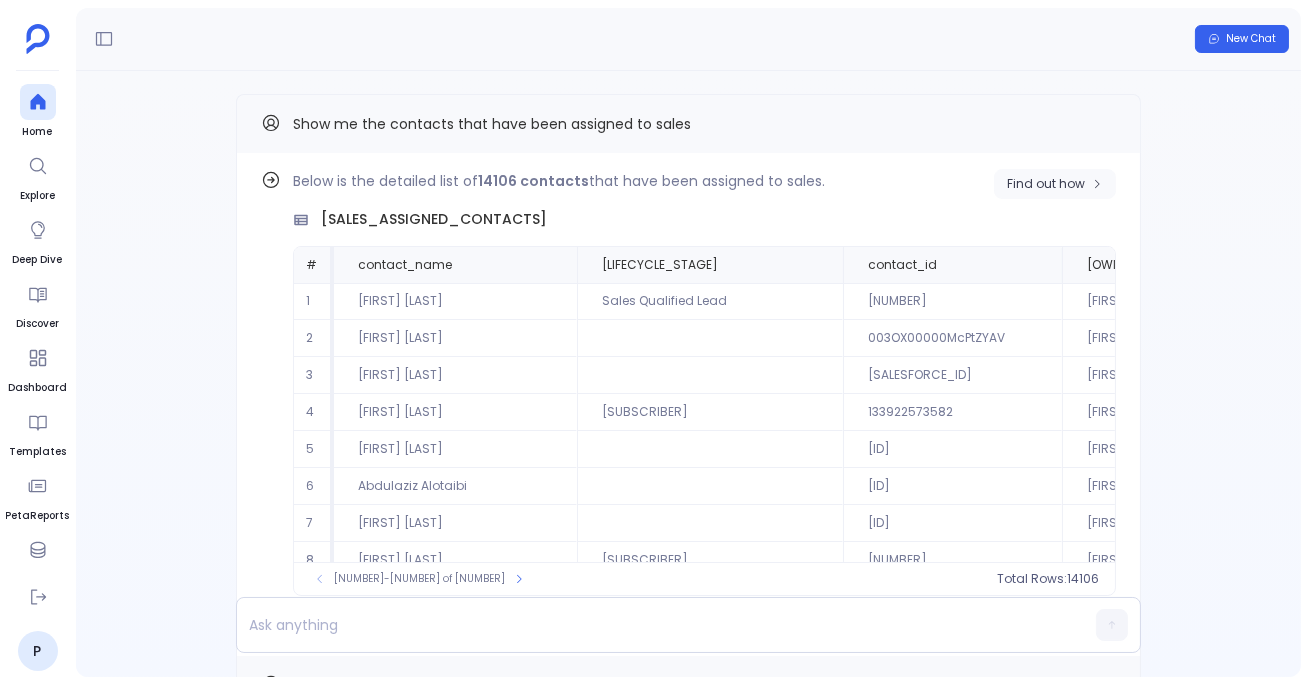 click on "Find out how" at bounding box center [1046, 184] 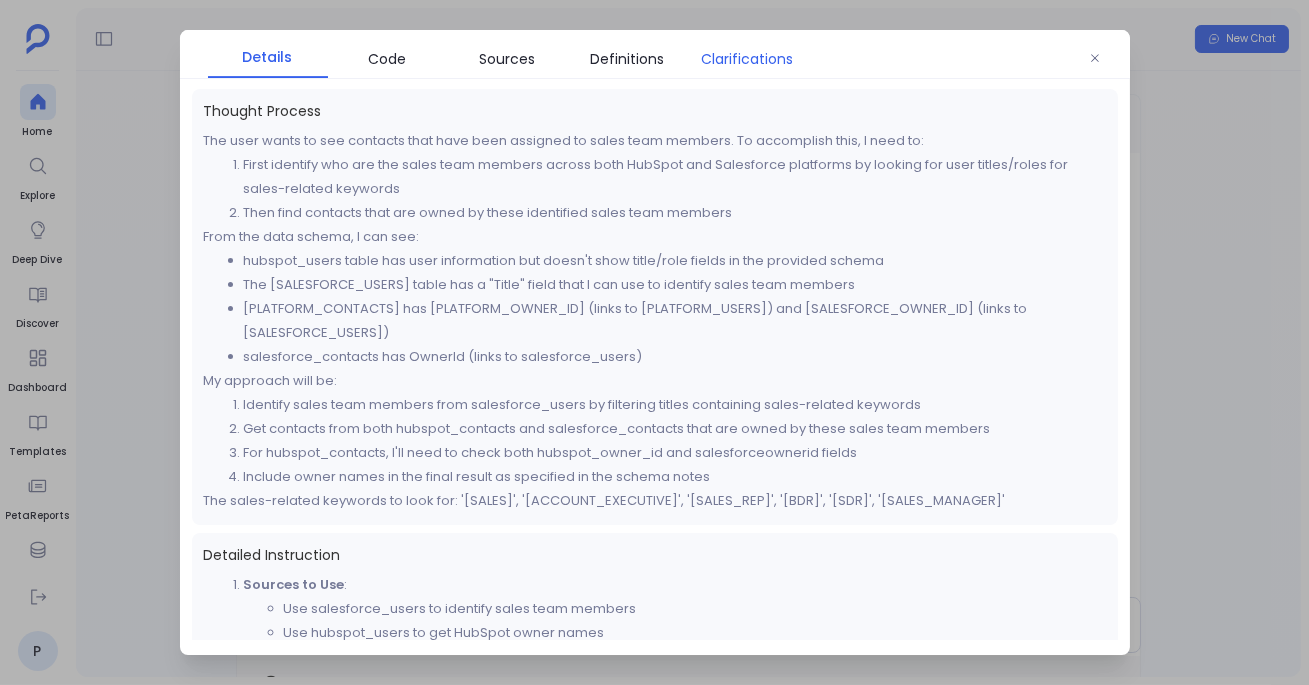 click on "Clarifications" at bounding box center (748, 59) 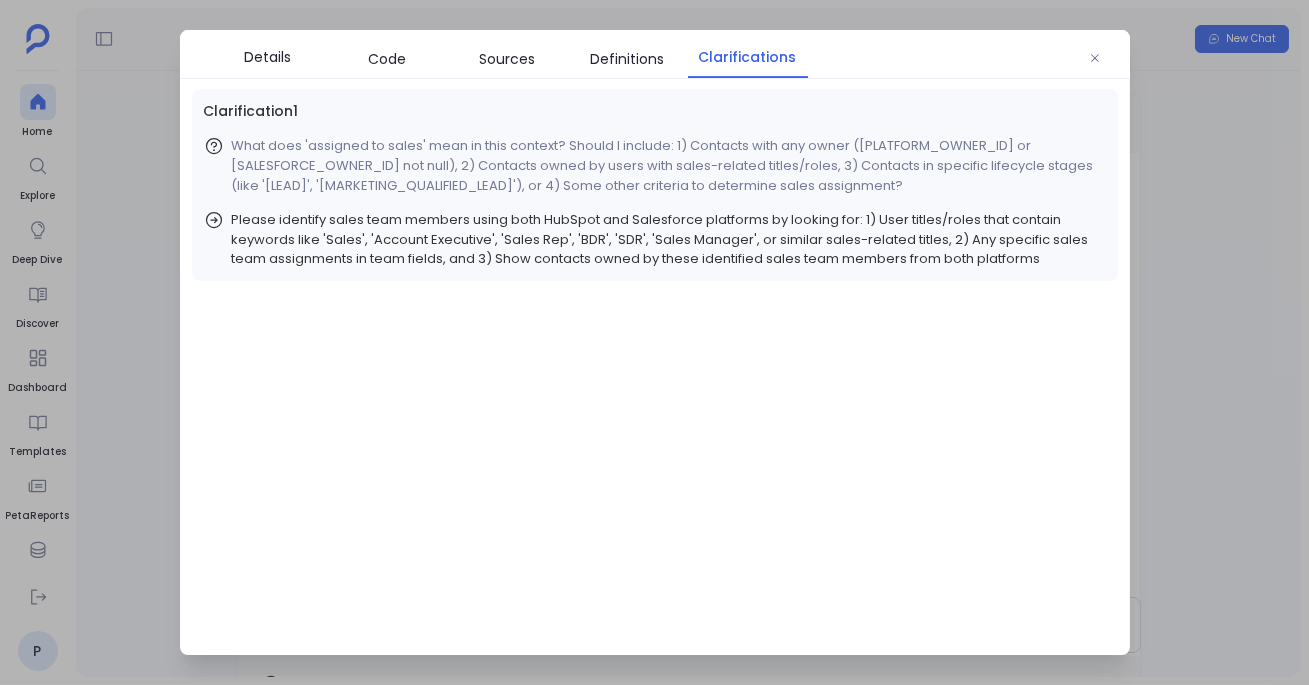 click at bounding box center (654, 342) 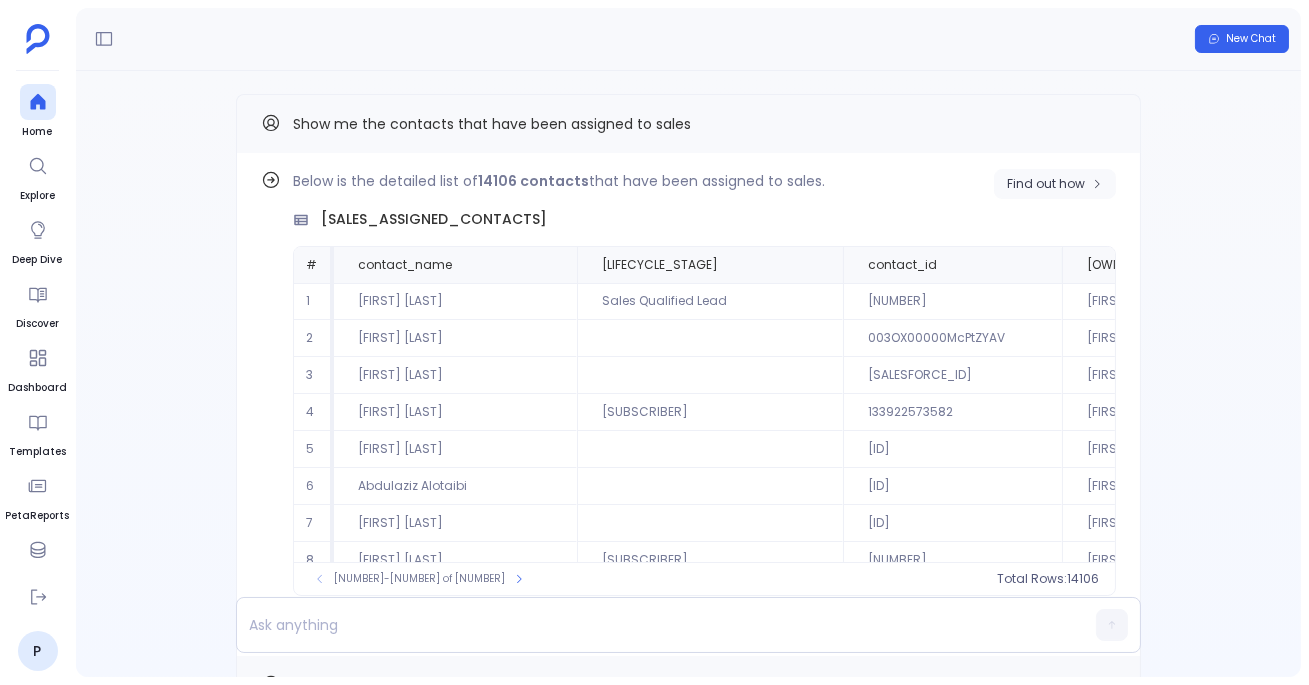 click on "Find out how" at bounding box center [1055, 184] 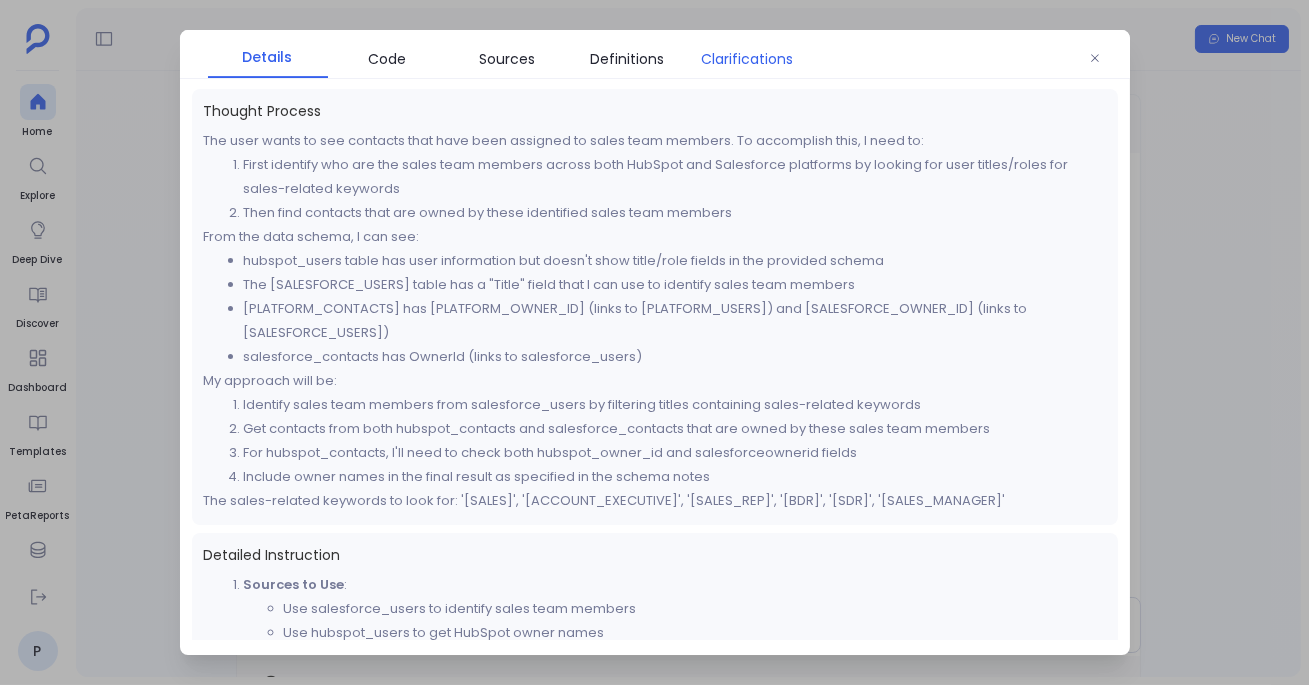 click on "Clarifications" at bounding box center (748, 59) 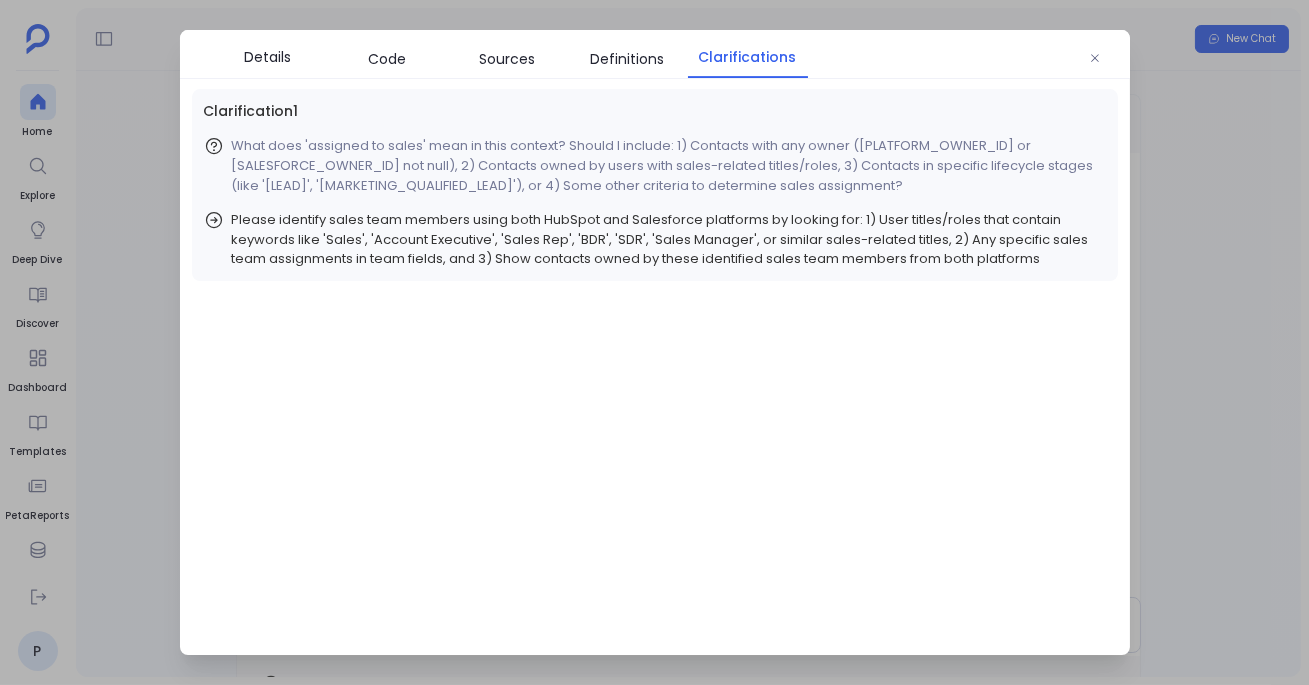 click at bounding box center (654, 342) 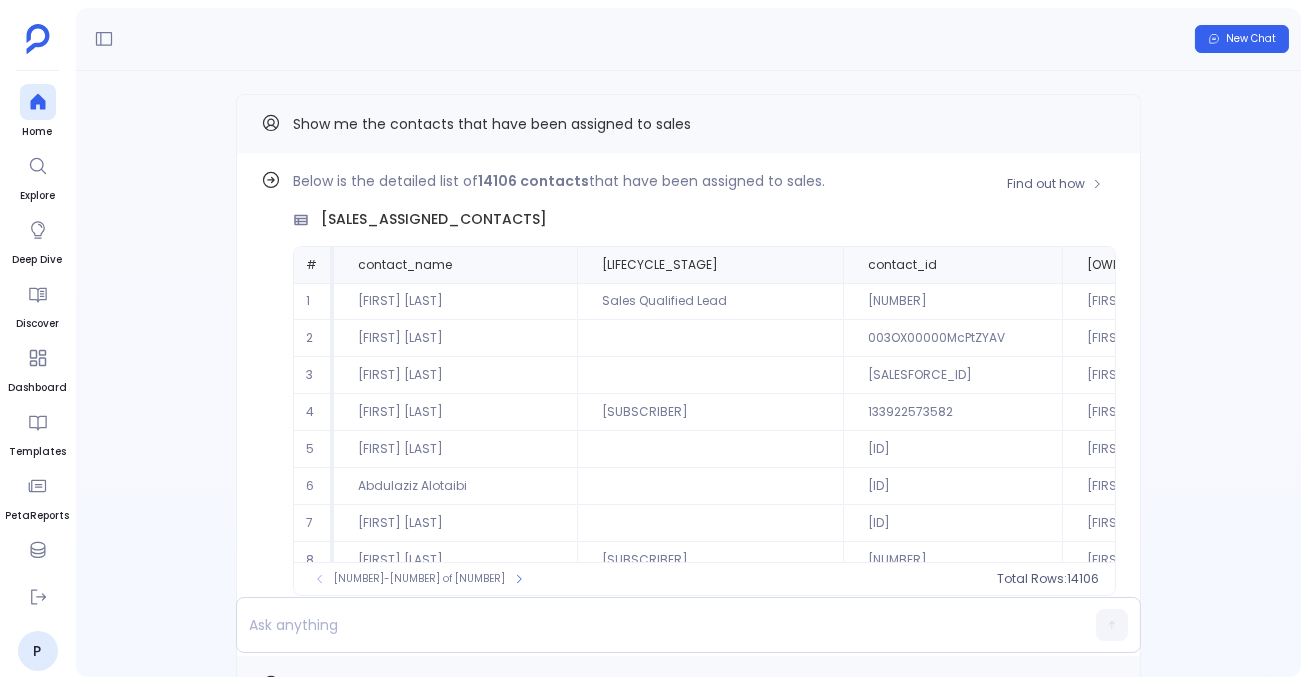 click on "Find out how Below is the detailed list of  14106 contacts  that have been assigned to sales. sales_assigned_contacts # contact_name lifecycle_stage contact_id owner_name owner_platform 1 Abas Sunday Sales Qualified Lead 100843760038 Barnali Dhar Salesforce 2 Abas Sunday 003OX00000McPtZYAV Barnali Dhar Salesforce 3 Abbasali Balisana 003OX00000SbAoQYAV Barnali Dhar Salesforce 4 Abdallah Zidan Subscriber 133922573582 Barnali Dhar Salesforce 5 Abdallah Zidan 003OX00000REZHjYAP Barnali Dhar Salesforce 6 Abdulaziz Alotaibi 003OX00000JhtJyYAJ Barnali Dhar Salesforce 7 Abdulrahman Alshammari 003OX00000SSYgIYAX Barnali Dhar Salesforce 8 Abdurrahman Besikci Subscriber 133922512907 Barnali Dhar Salesforce 9 Abdurrahman Besikci 003OX00000REVhDYAX Barnali Dhar Salesforce 10 Abimbola McP 003OX00000RpXNaYAN Barnali Dhar Salesforce 1-10 of 14106 Total Rows:  14106 Download Dashboard" at bounding box center (688, 404) 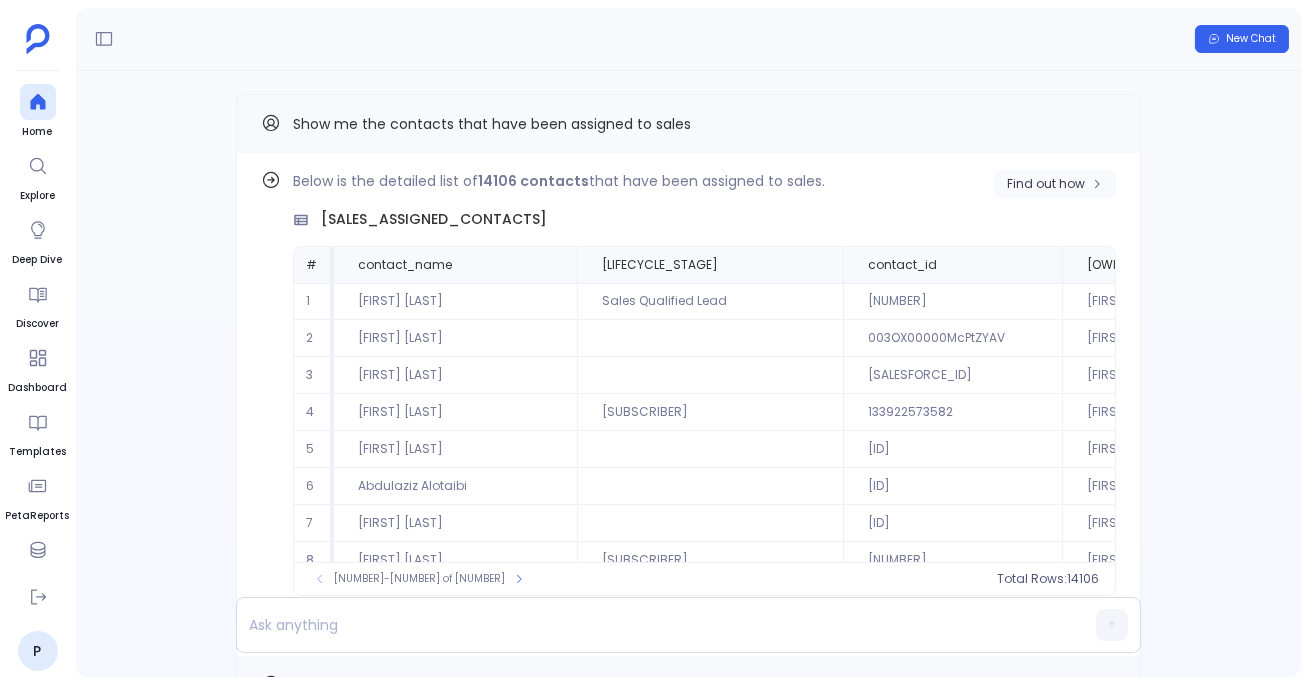 click on "Find out how" at bounding box center [1055, 184] 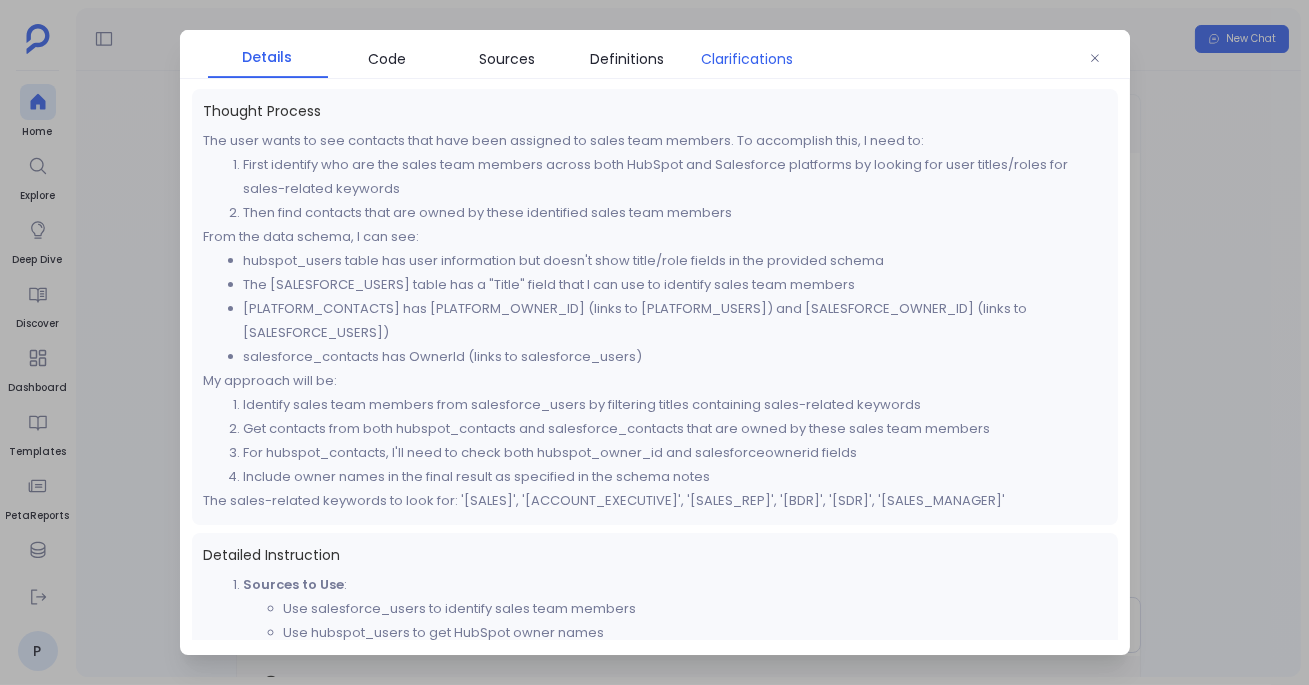 click on "Clarifications" at bounding box center (748, 59) 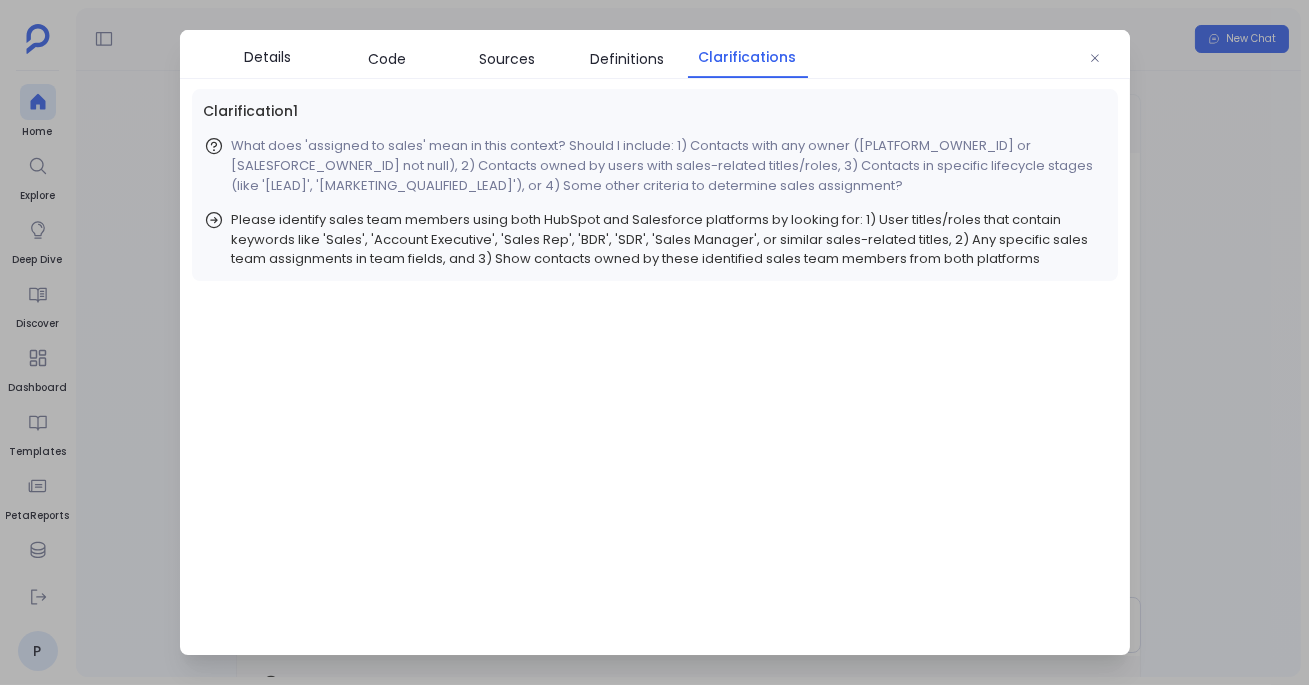 click at bounding box center (654, 342) 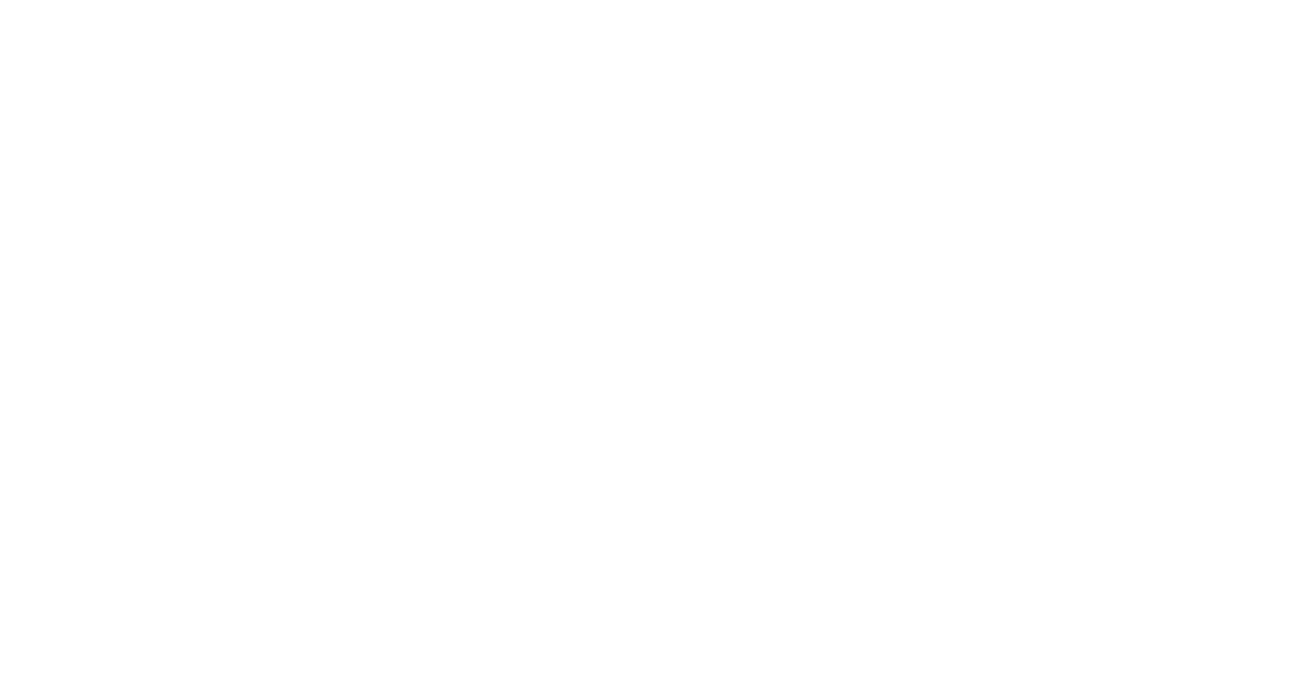 scroll, scrollTop: 0, scrollLeft: 0, axis: both 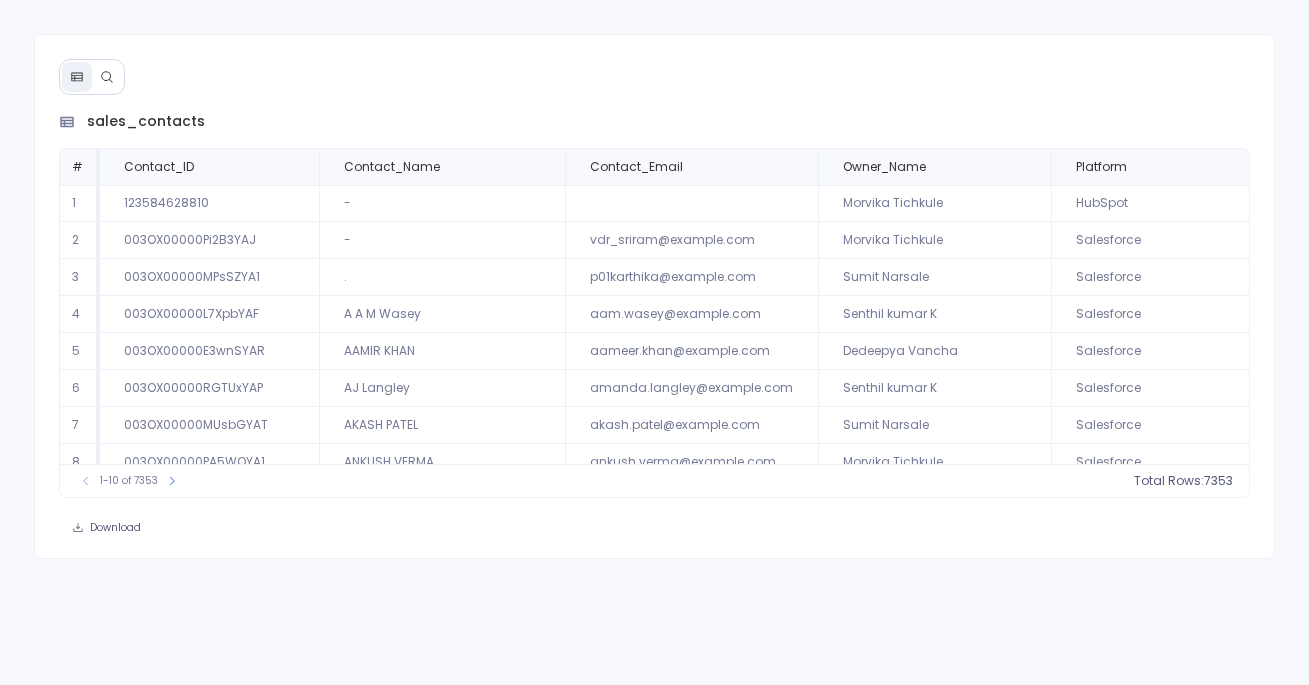 click at bounding box center [107, 77] 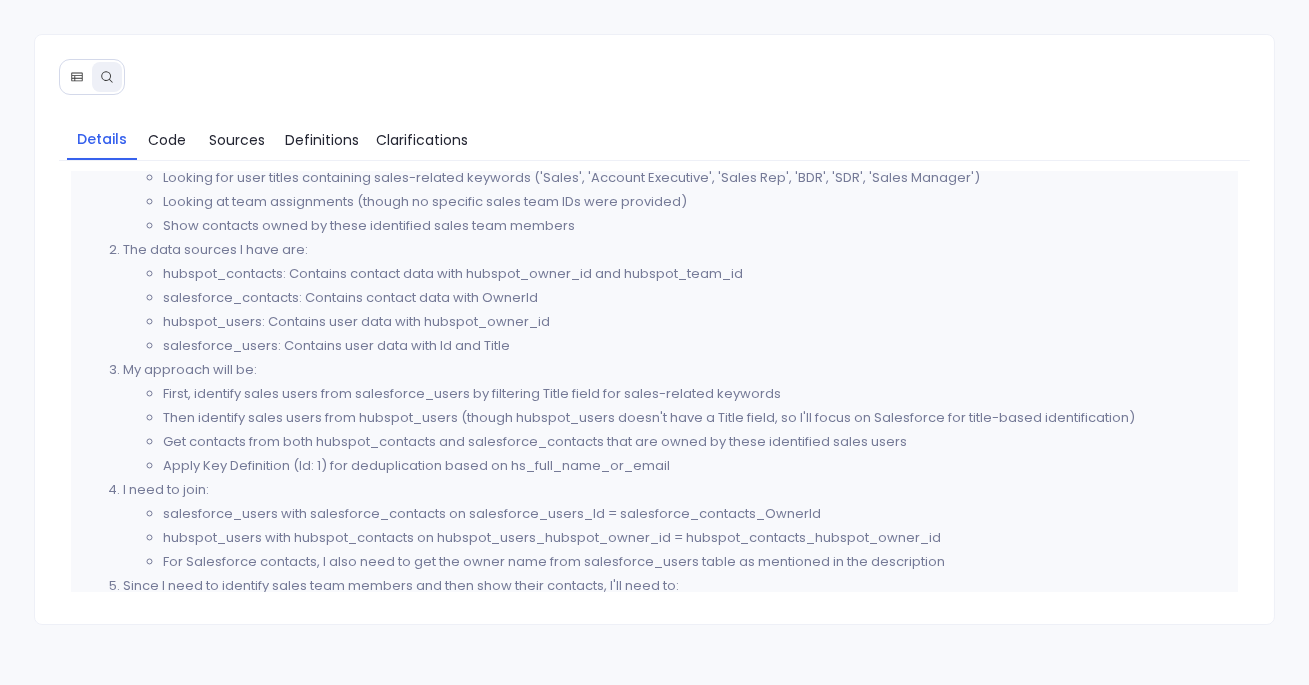 scroll, scrollTop: 49, scrollLeft: 0, axis: vertical 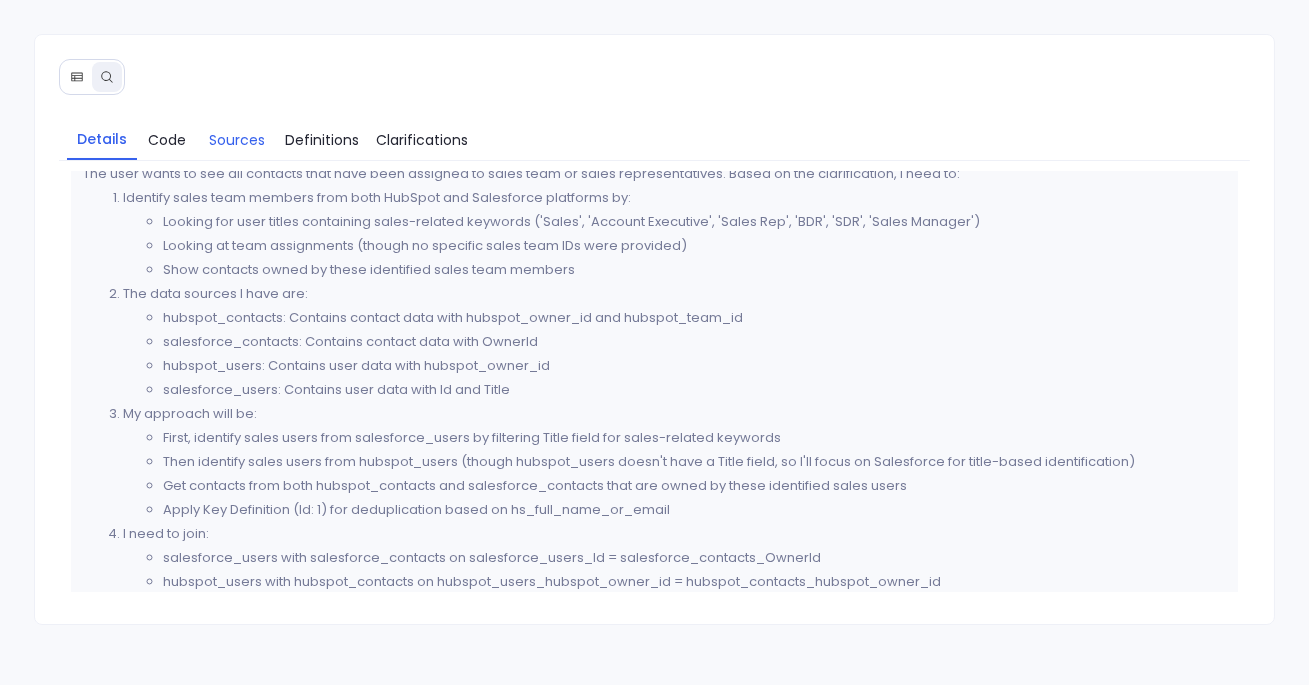 click on "Sources" at bounding box center (237, 140) 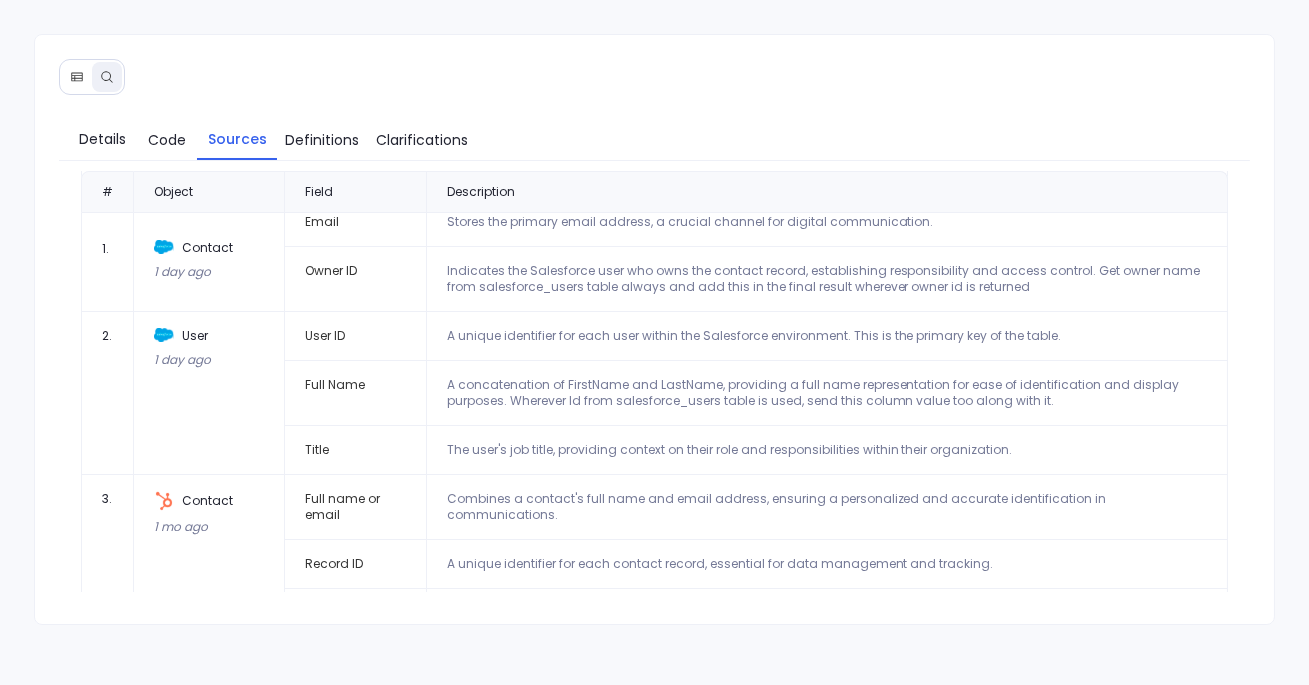 scroll, scrollTop: 0, scrollLeft: 0, axis: both 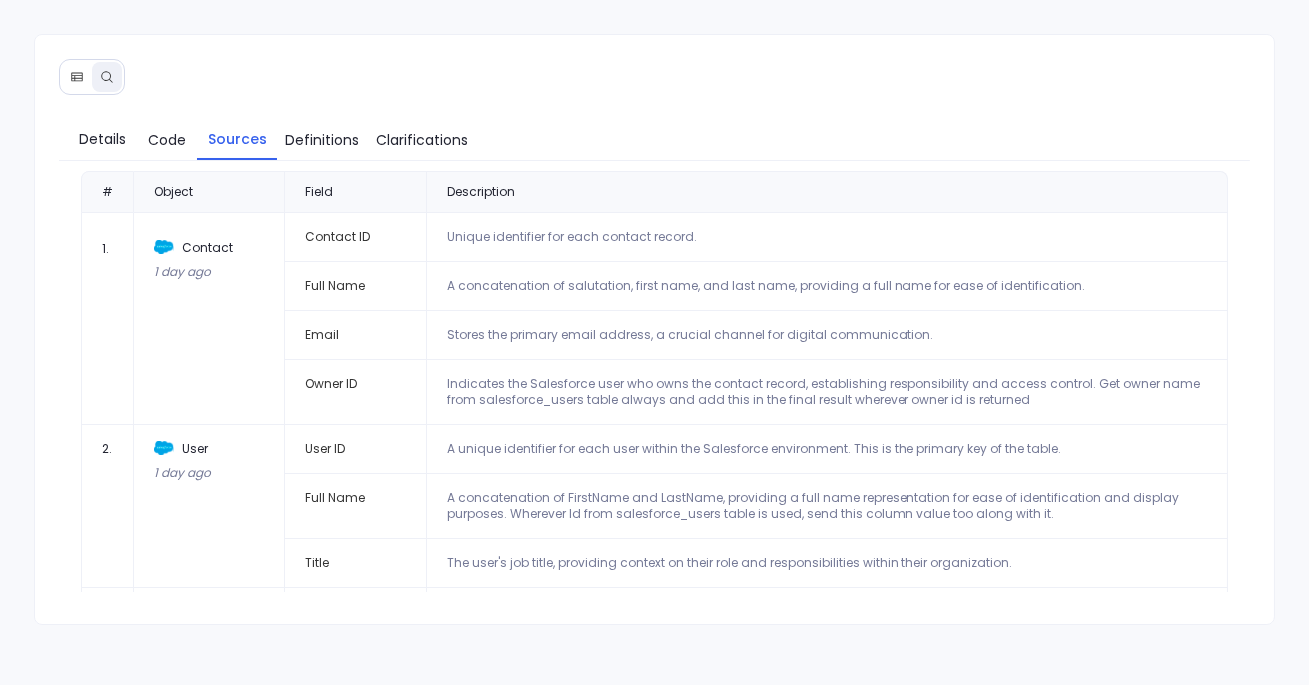 click on "Sources" at bounding box center (237, 139) 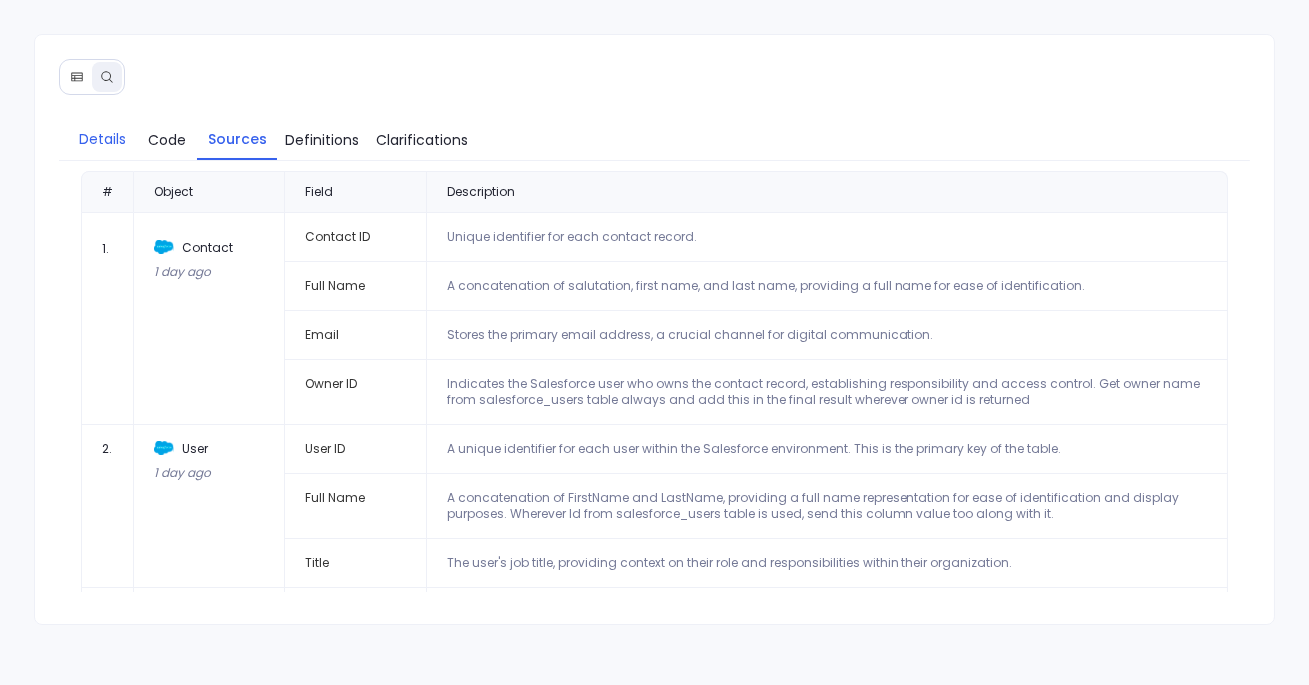 click on "Details" at bounding box center [102, 139] 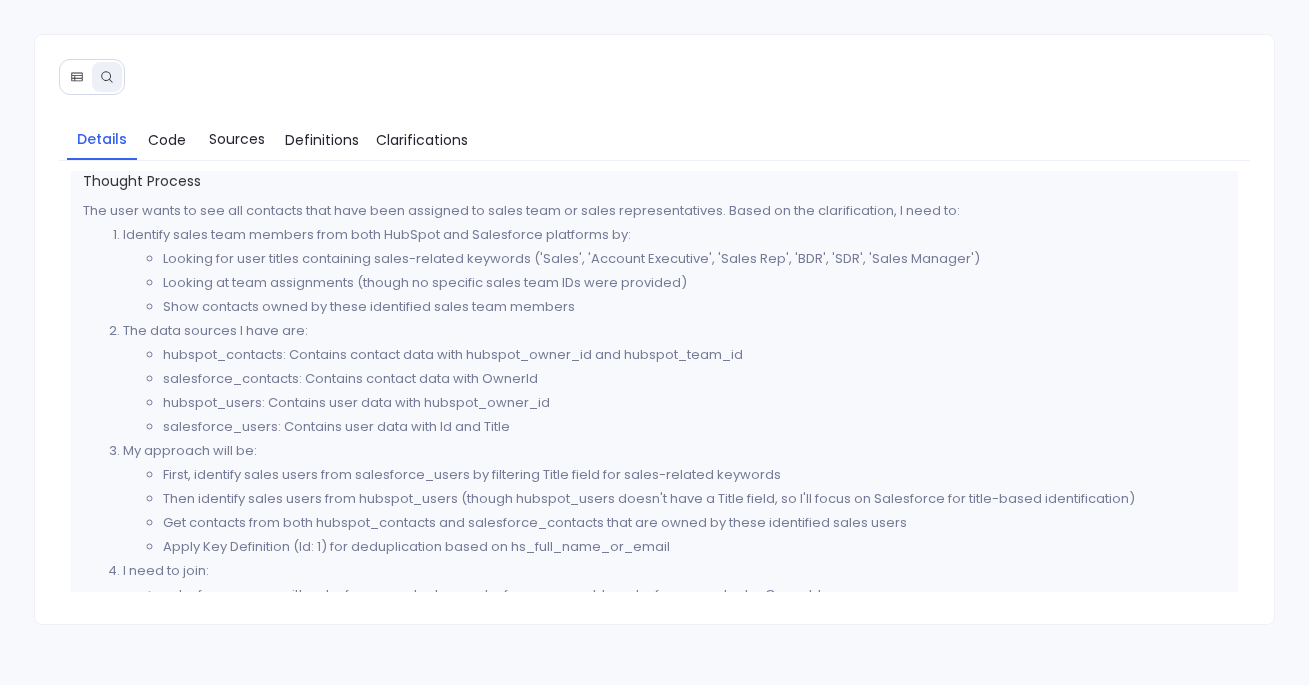 scroll, scrollTop: 6, scrollLeft: 0, axis: vertical 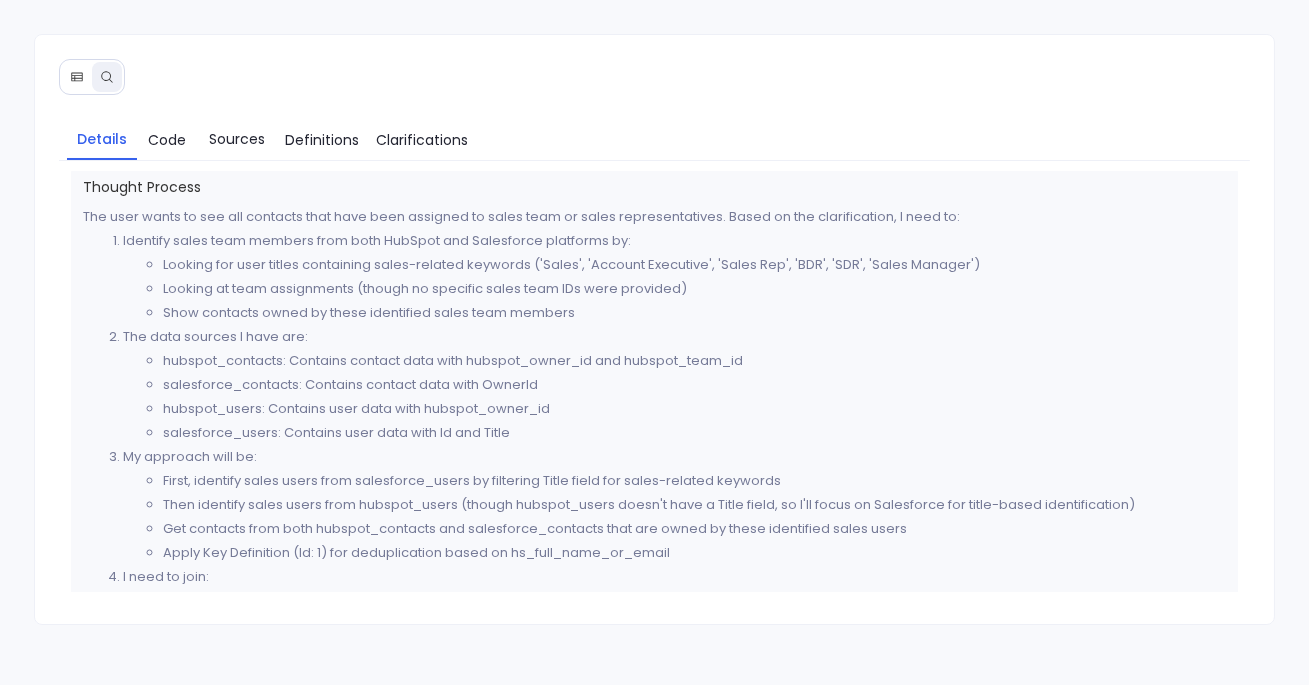 click at bounding box center [77, 77] 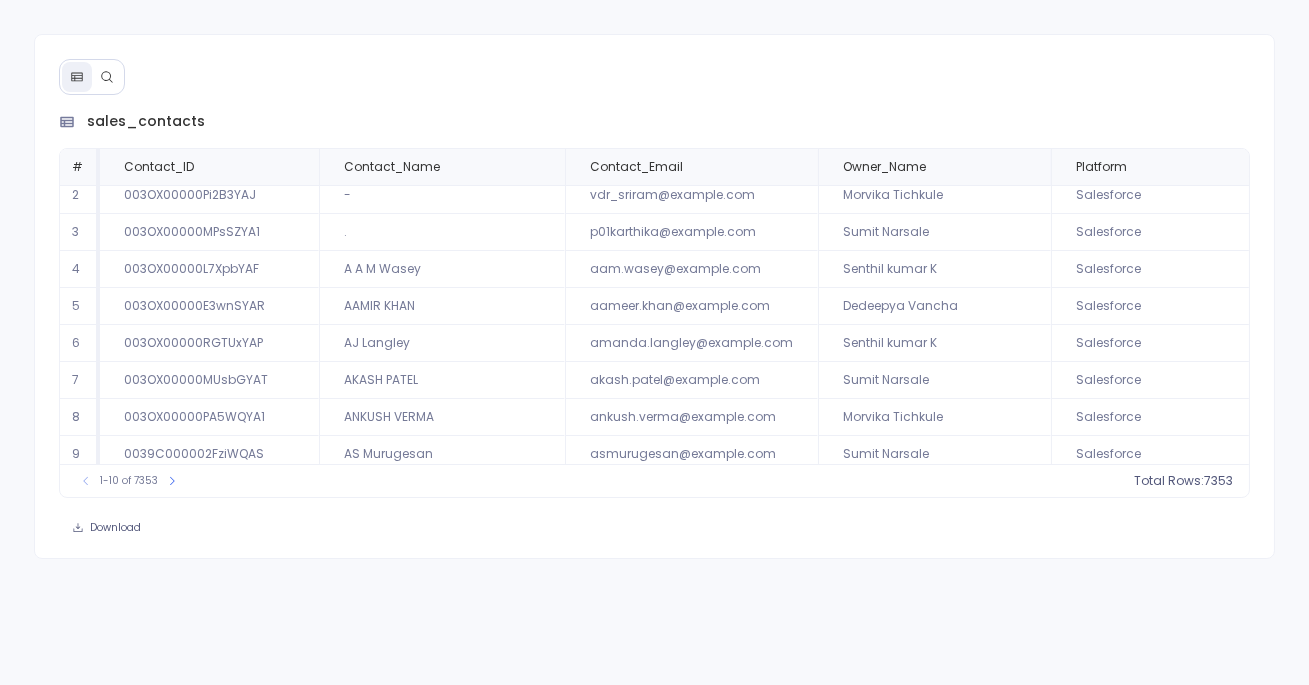scroll, scrollTop: 0, scrollLeft: 0, axis: both 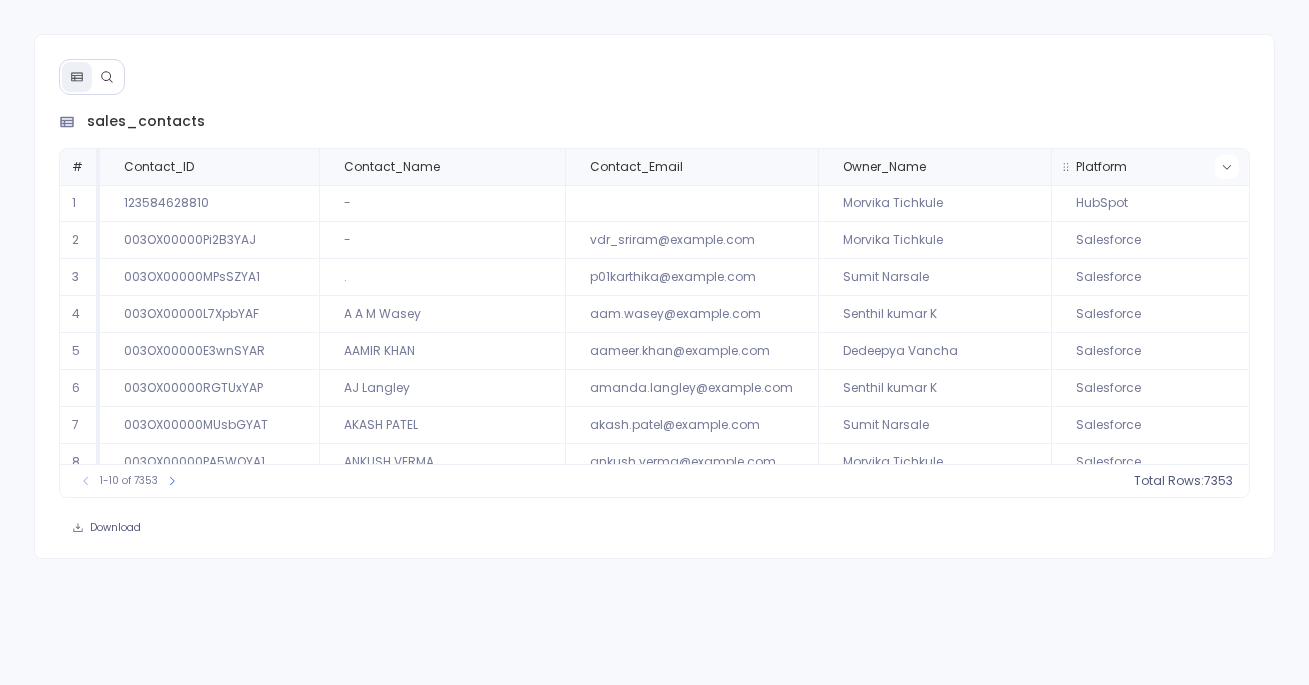 click at bounding box center (1227, 167) 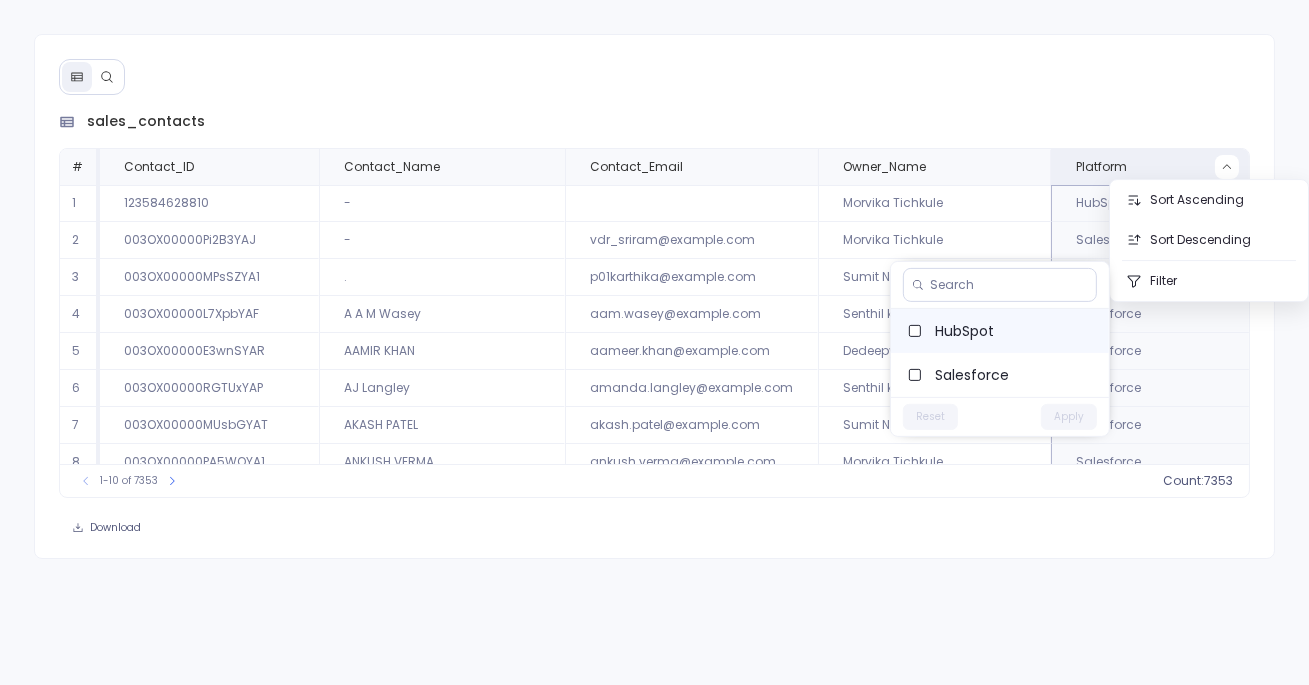 click on "HubSpot" at bounding box center [1014, 331] 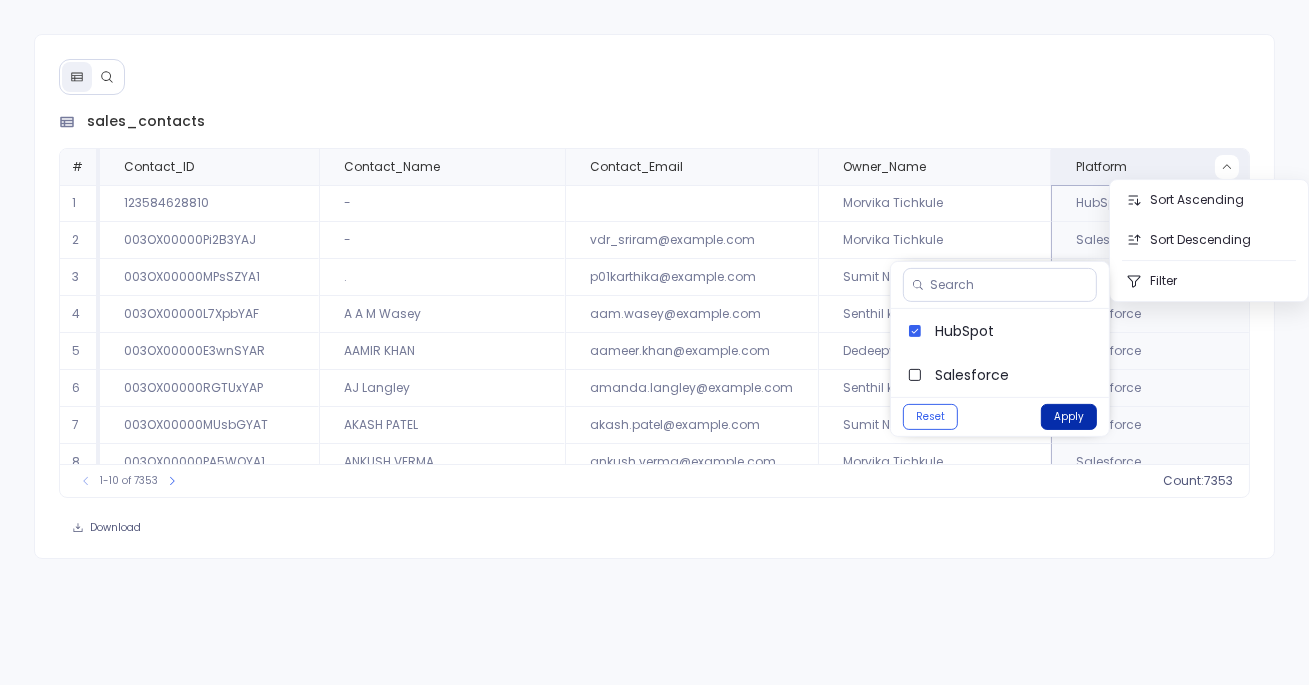 click on "Apply" at bounding box center (1069, 417) 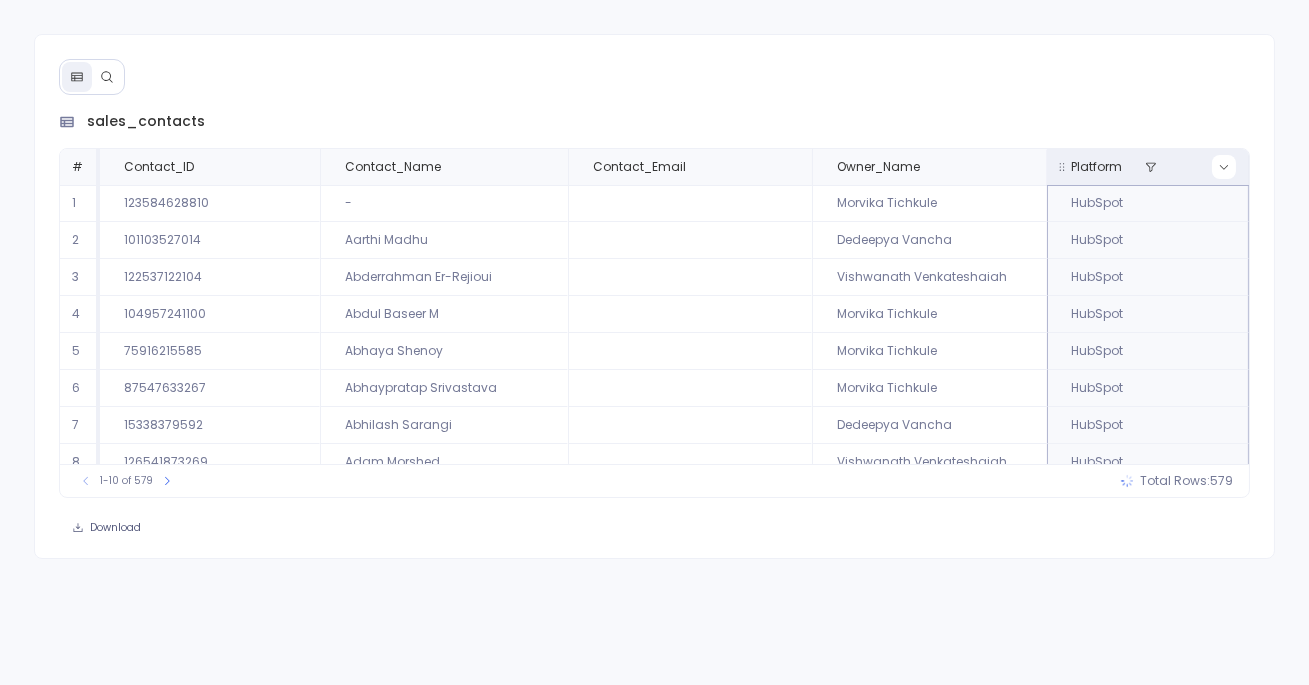 click 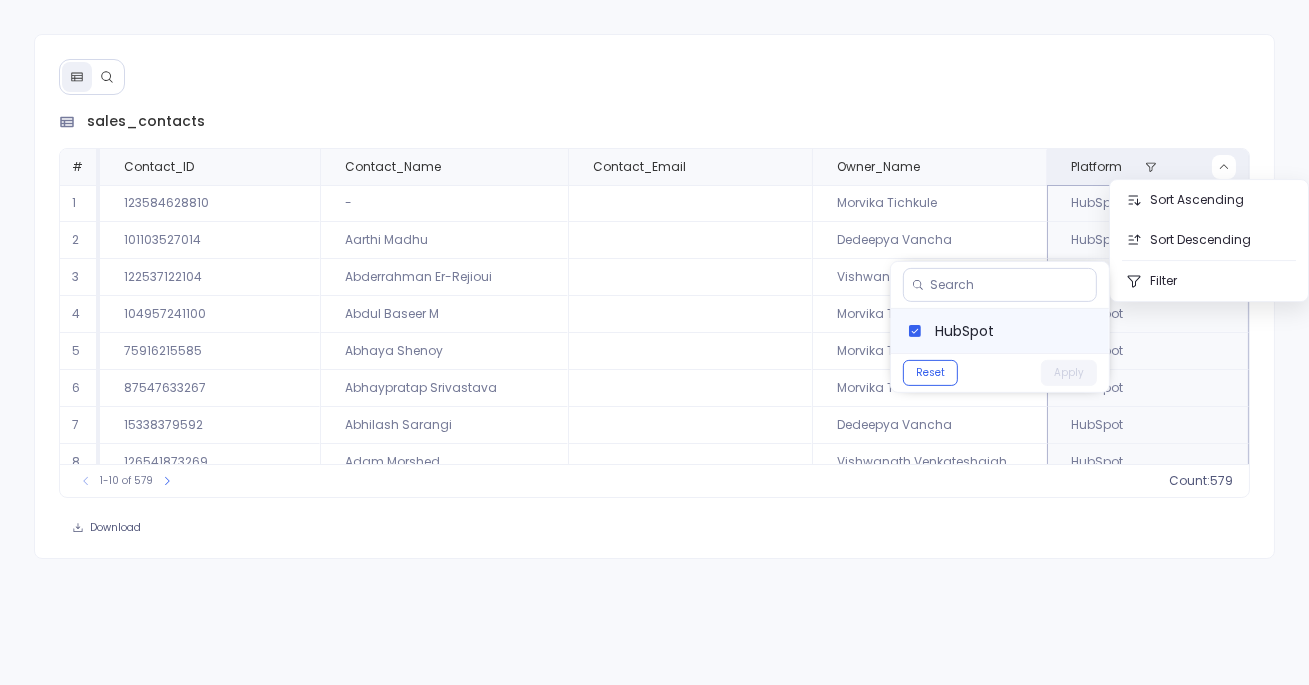 click on "HubSpot" at bounding box center (1000, 331) 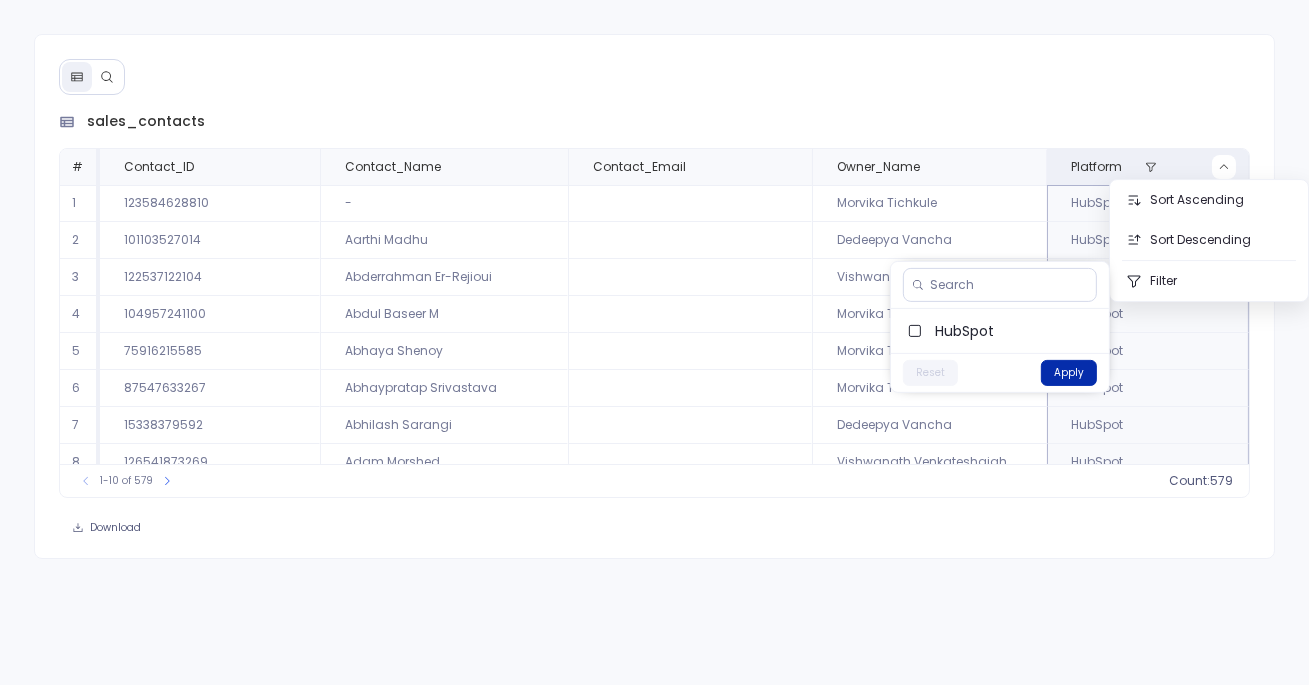 click on "Apply" at bounding box center (1069, 373) 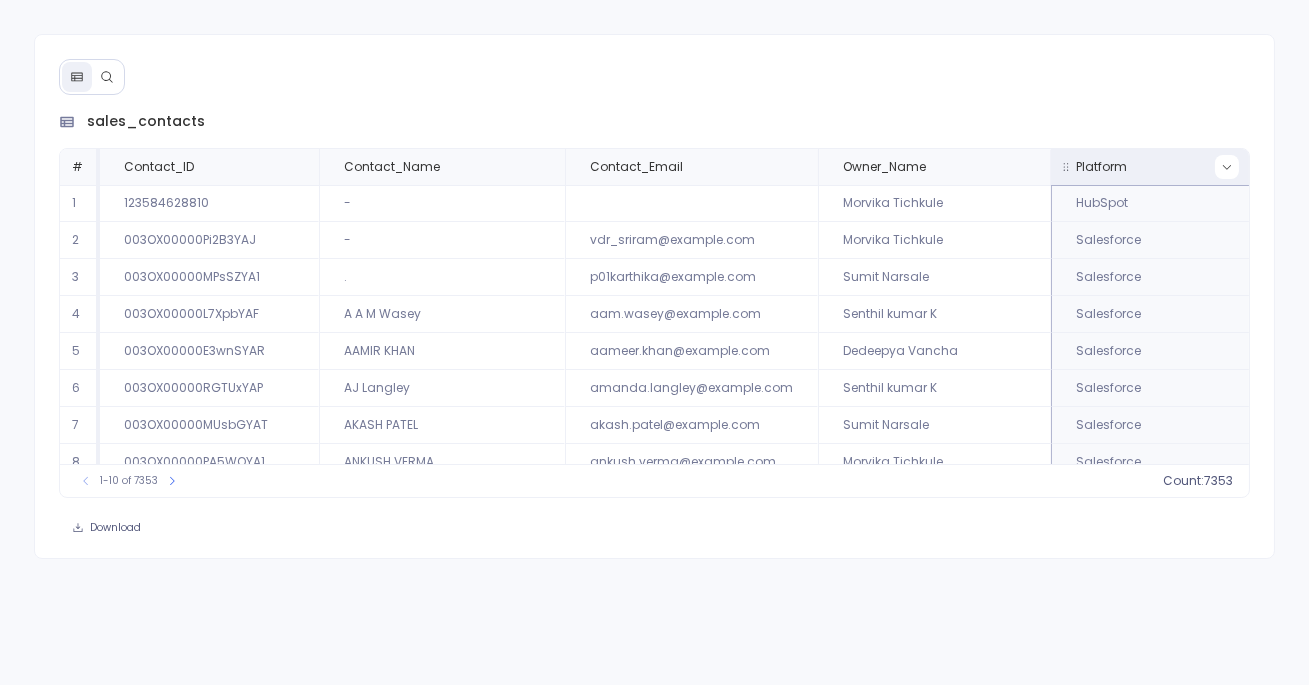 click 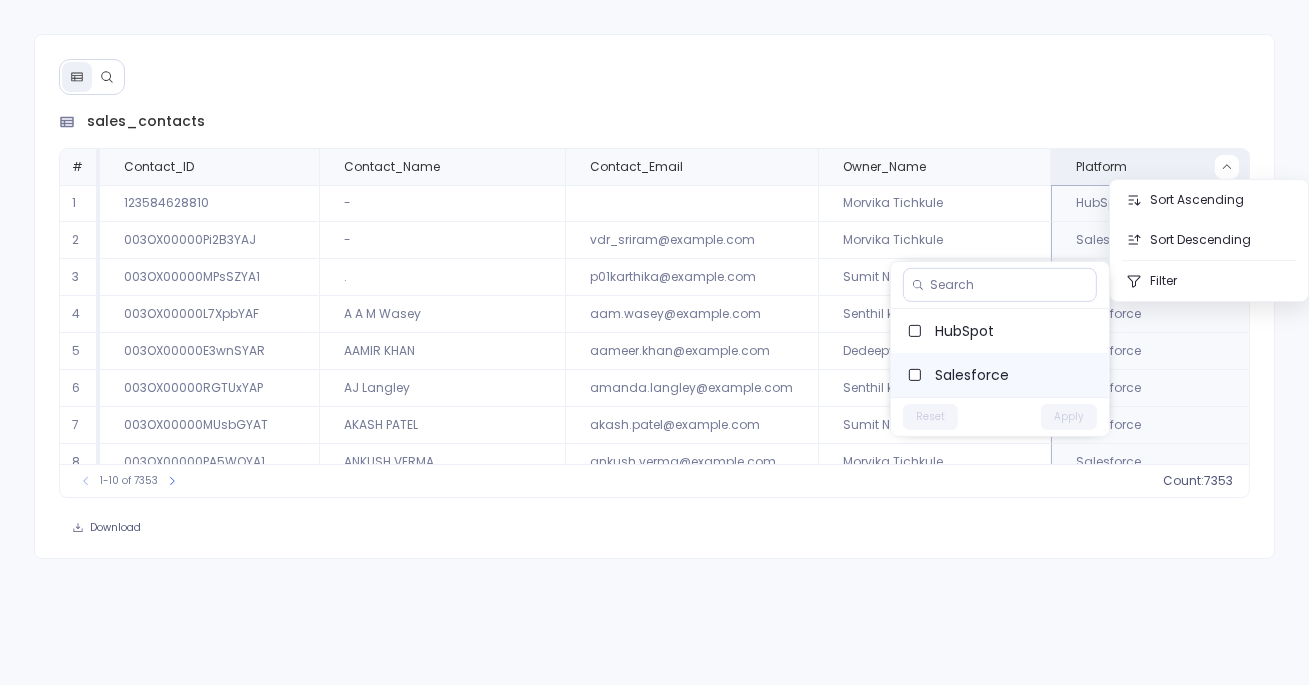 click on "Salesforce" at bounding box center [1014, 375] 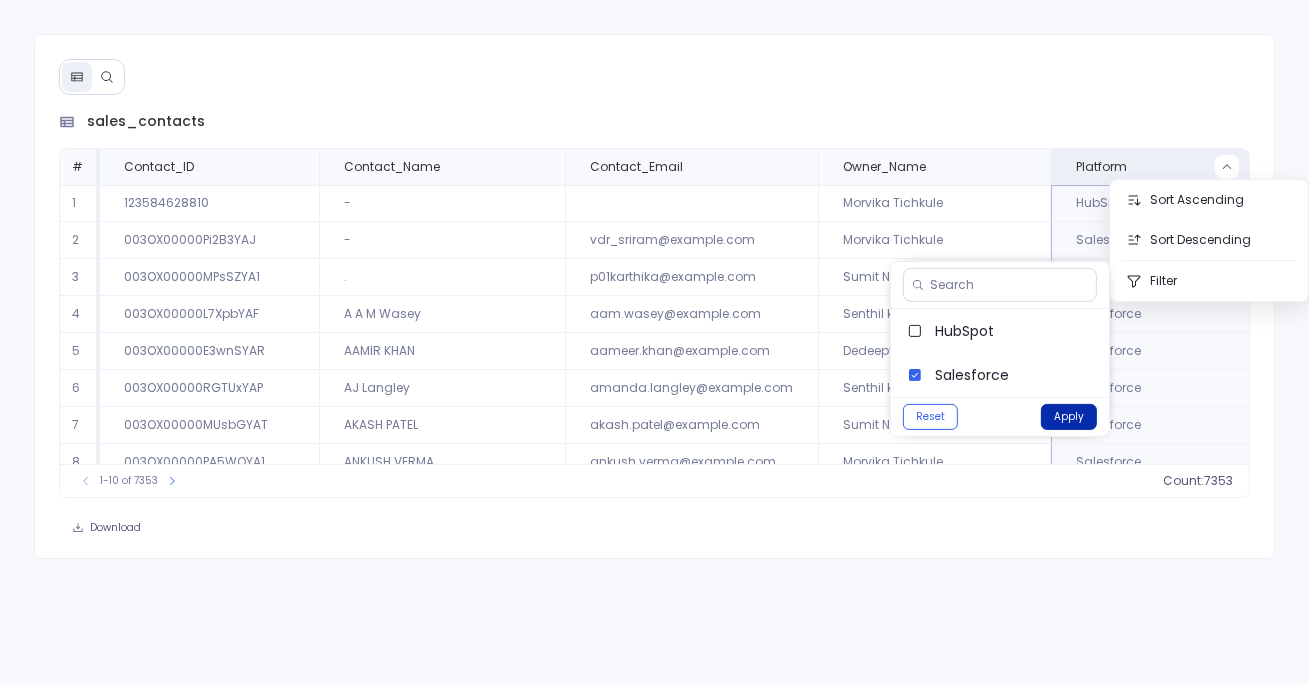 click on "Apply" at bounding box center [1069, 417] 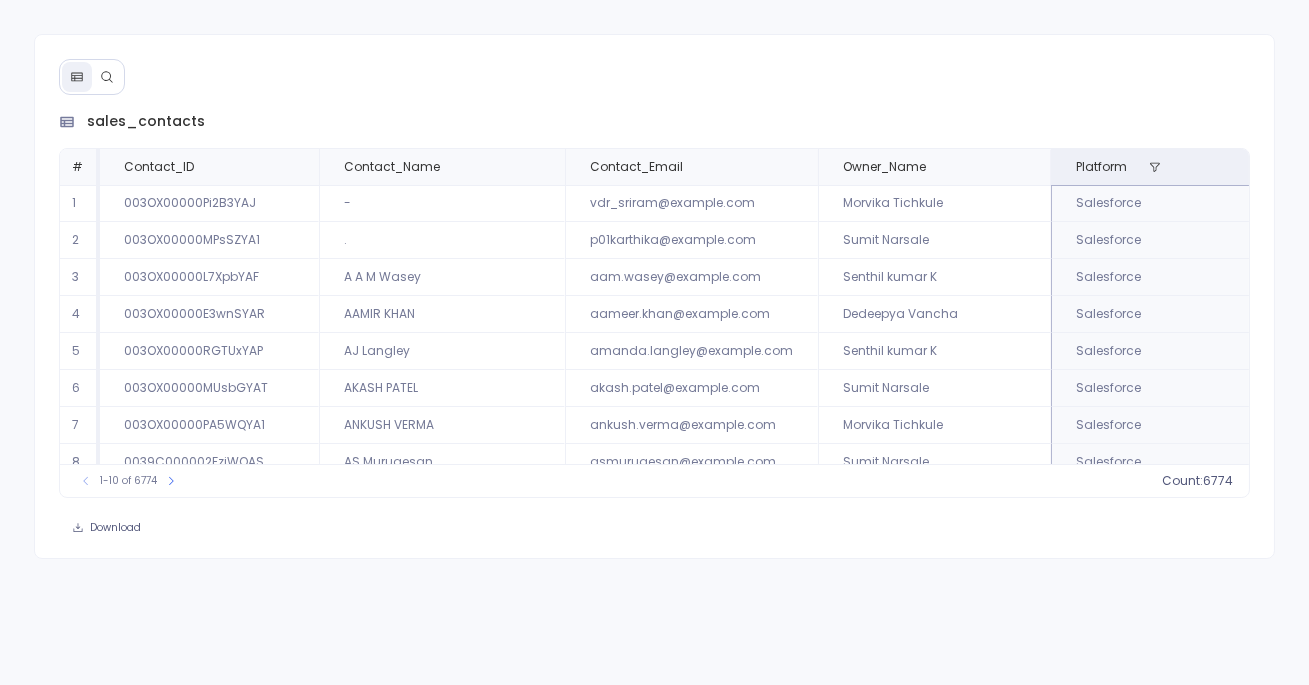 click at bounding box center [107, 77] 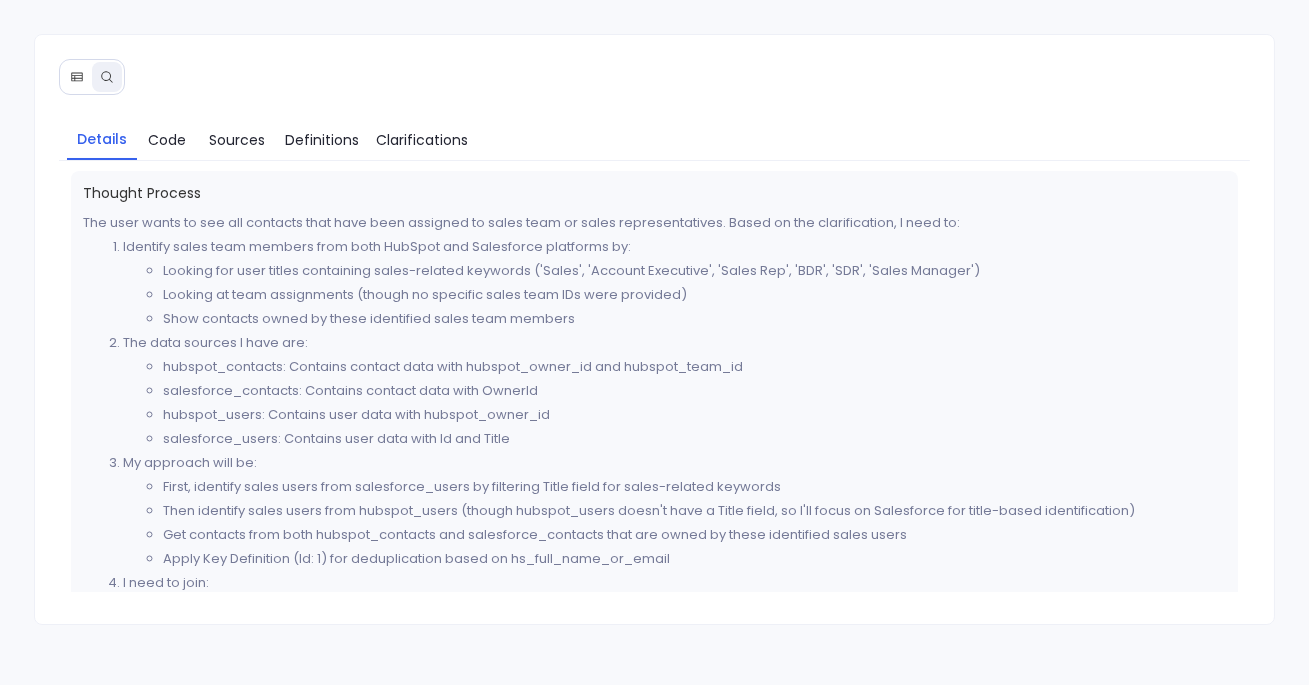 click at bounding box center (77, 77) 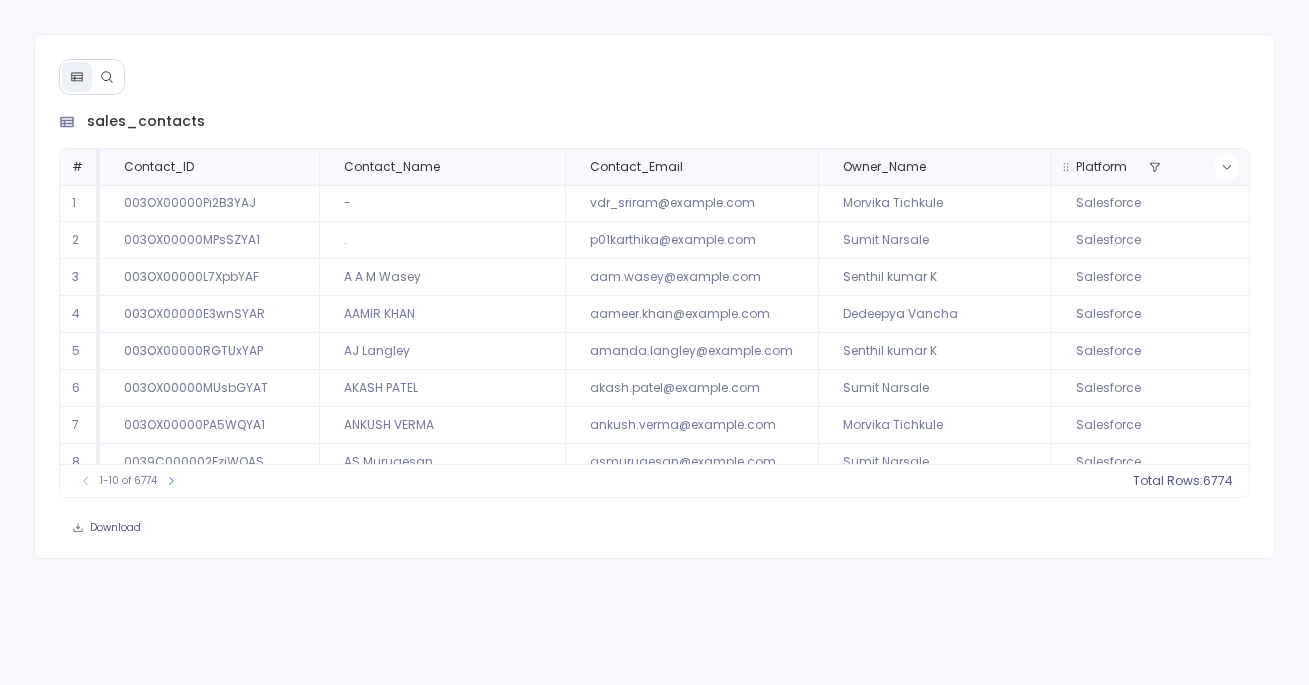 click at bounding box center [1227, 167] 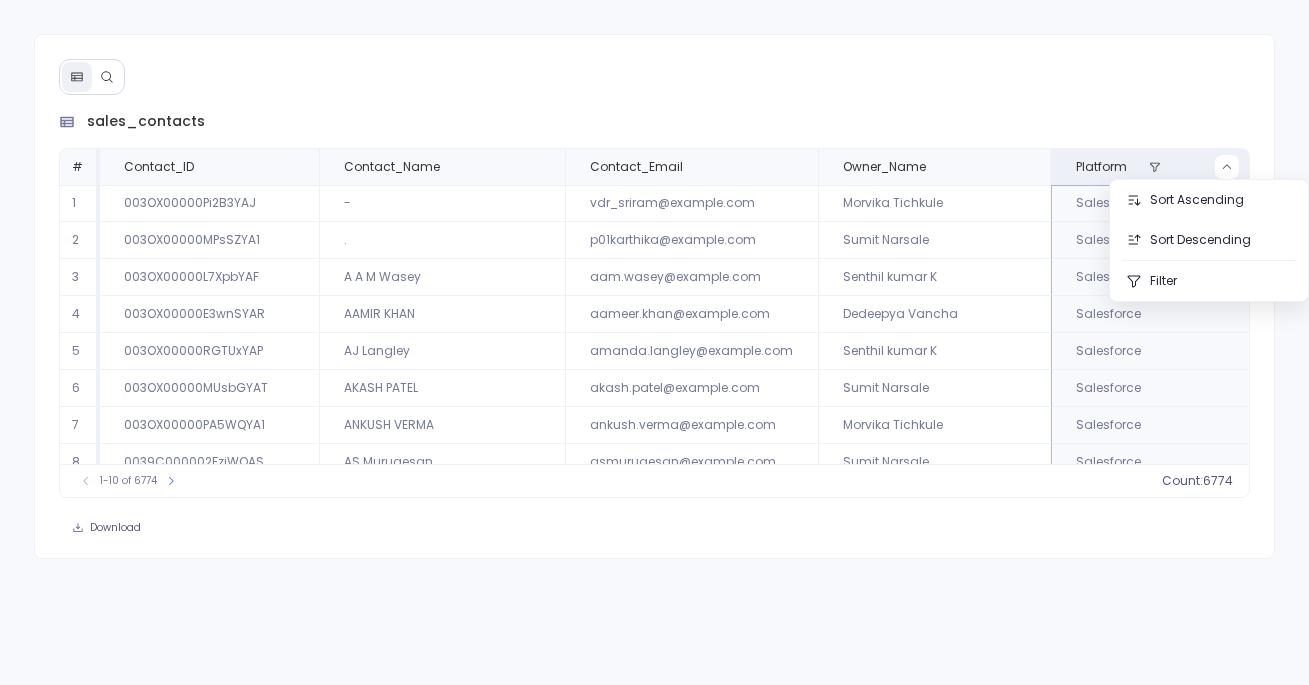 click on "sales_contacts # Contact_ID Contact_Name Contact_Email Owner_Name Platform 1 003OX00000Pi2B3YAJ - vdr_sriram@airasia.com Morvika Tichkule Salesforce 2 003OX00000MPsSZYA1 . p01karthika@discovery.co.za Sumit Narsale Salesforce 3 003OX00000L7XpbYAF A A M Wasey aam.wasey@nasdaq.com Senthil kumar K Salesforce 4 003OX00000E3wnSYAR AAMIR KHAN aameer.khan@metacube.com Dedeepya Vancha Salesforce 5 003OX00000RGTUxYAP AJ Langley amanda.langley@rexelusa.com Senthil kumar K Salesforce 6 003OX00000MUsbGYAT AKASH PATEL akash.patel@silvertouch.com Sumit Narsale Salesforce 7 003OX00000PA5WQYA1 ANKUSH VERMA ankush.verma@zinnia.com Morvika Tichkule Salesforce 8 0039C000002FziWQAS AS Murugesan asmurugesan@zuora.com Sumit Narsale Salesforce 9 003OX00000QUUumYAH ATUL KHABDE atul.khabde@brillio.com Sumit Narsale Salesforce 10 003OX00000BNBcQYAX AVINASH BORA avinash.bora@soprasteria.com Dedeepya Vancha Salesforce 1-10 of 6774 count :  6774 Download" at bounding box center [654, 296] 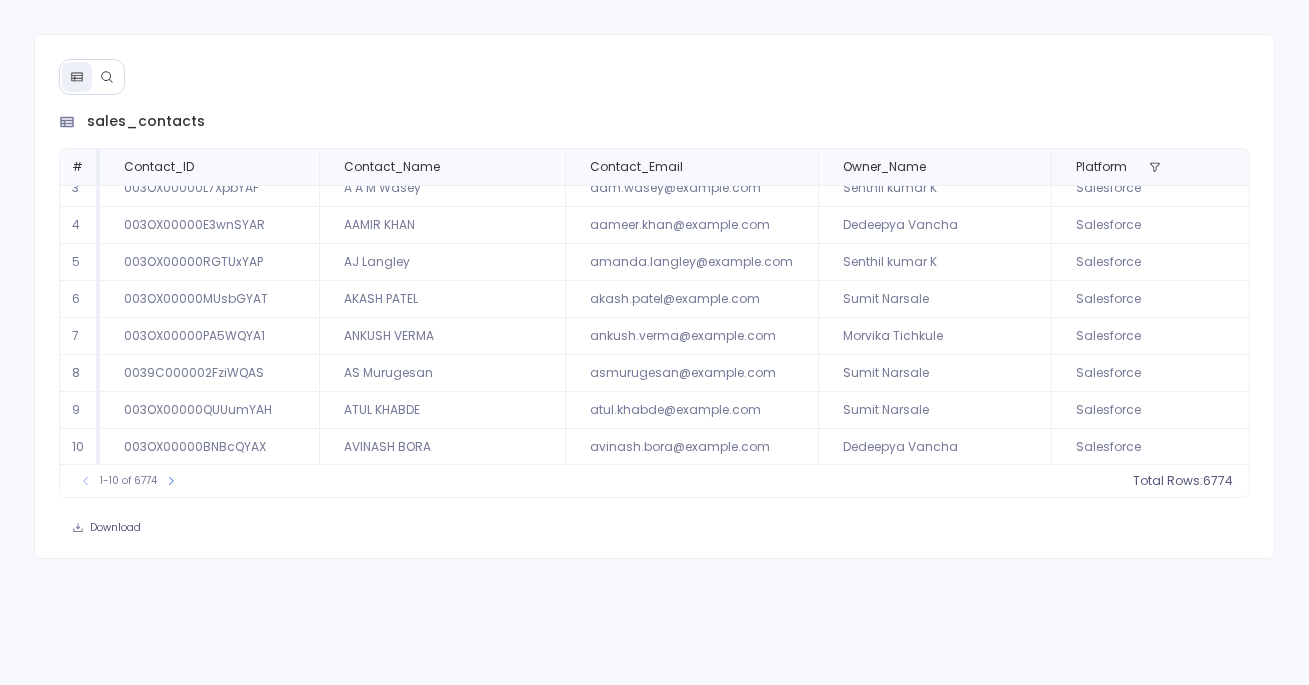 scroll, scrollTop: 0, scrollLeft: 0, axis: both 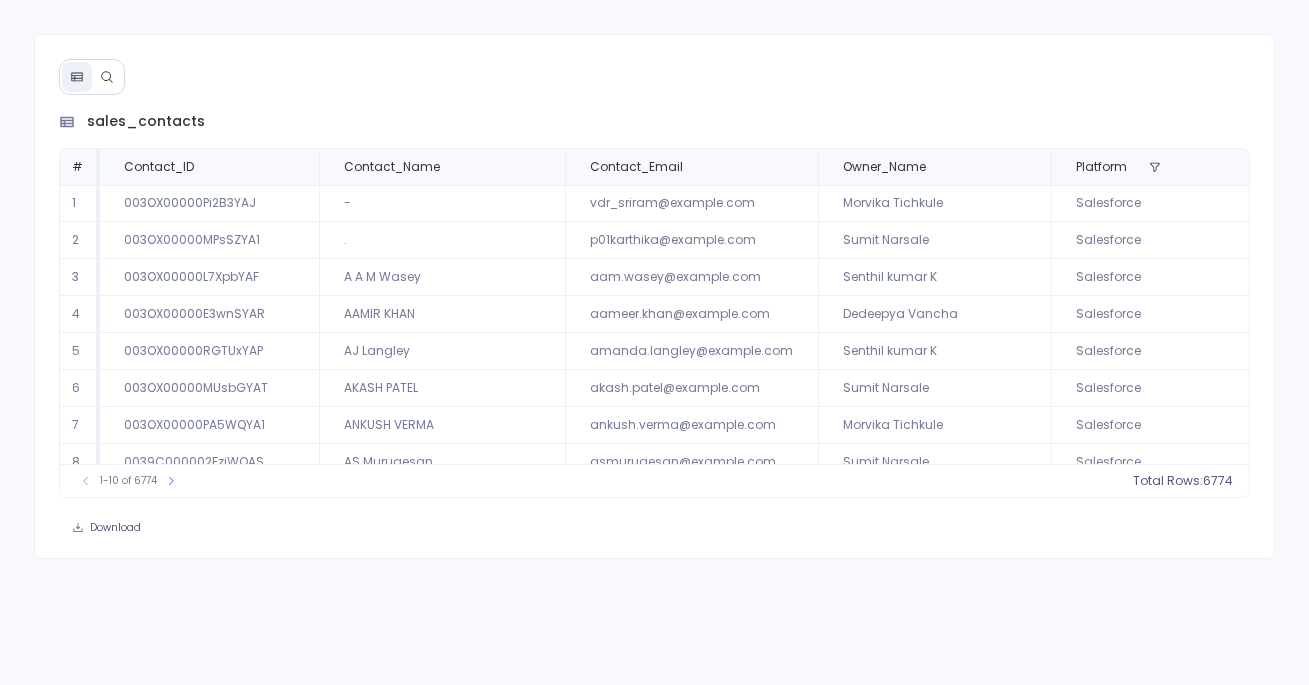 click at bounding box center [107, 77] 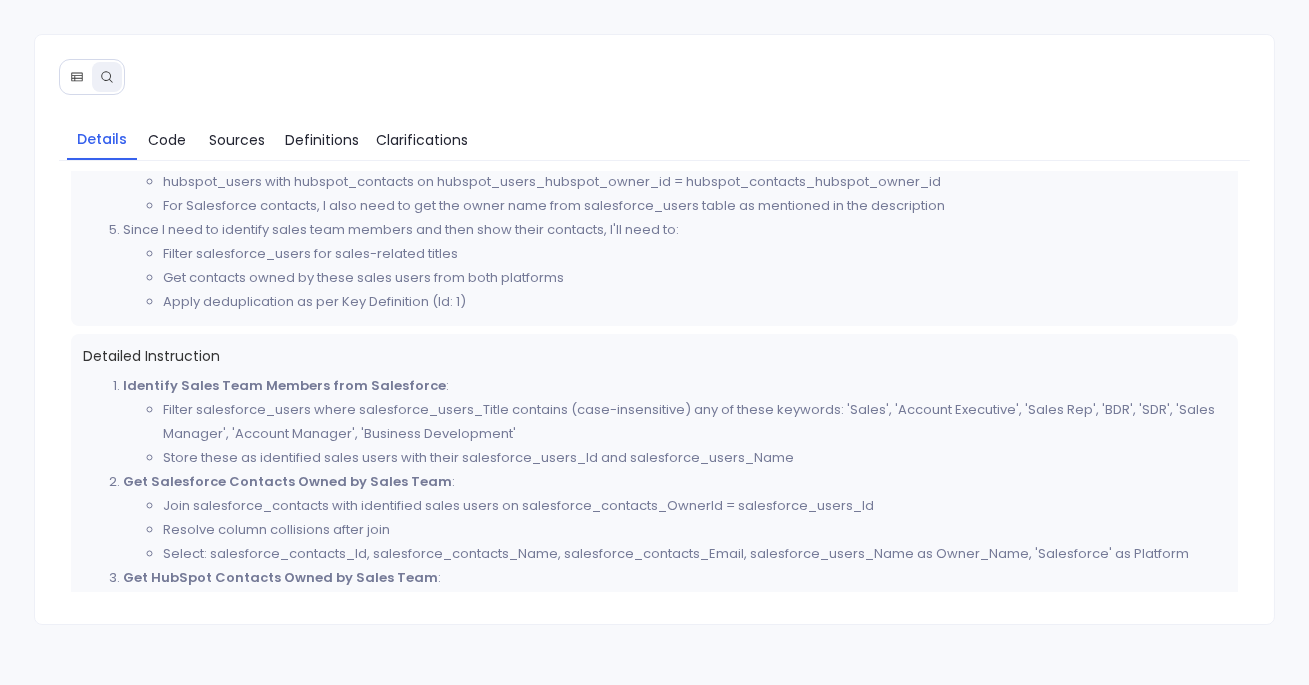 scroll, scrollTop: 458, scrollLeft: 0, axis: vertical 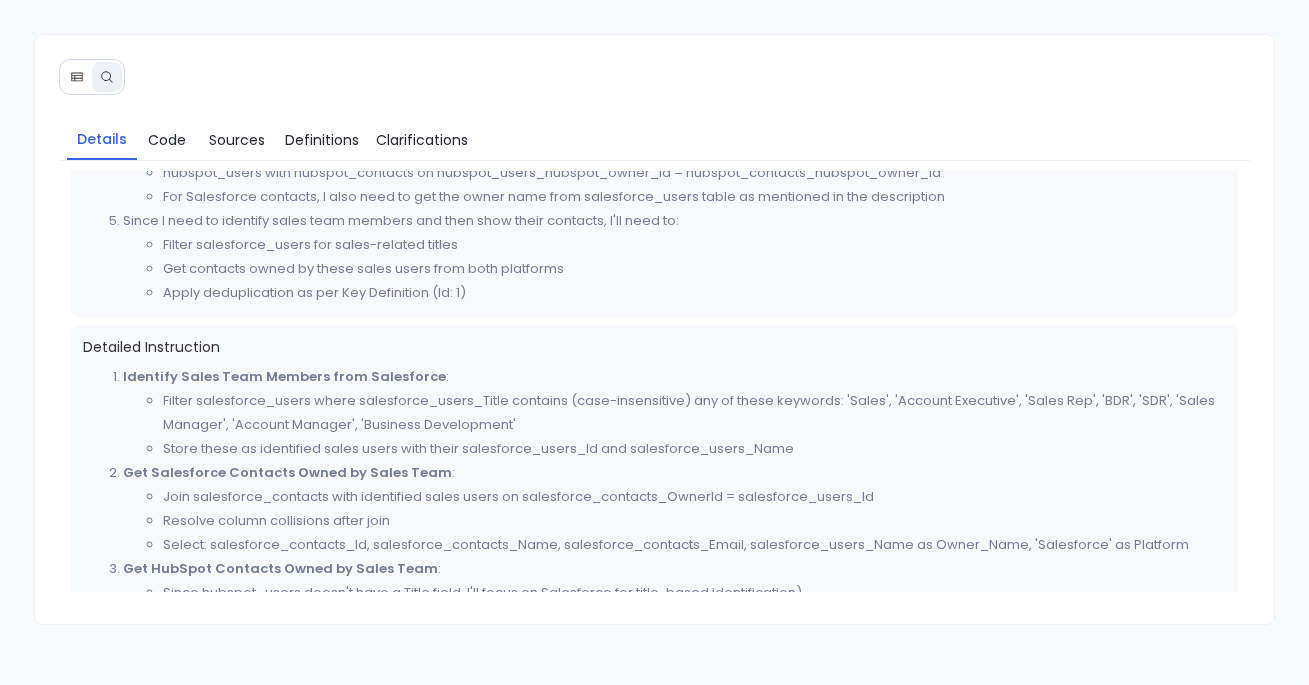 type 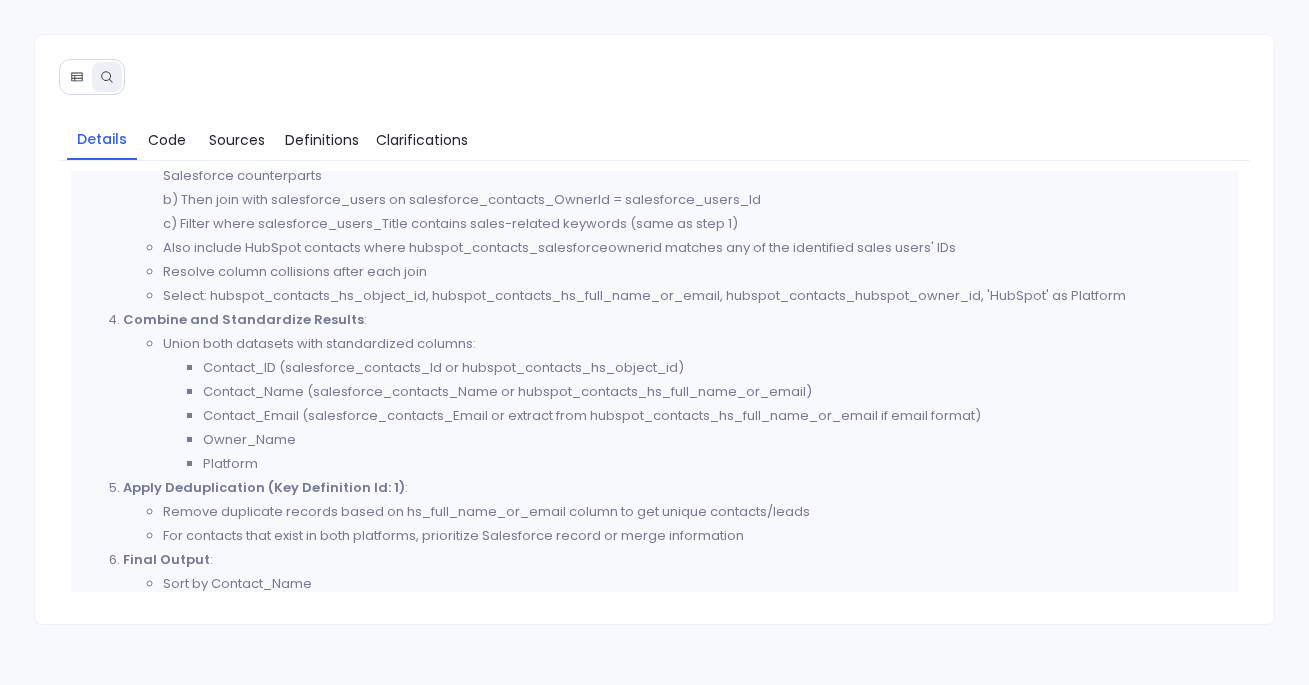 scroll, scrollTop: 917, scrollLeft: 0, axis: vertical 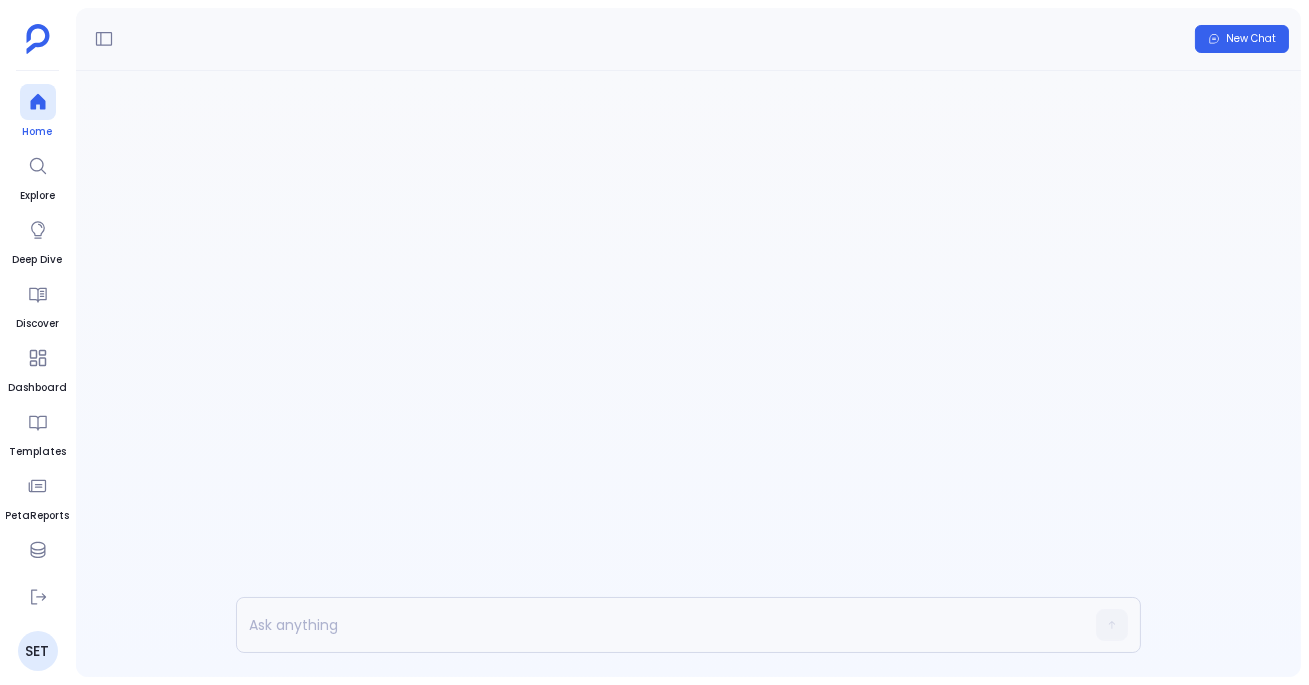click at bounding box center (38, 102) 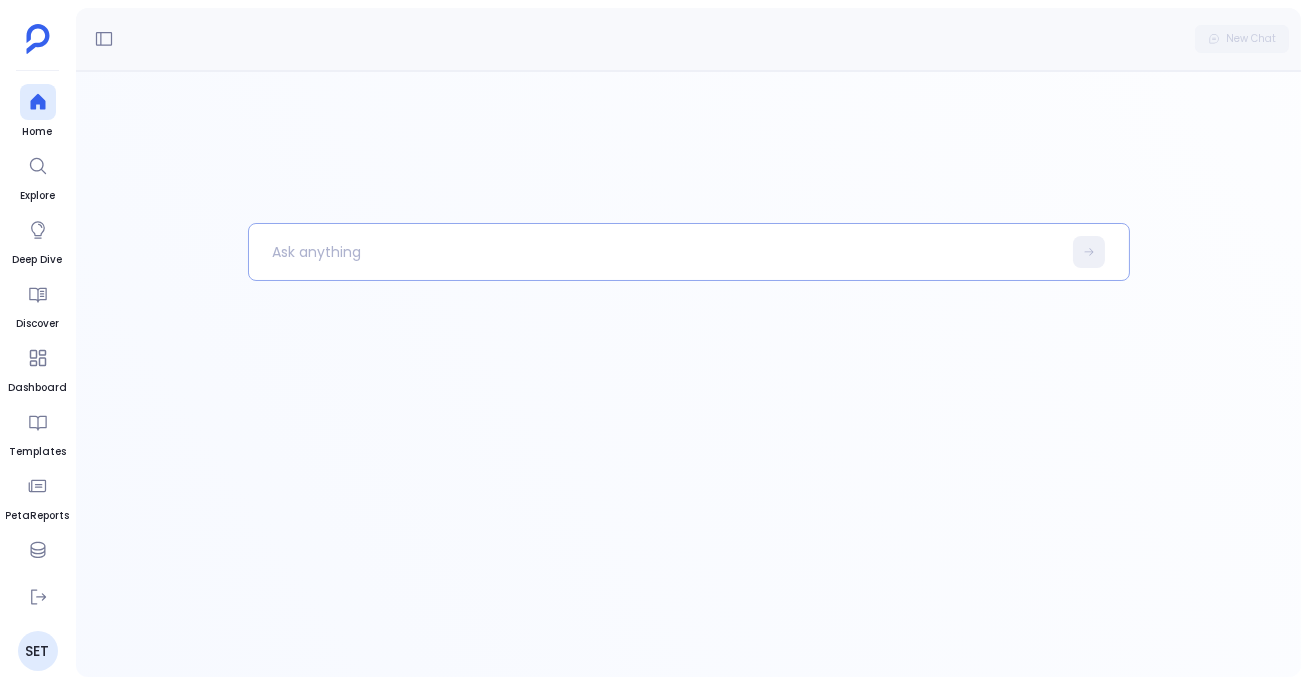 click at bounding box center [655, 252] 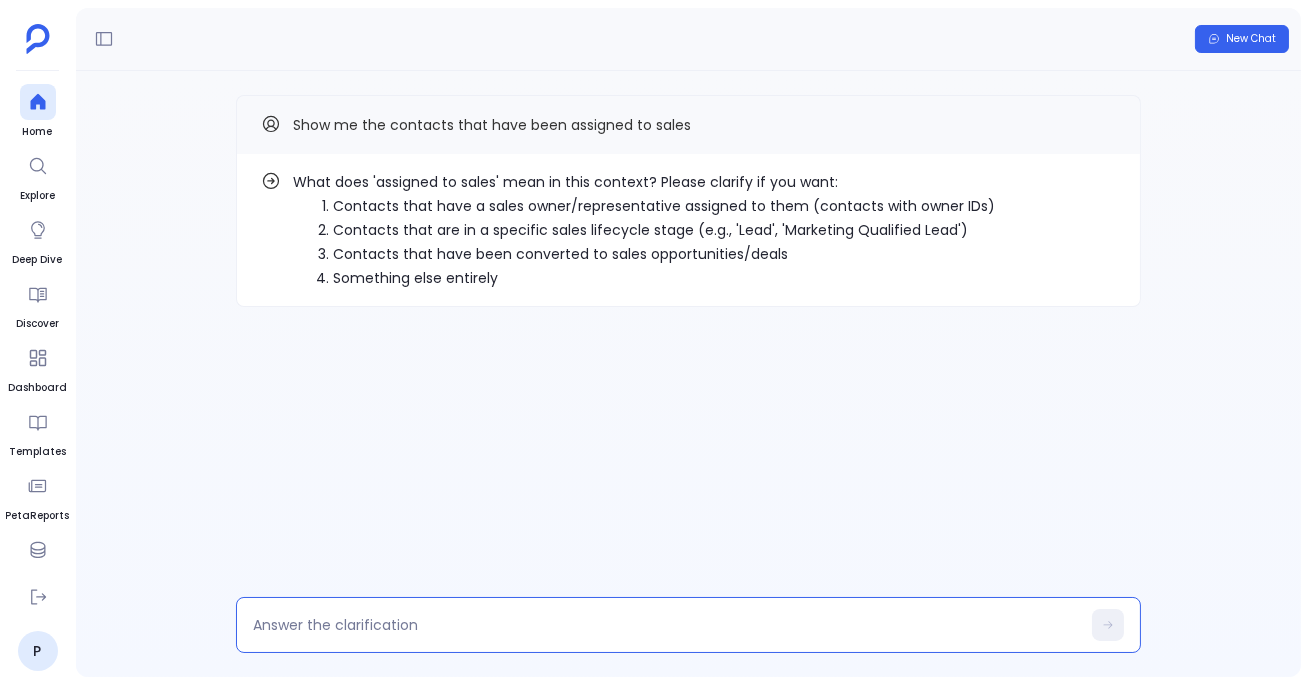 click at bounding box center (666, 625) 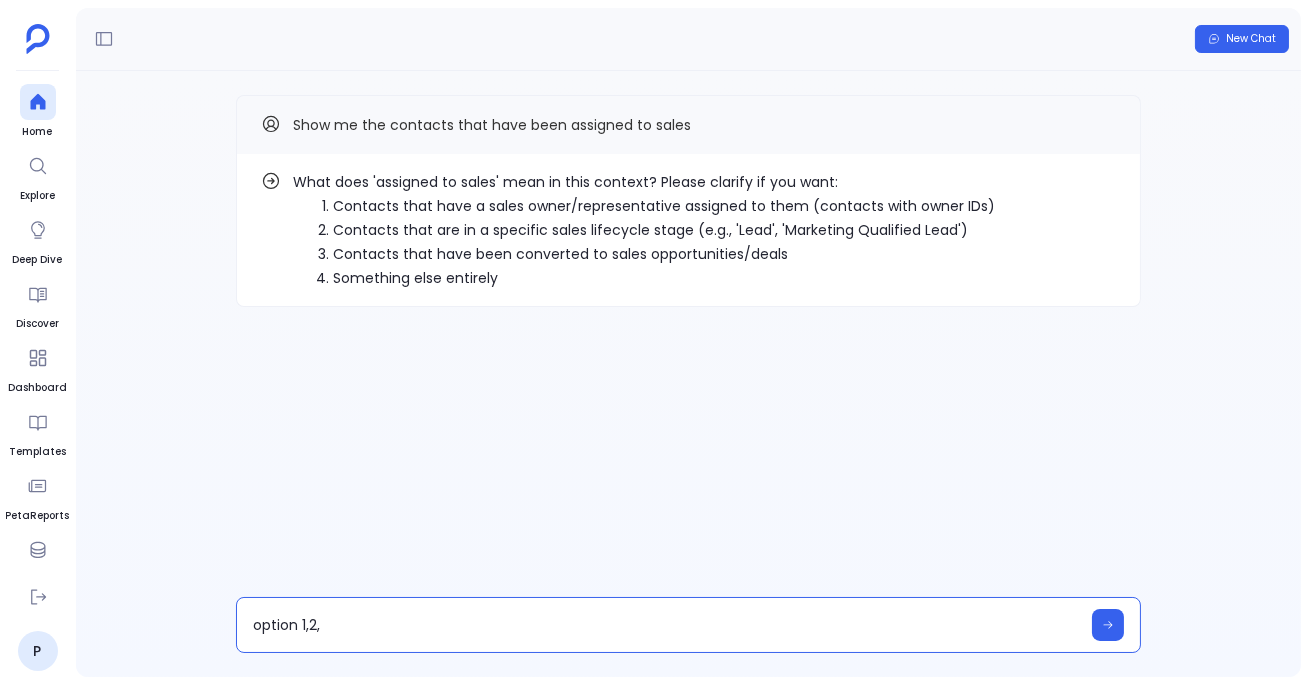 type on "option 1,2, 3" 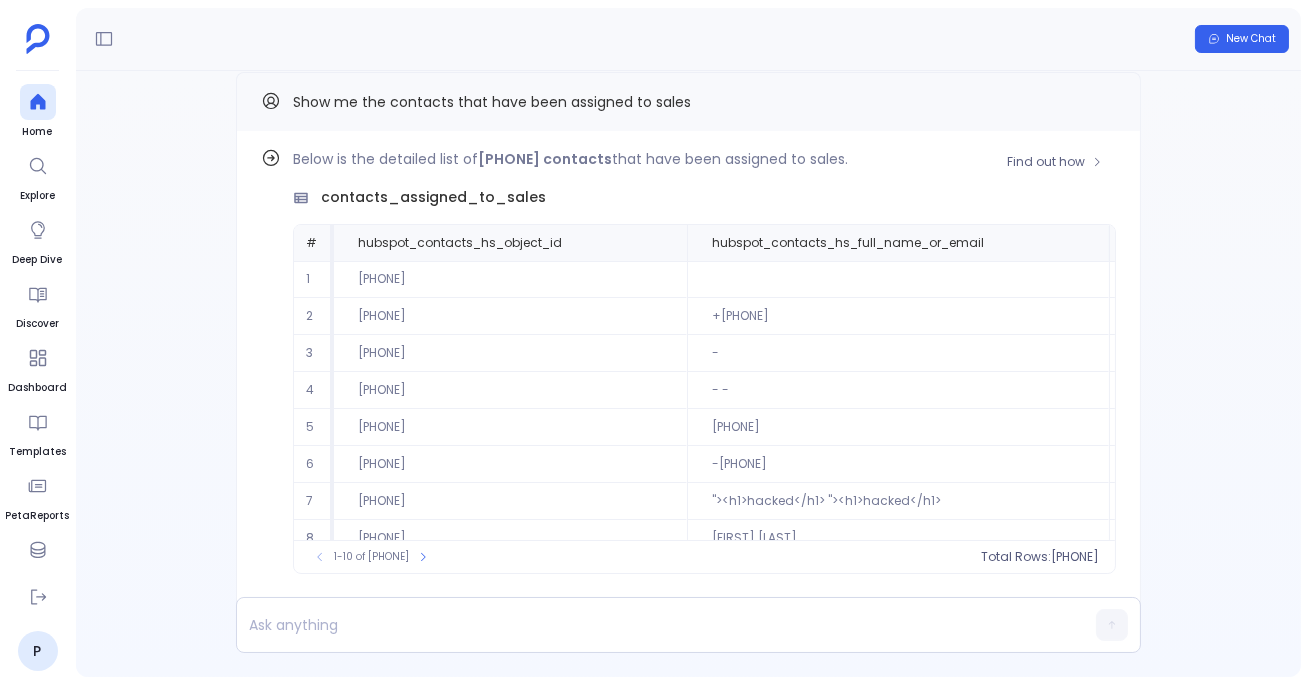 scroll, scrollTop: -84, scrollLeft: 0, axis: vertical 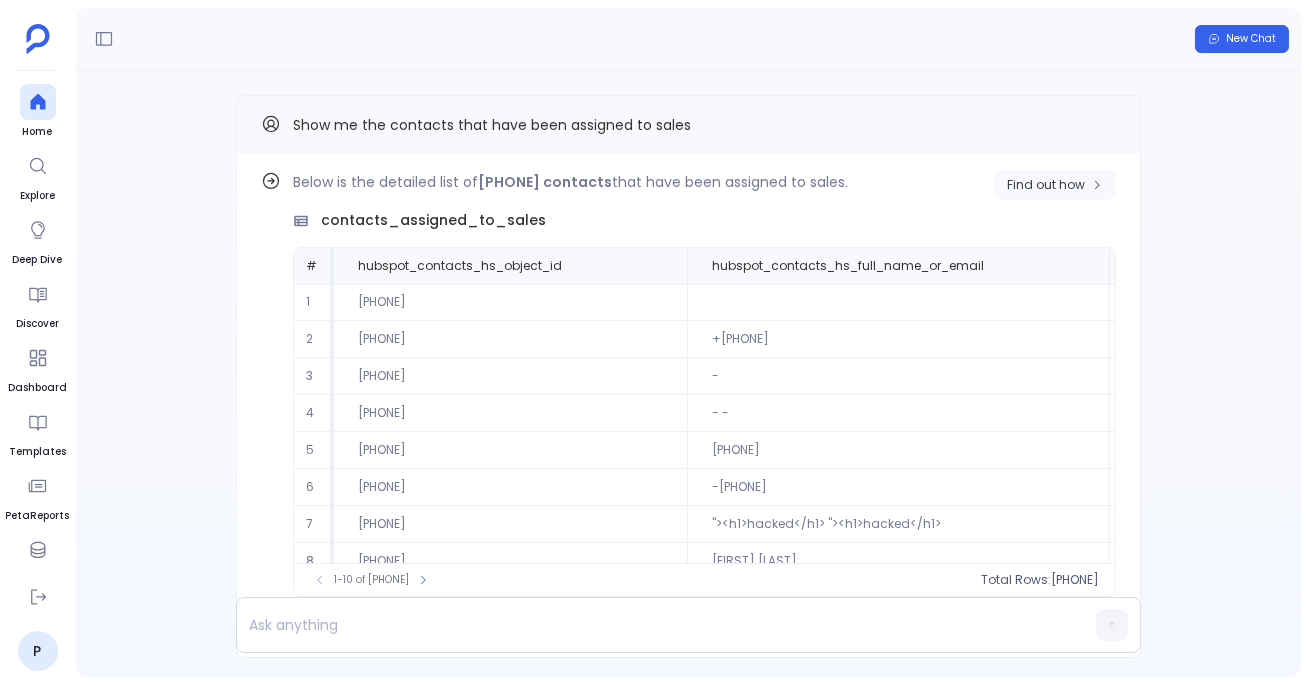 click on "Find out how" at bounding box center [1046, 185] 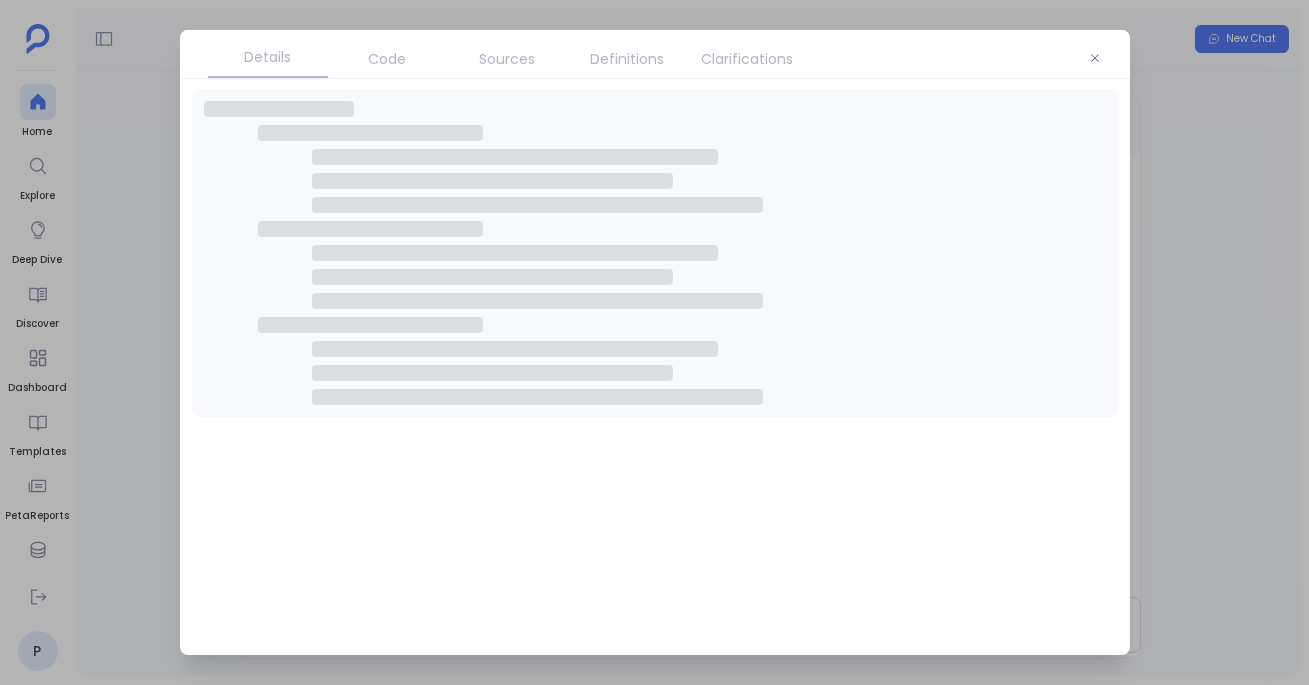 click on "Clarifications" at bounding box center [748, 59] 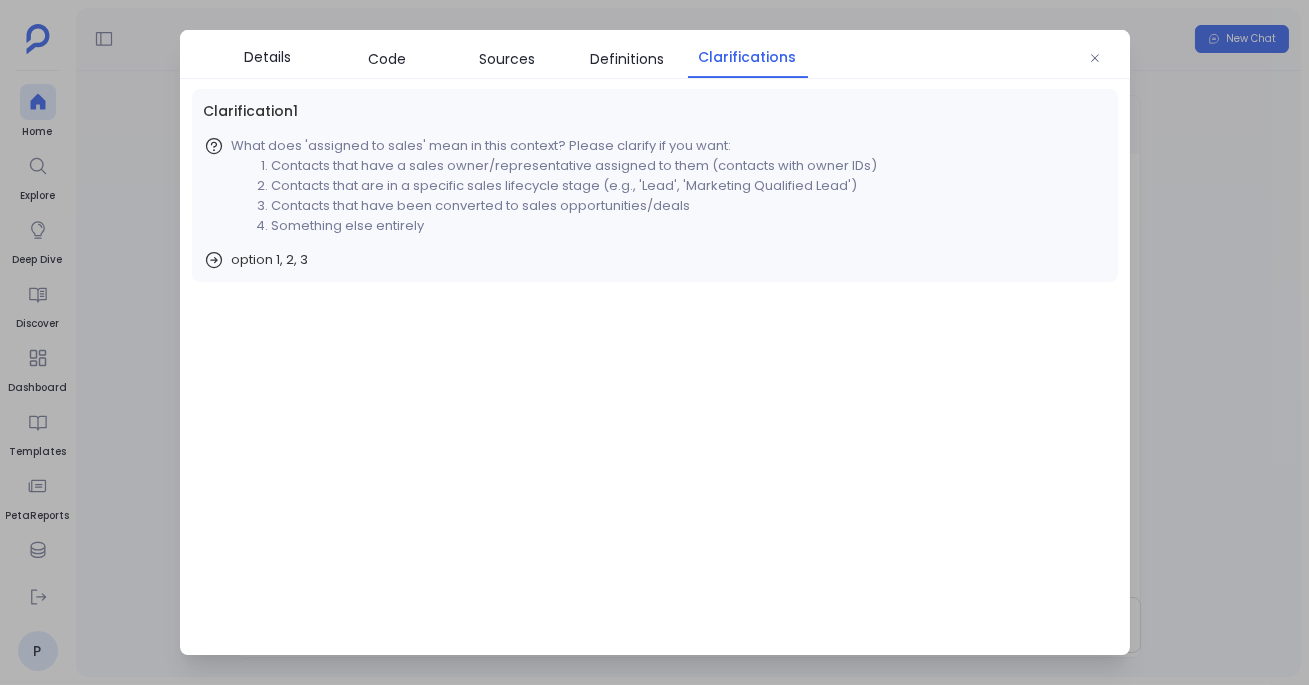 click on "Clarifications" at bounding box center (748, 57) 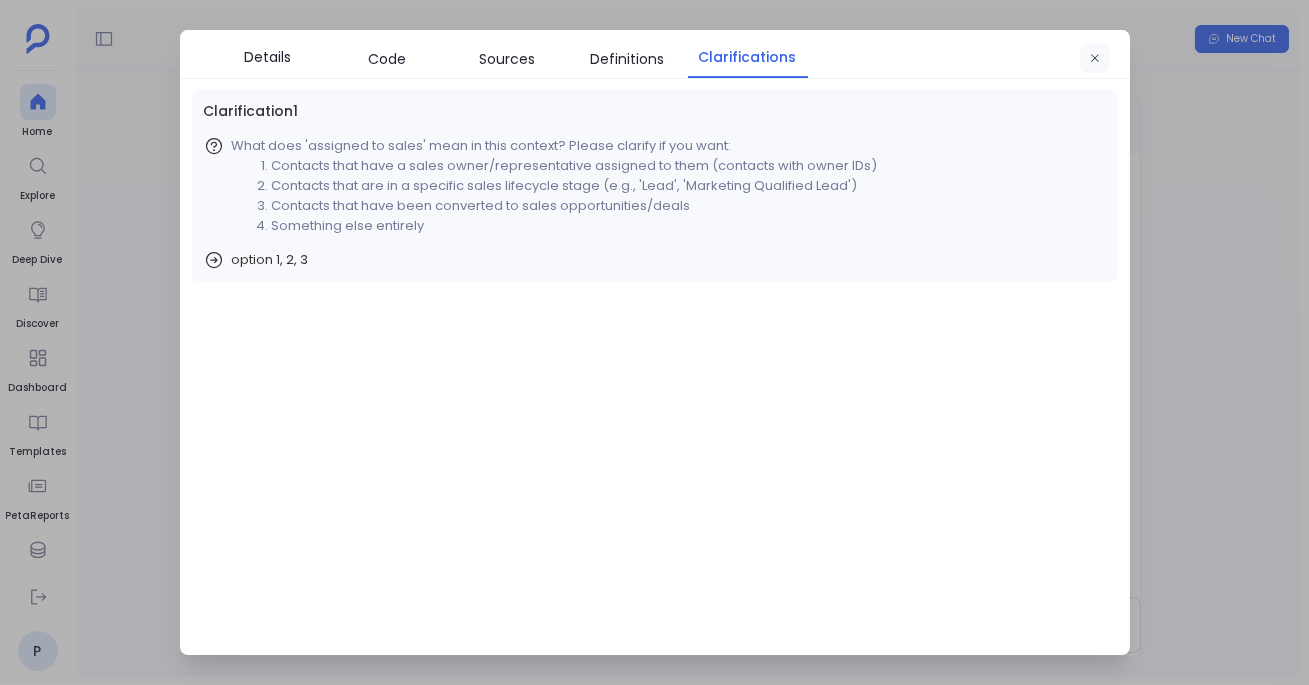 click at bounding box center [1095, 58] 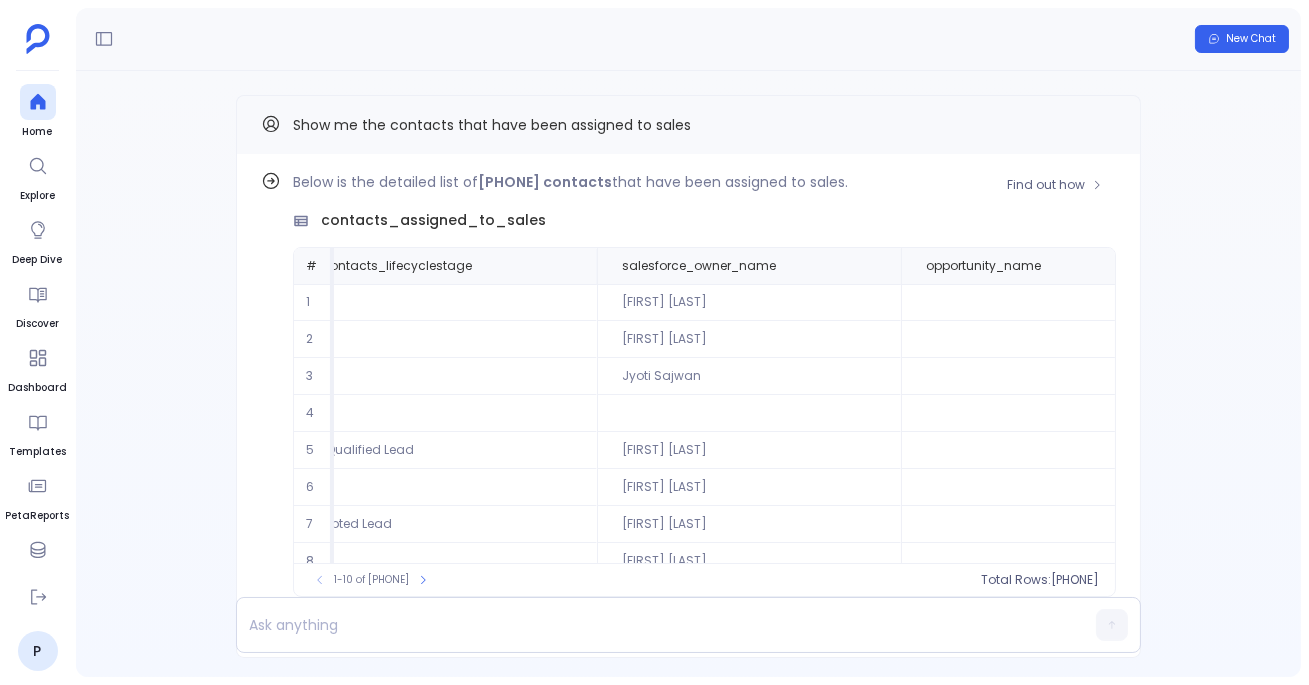 scroll, scrollTop: 0, scrollLeft: 915, axis: horizontal 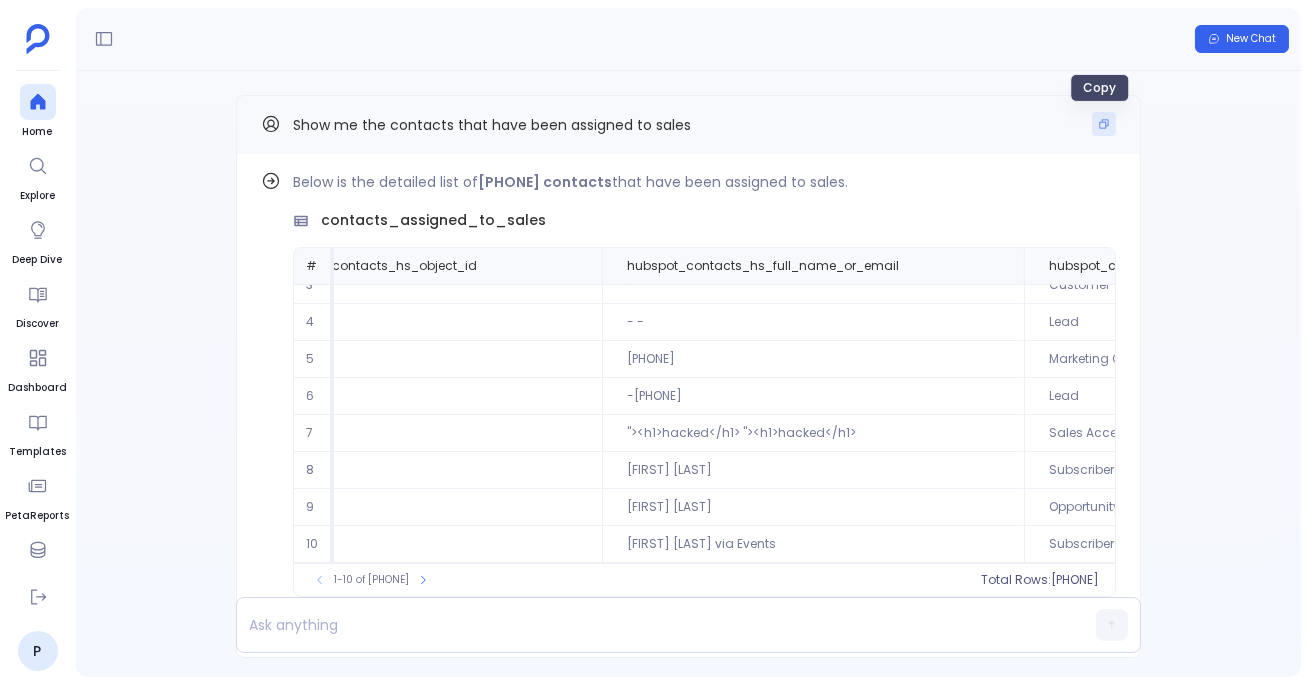 click at bounding box center (1104, 124) 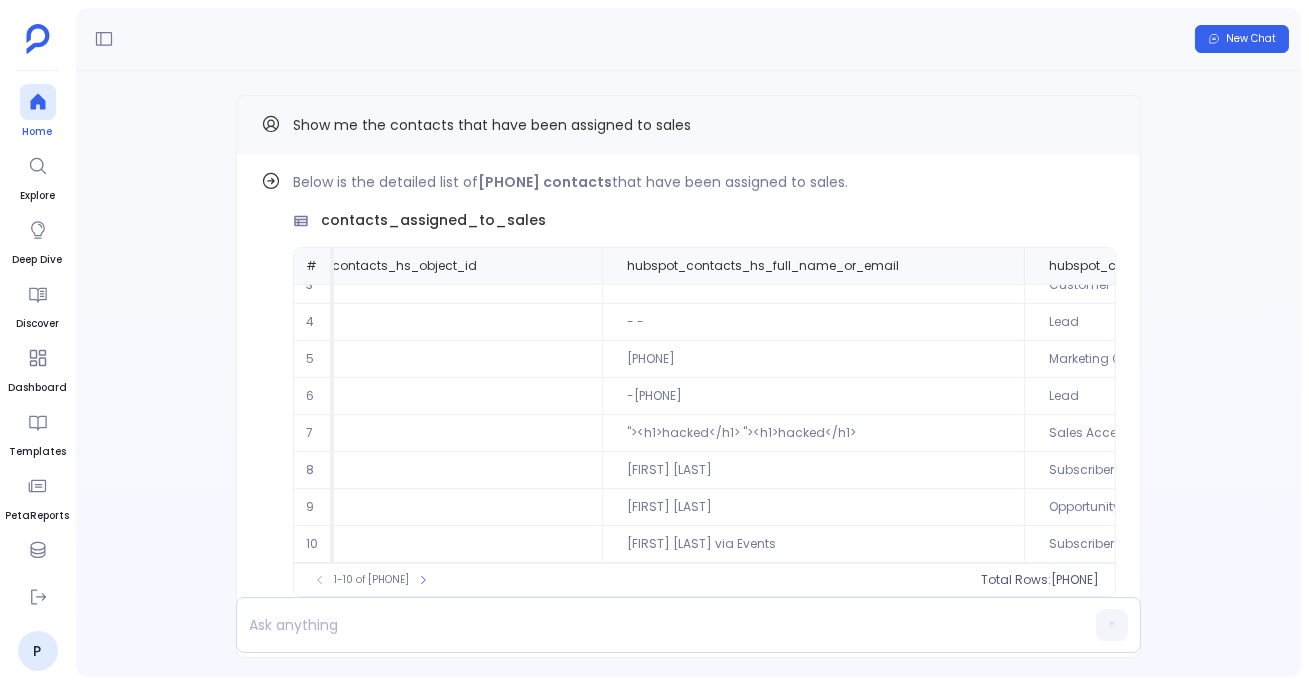 click on "Home" at bounding box center [38, 112] 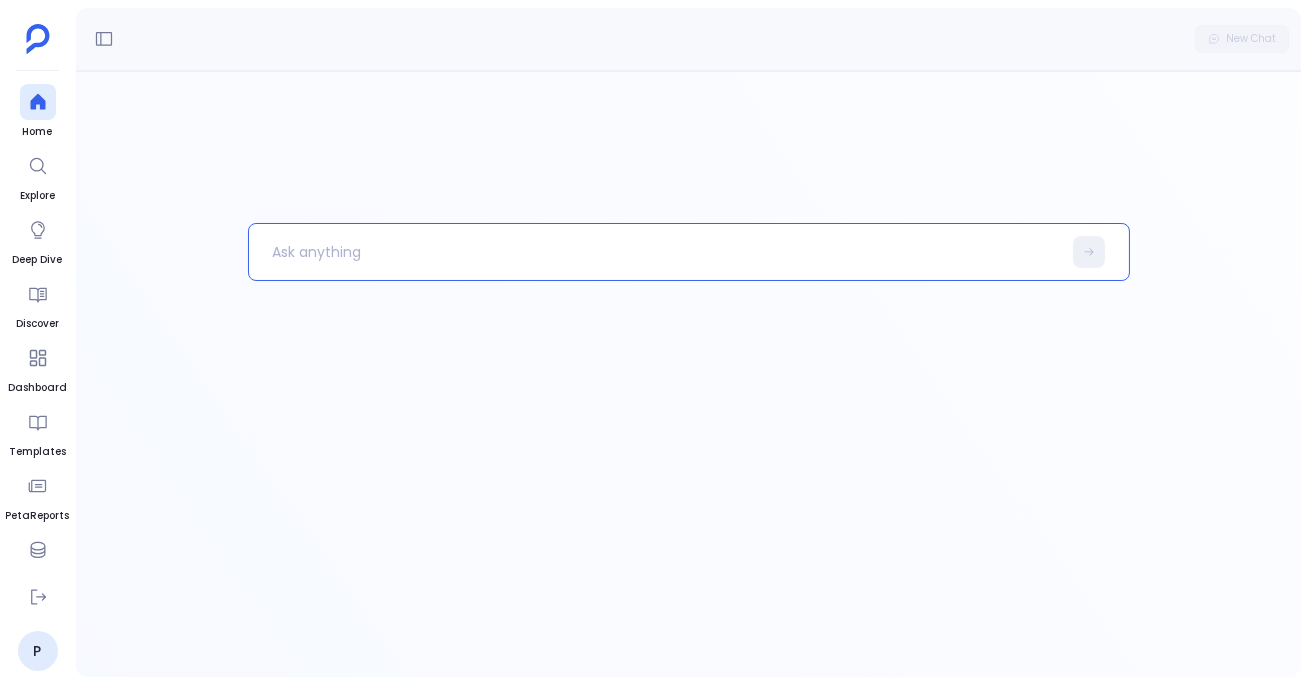 click at bounding box center [655, 252] 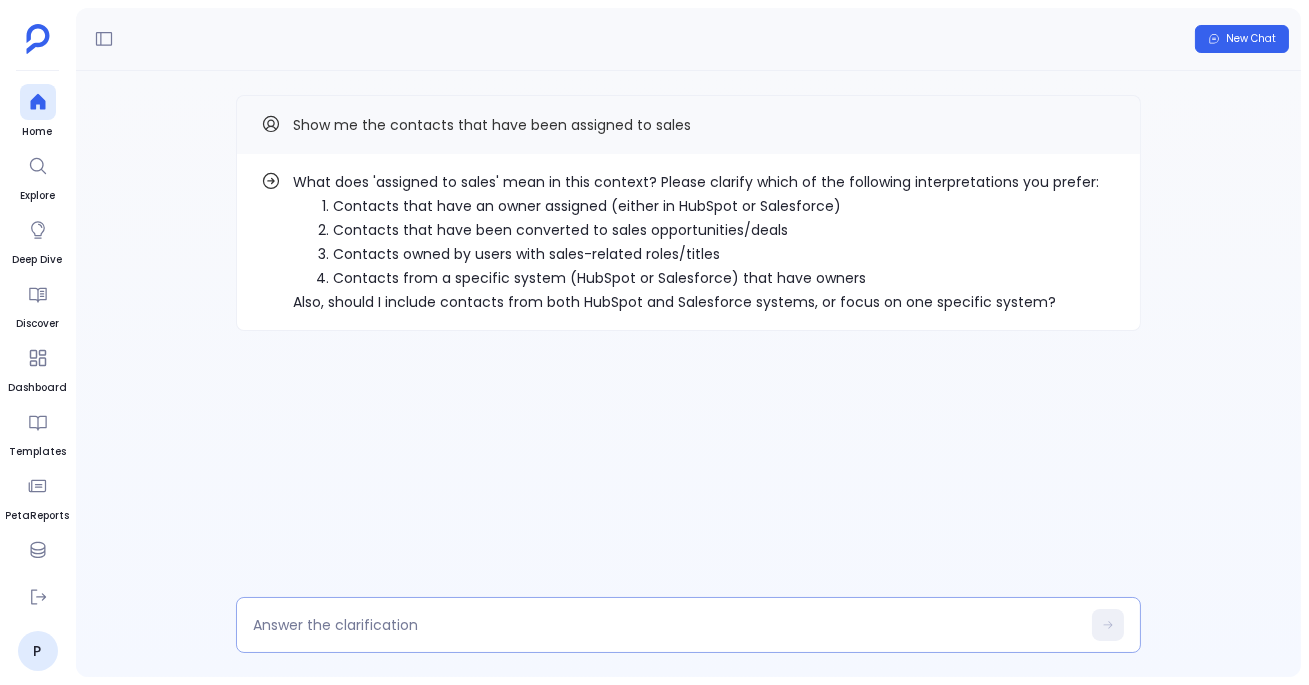 click at bounding box center (666, 625) 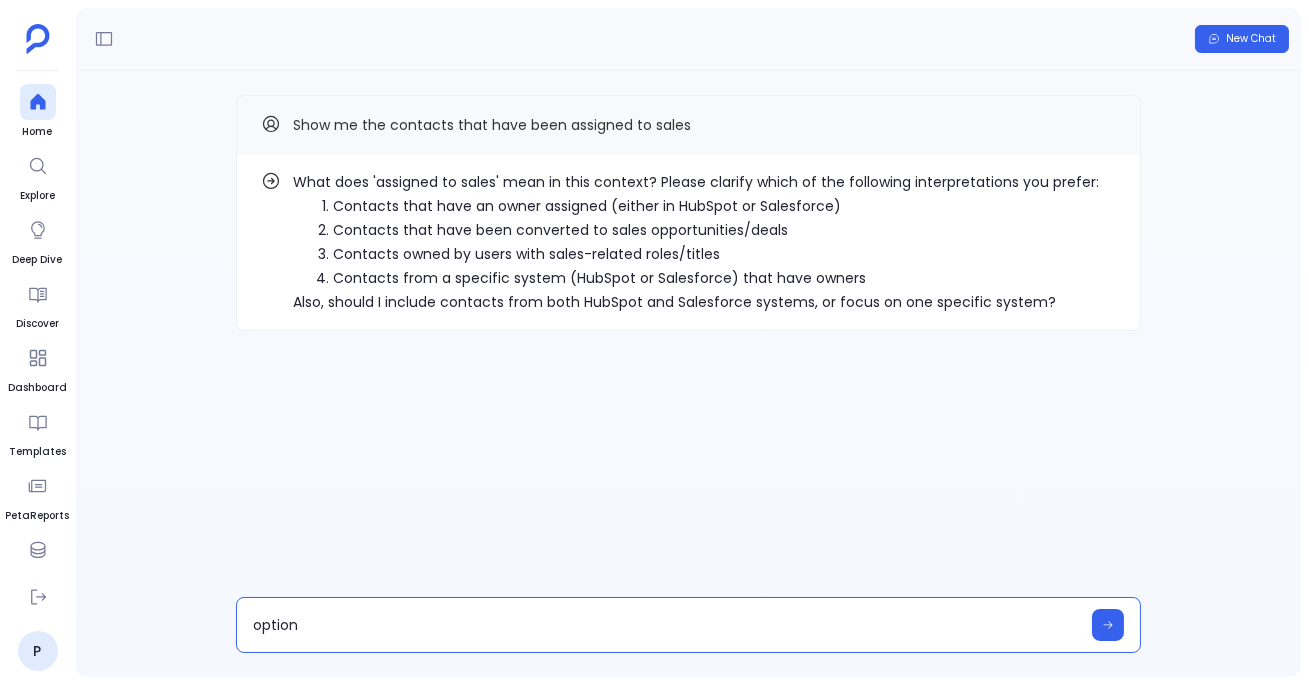 type on "option 3" 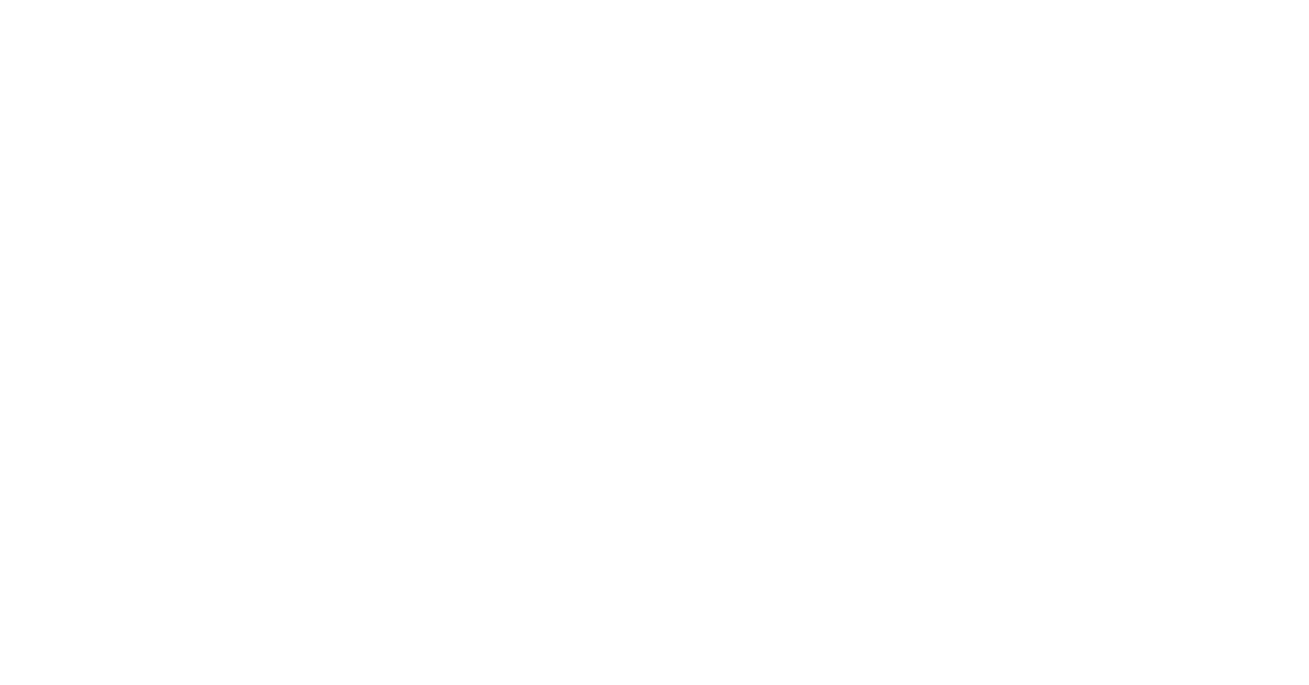 scroll, scrollTop: 0, scrollLeft: 0, axis: both 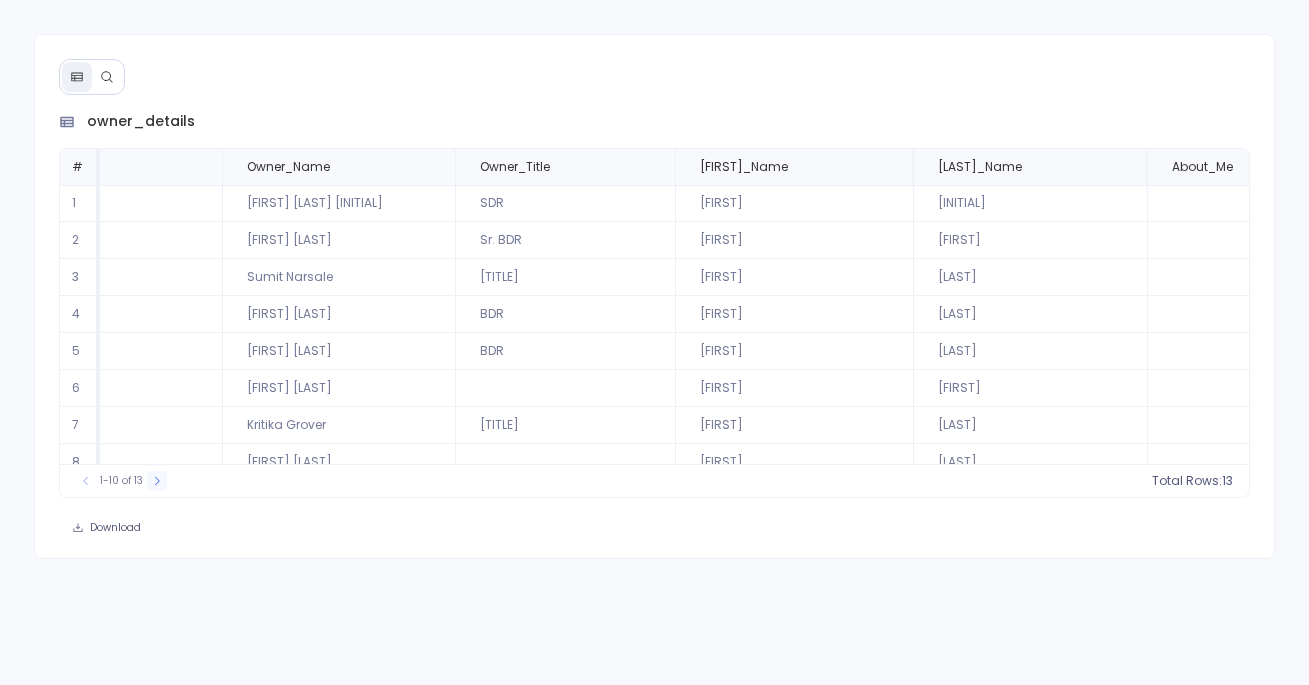 click 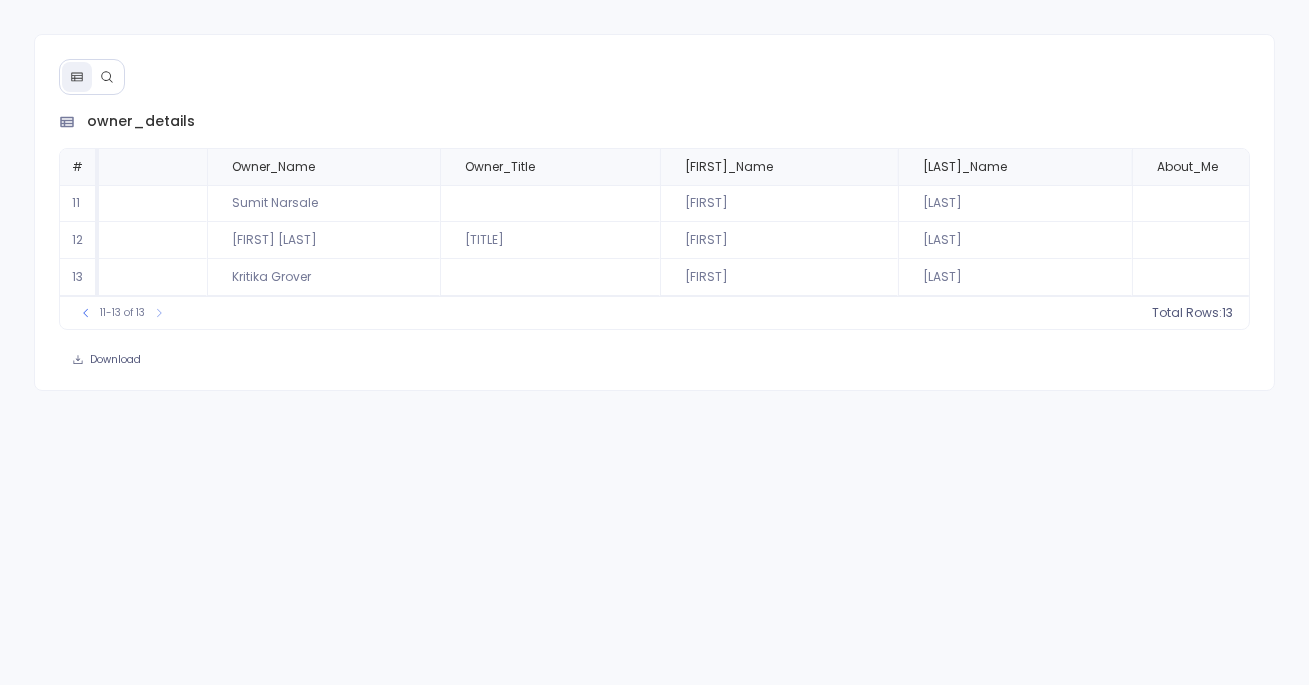 scroll, scrollTop: 0, scrollLeft: 101, axis: horizontal 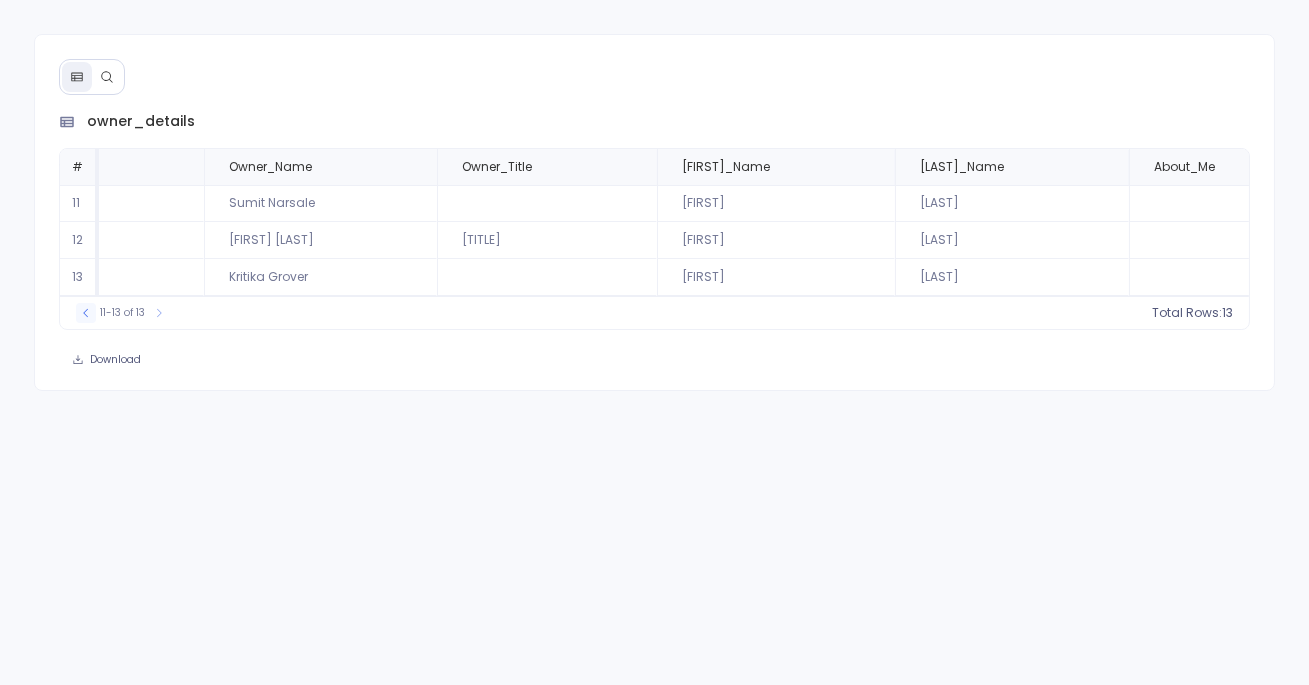 click at bounding box center [86, 313] 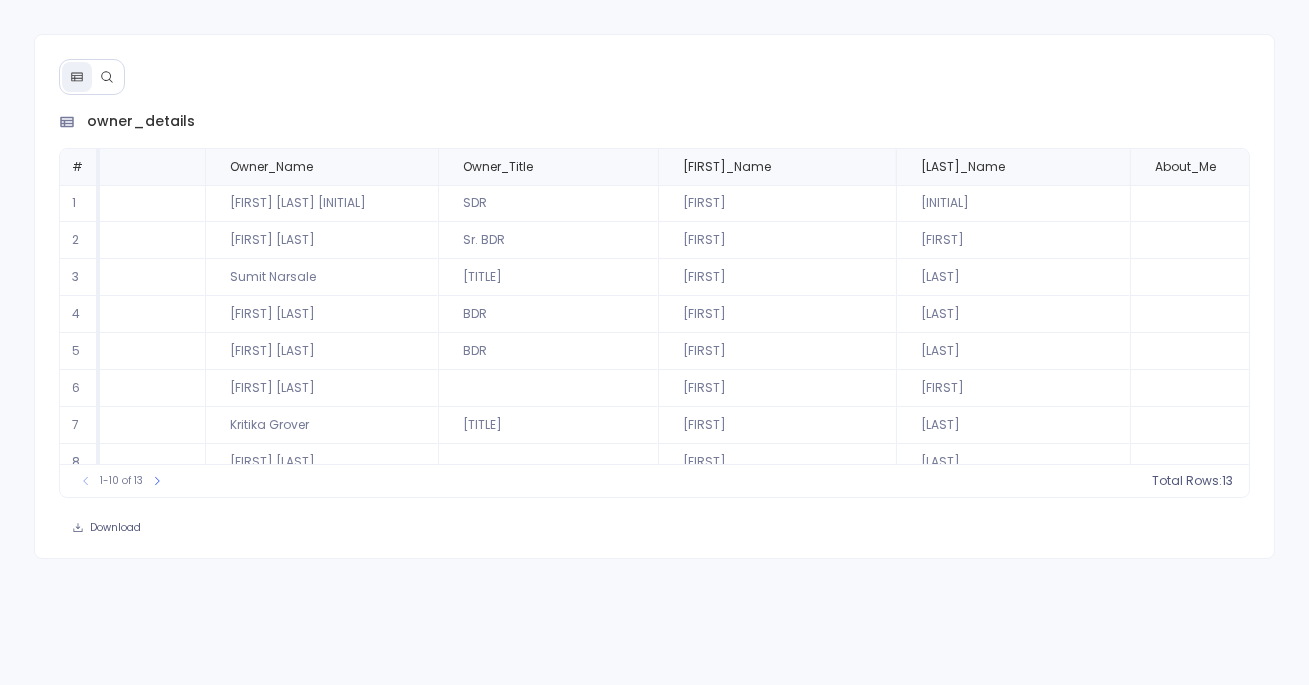 scroll, scrollTop: 0, scrollLeft: 0, axis: both 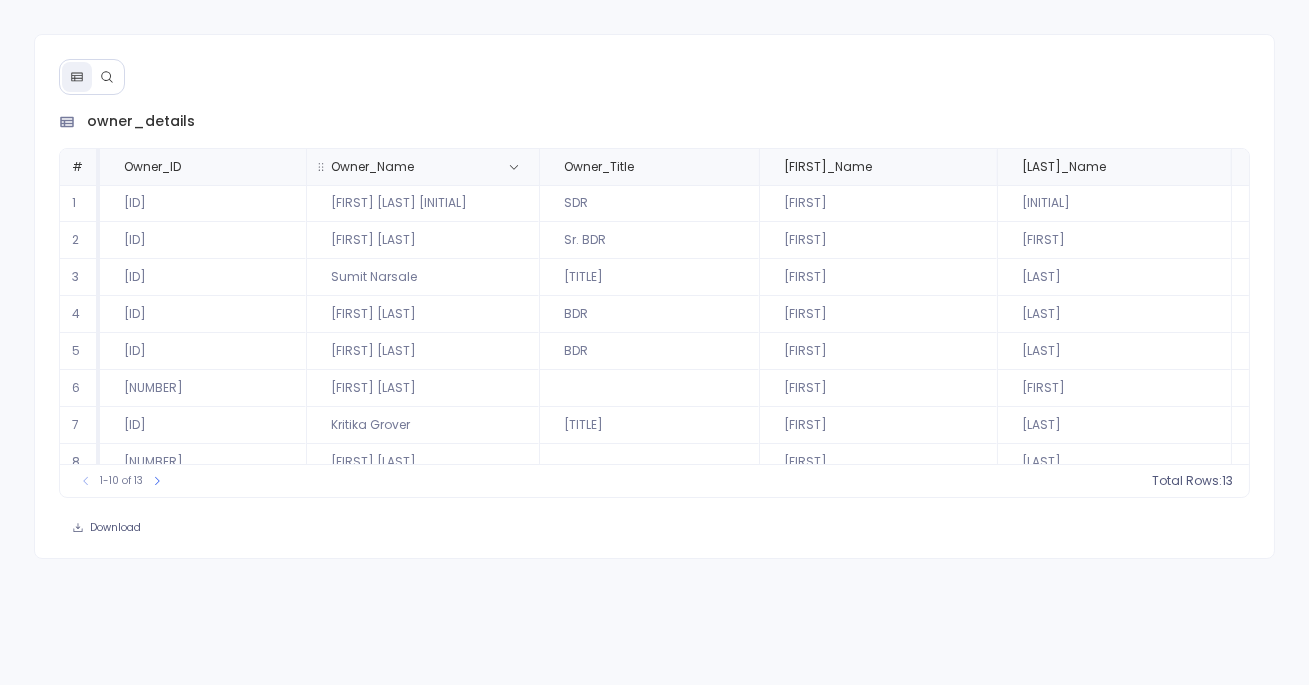 click on "Owner_Name" at bounding box center (400, 167) 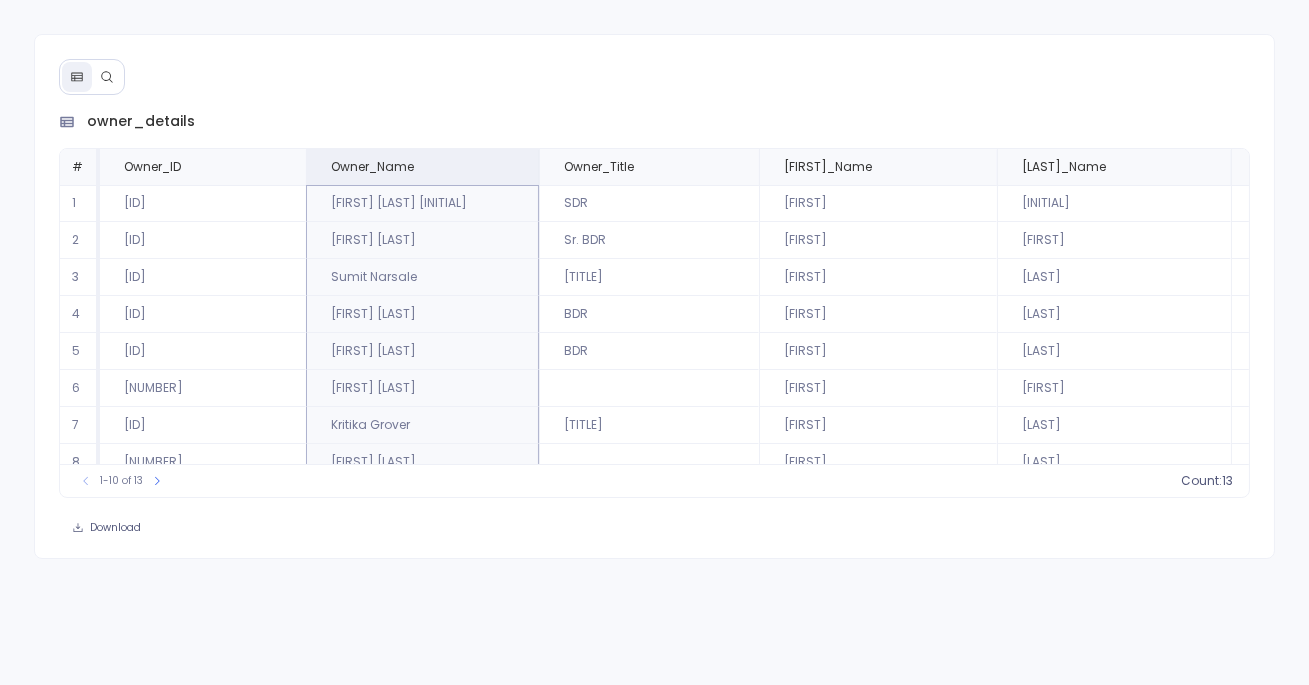 click on "13" at bounding box center [1227, 481] 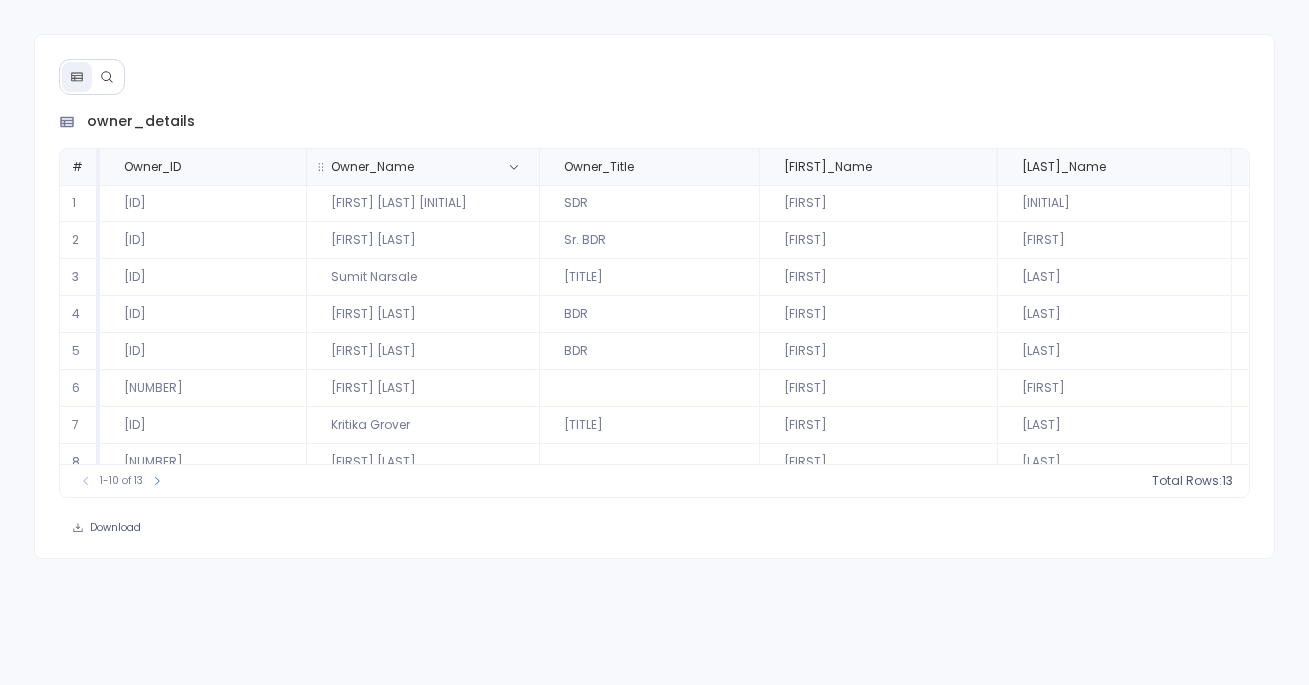 click on "Owner_Name" at bounding box center [400, 167] 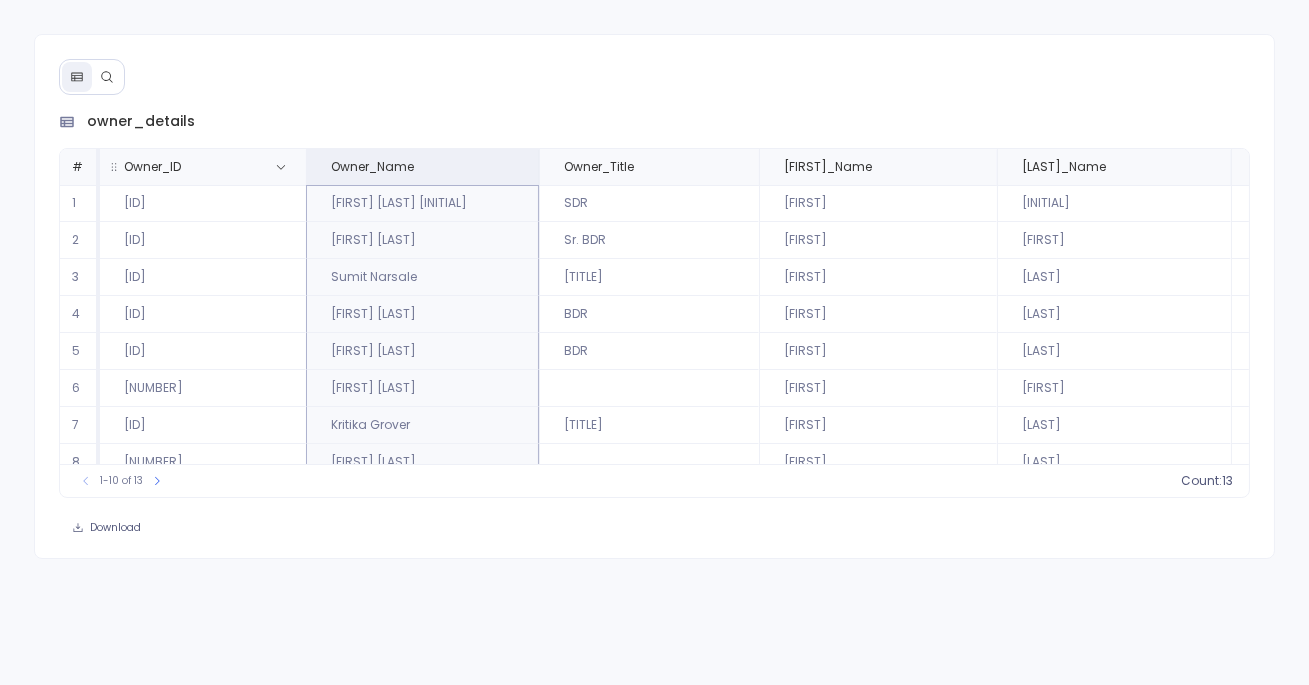 click on "Owner_ID" at bounding box center [200, 167] 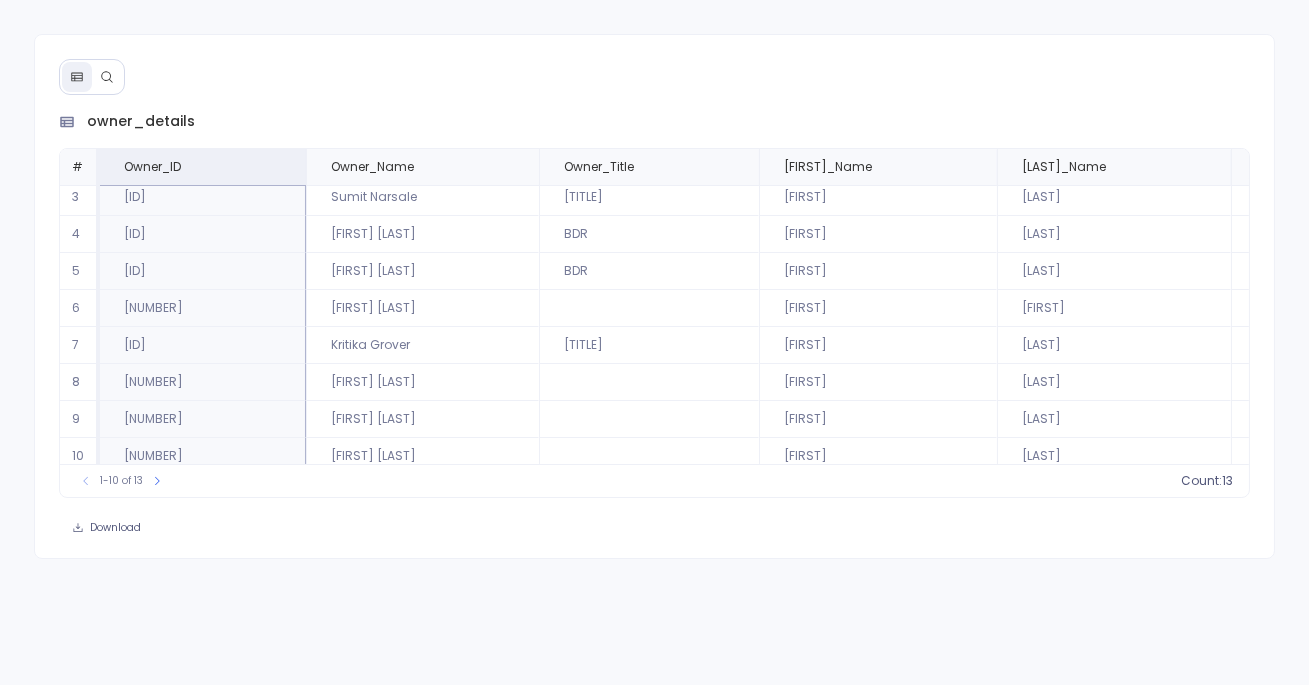 scroll, scrollTop: 0, scrollLeft: 0, axis: both 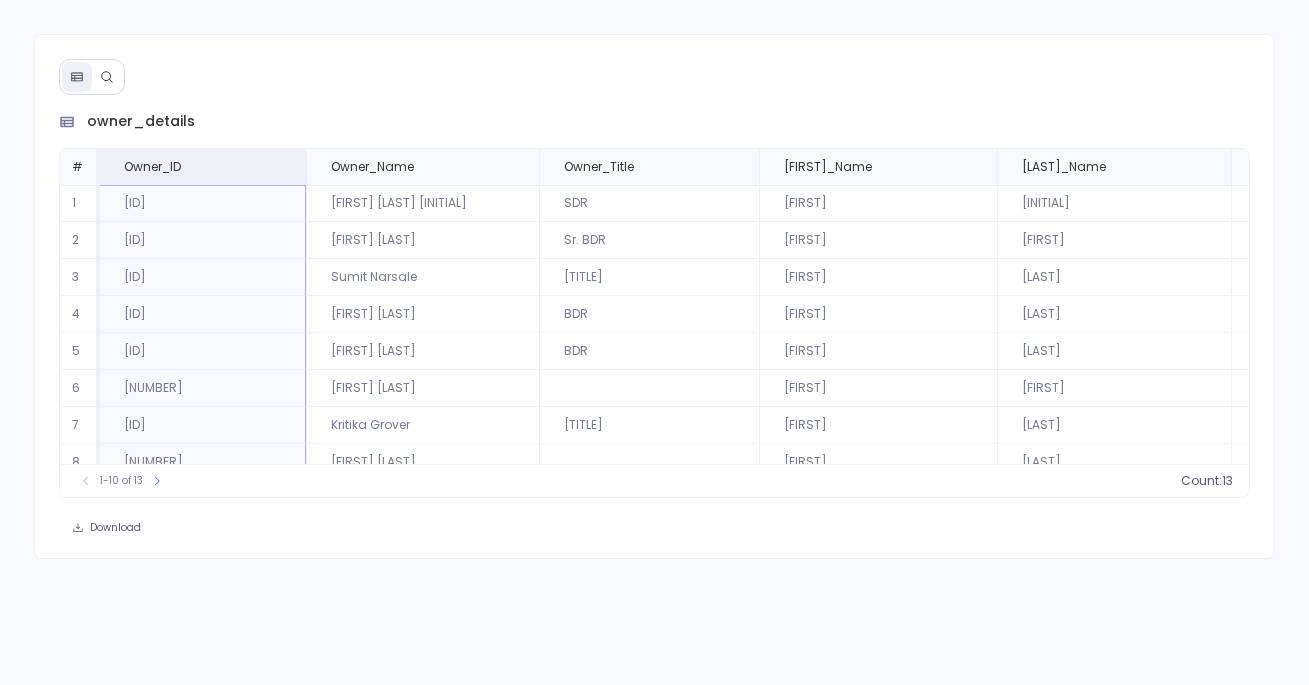 click on "owner_details # Owner_ID Owner_Name Owner_Title First_Name Last_Name About_Me Profile_Photo_URL Contact_Count Platform 1 005OX00000ZMgkcYAD Senthil kumar K SDR Senthil K https://d2v000000sgbdea0.file.force.com/profilephoto/005/F 2509 Salesforce 2 005OX000002vVPnYAM Morvika Tichkule Sr. BDR Morvika Tichkule https://d2v000000sgbdea0.file.force.com/profilephoto/729OX000001JIGn/F 2377 Salesforce 3 005OX00000UJZigYAH Sumit Narsale Account Executive Sumit Narsale https://d2v000000sgbdea0.file.force.com/profilephoto/005/F 582 Salesforce 4 005OX00000Yq5uwYAB Barnali Dhar BDR Barnali Dhar https://d2v000000sgbdea0.file.force.com/profilephoto/005/F 559 Salesforce 5 005OX00000Mvsk6YAB Dedeepya Vancha BDR Dedeepya Vancha https://d2v000000sgbdea0.file.force.com/profilephoto/005/F 495 Salesforce 6 266961949956 Morvika Tichkule Morvika Tichkule 294 HubSpot 7 005OX00000UJfXhYAL Kritika Grover Account Executive Kritika Grover https://d2v000000sgbdea0.file.force.com/profilephoto/005/F 249 Salesforce 8 374438852988 Dedeepya 136" at bounding box center (654, 342) 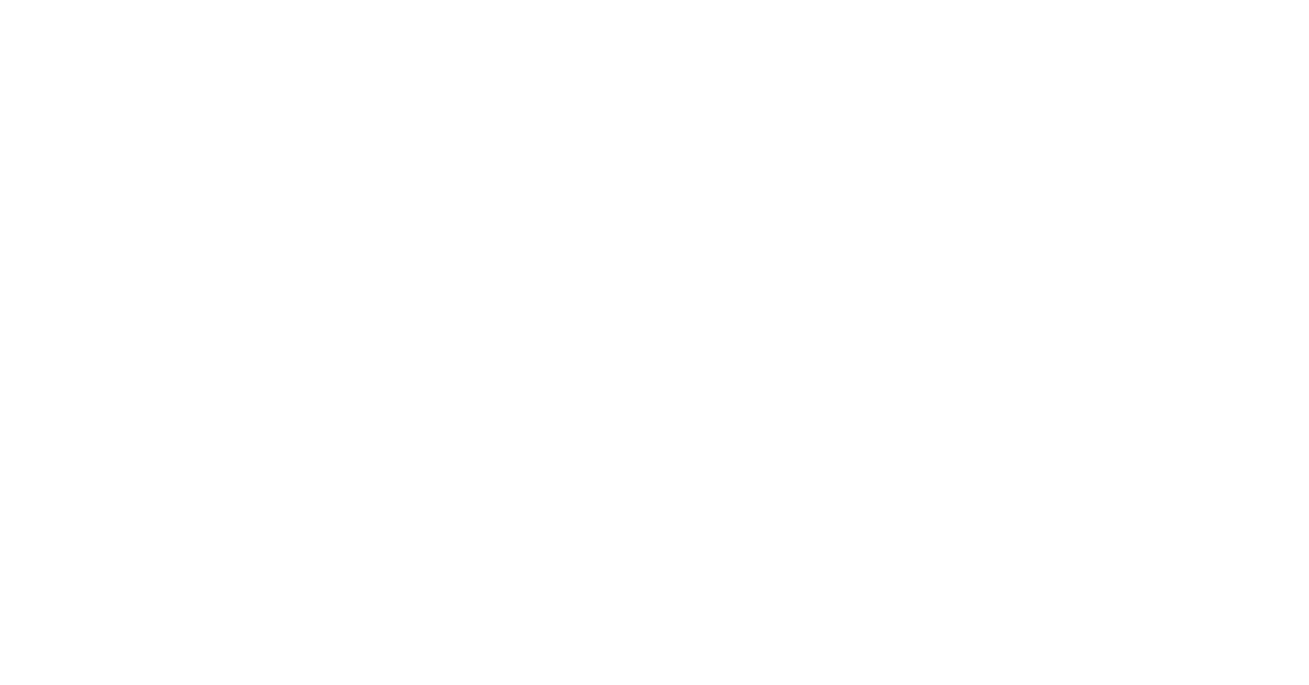 scroll, scrollTop: 0, scrollLeft: 0, axis: both 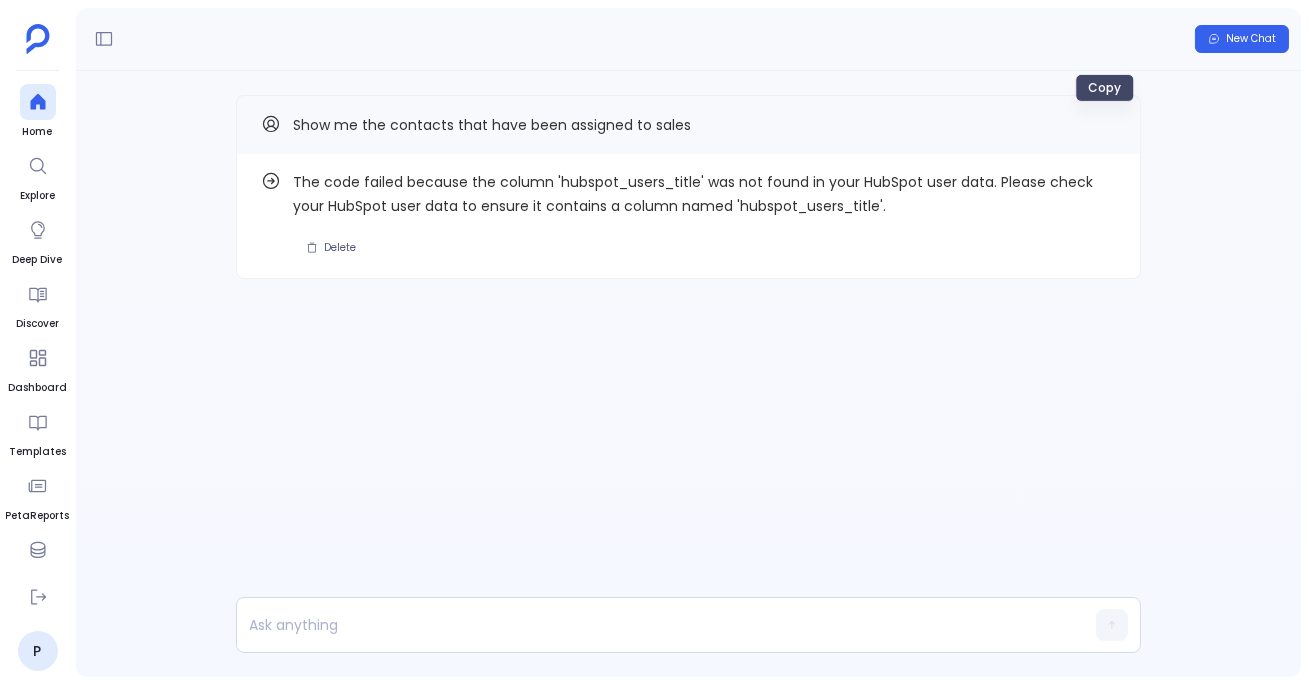 click at bounding box center [1104, 124] 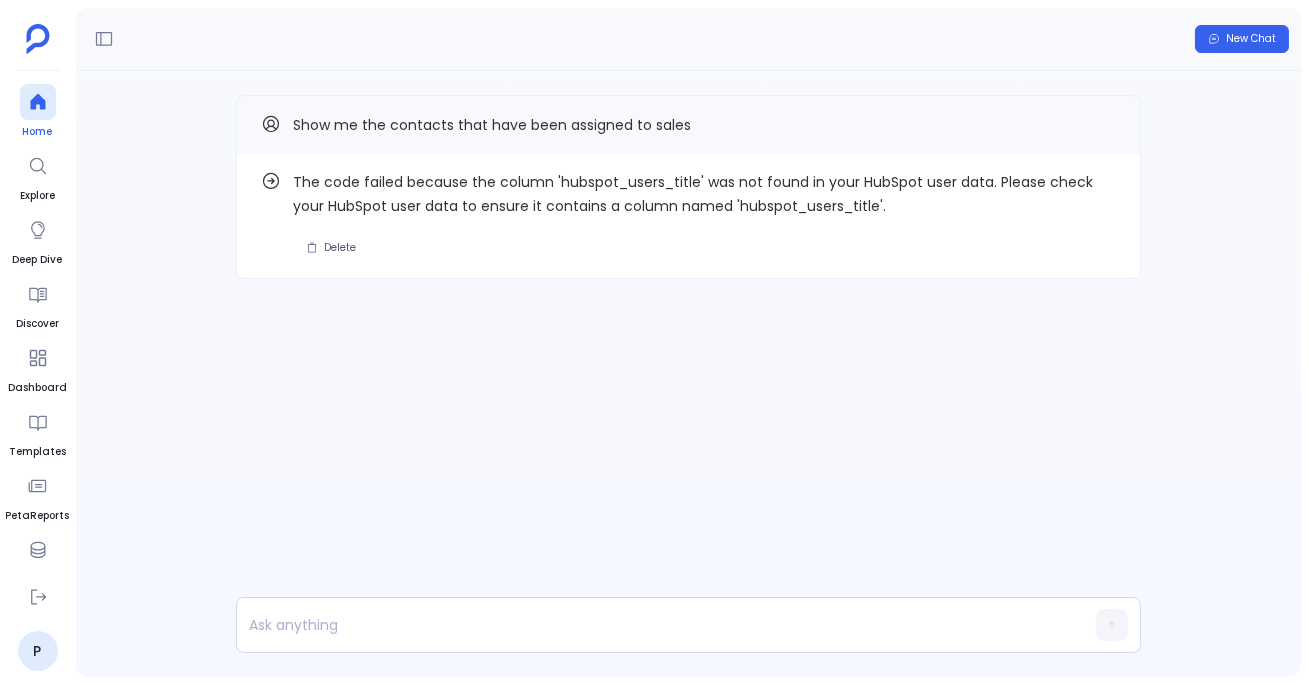 click 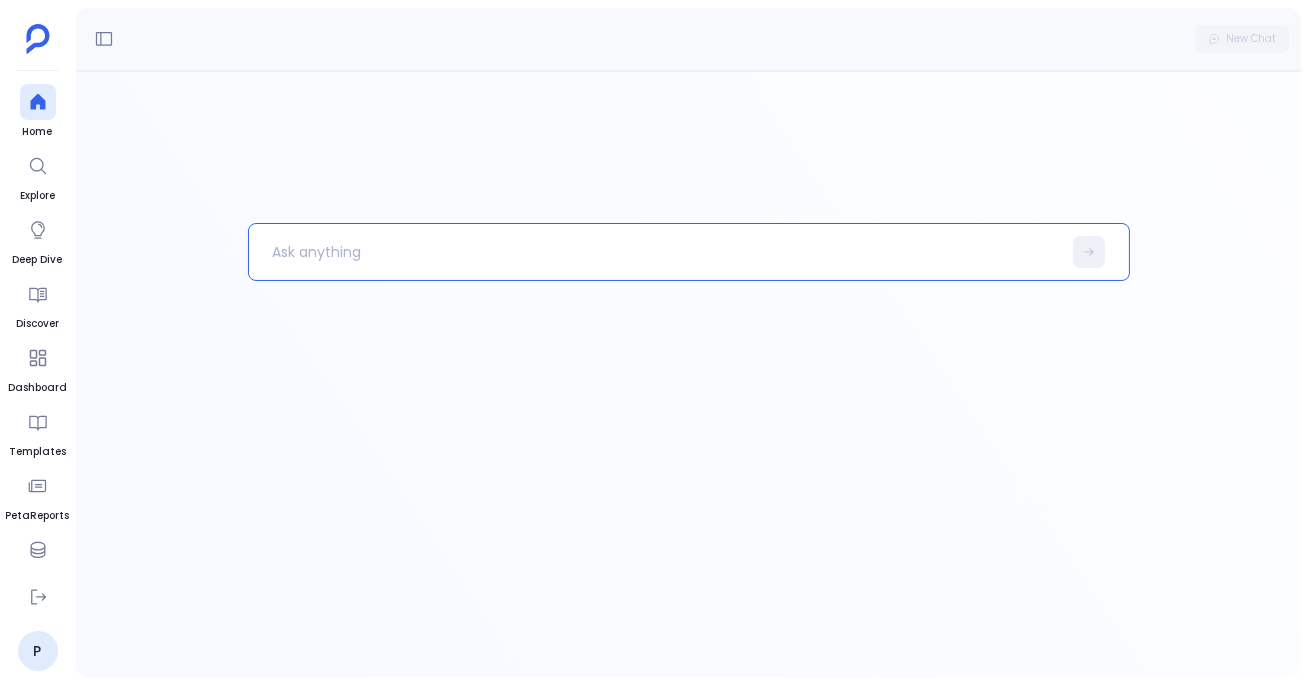 click at bounding box center [655, 252] 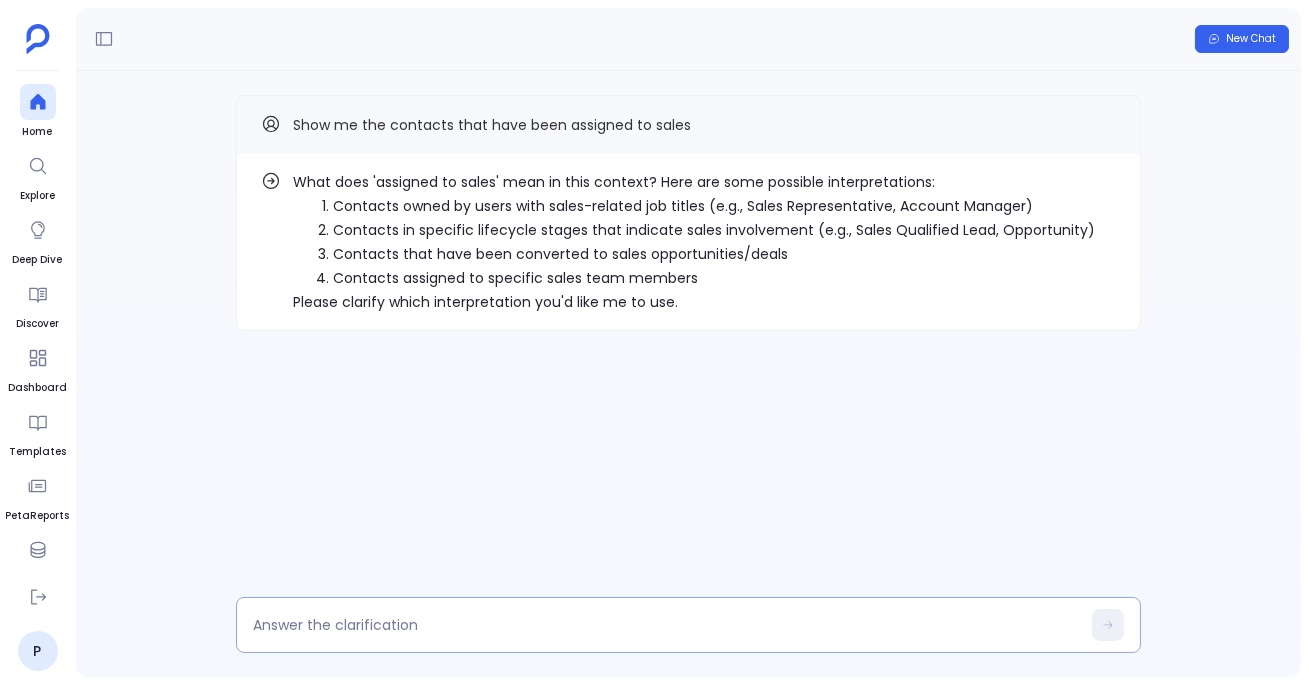 click at bounding box center (688, 625) 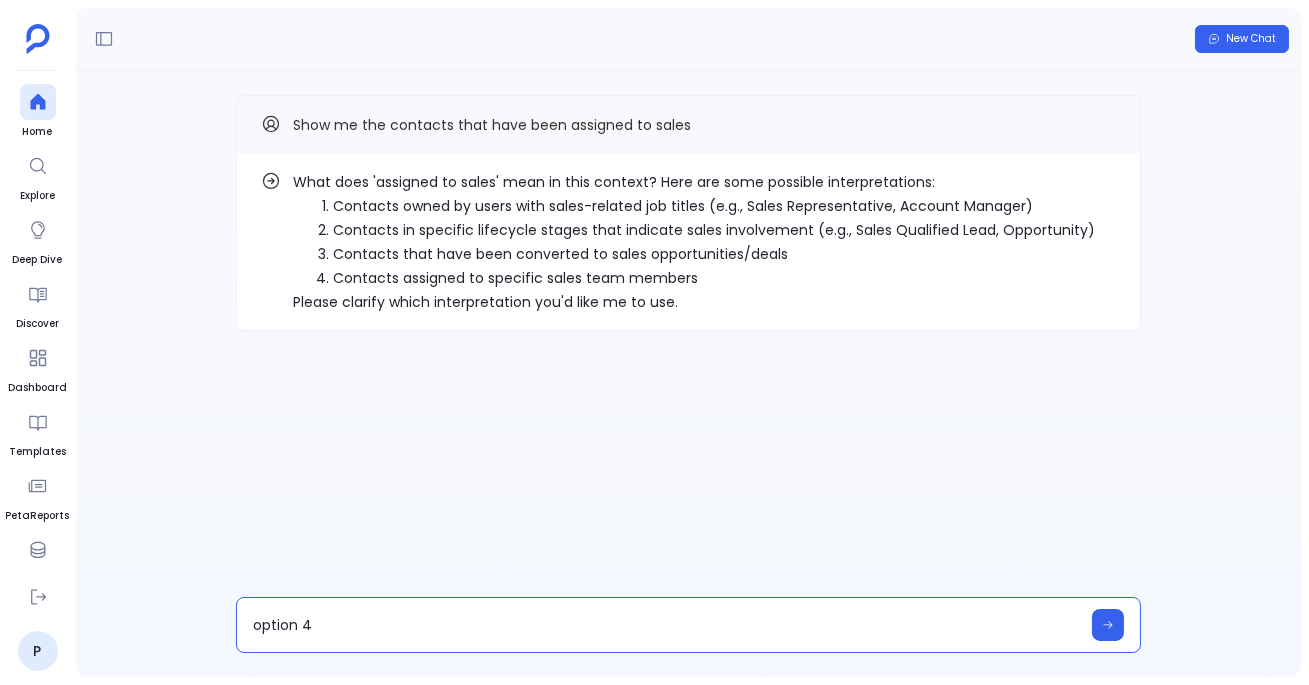 type on "option 4" 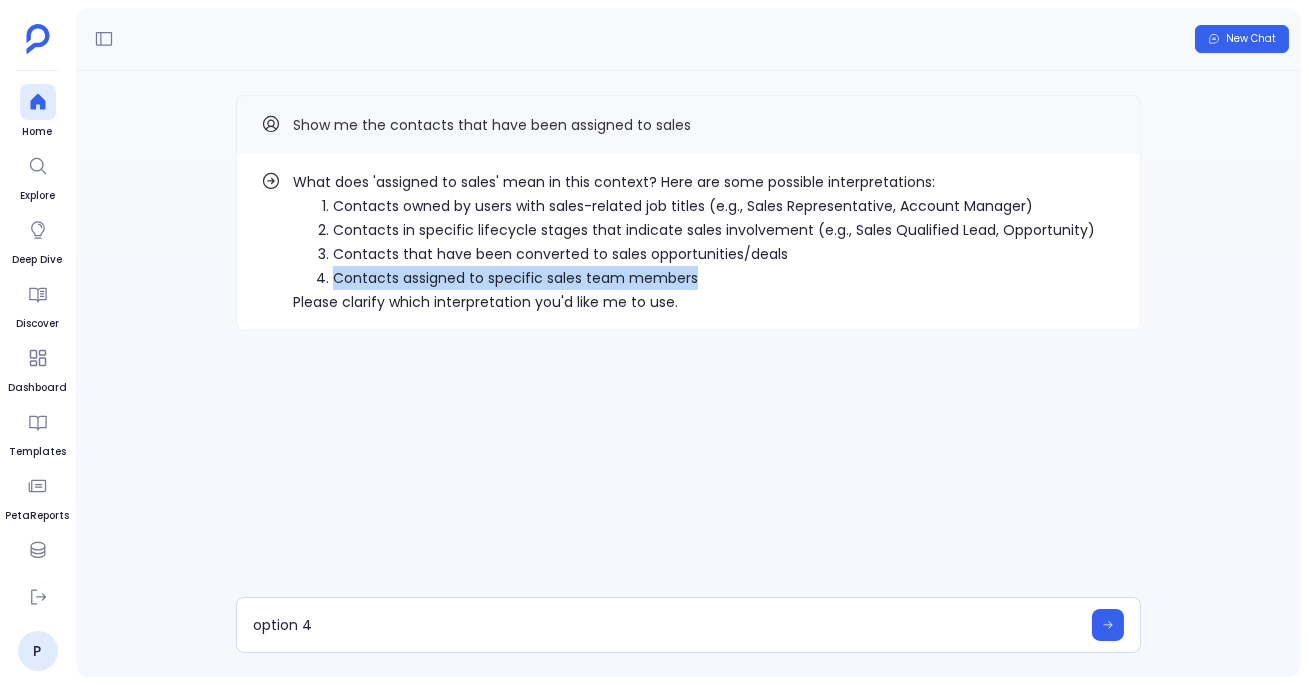 drag, startPoint x: 312, startPoint y: 266, endPoint x: 804, endPoint y: 269, distance: 492.00916 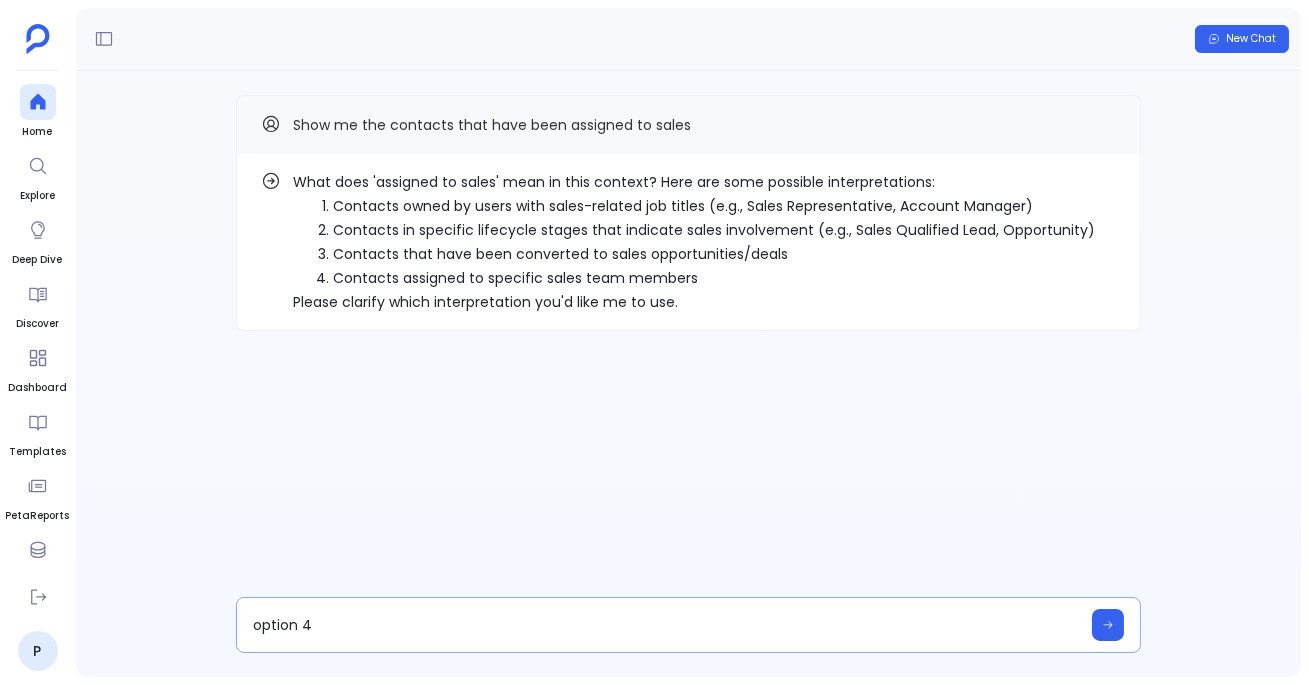 click on "option 4" at bounding box center (688, 625) 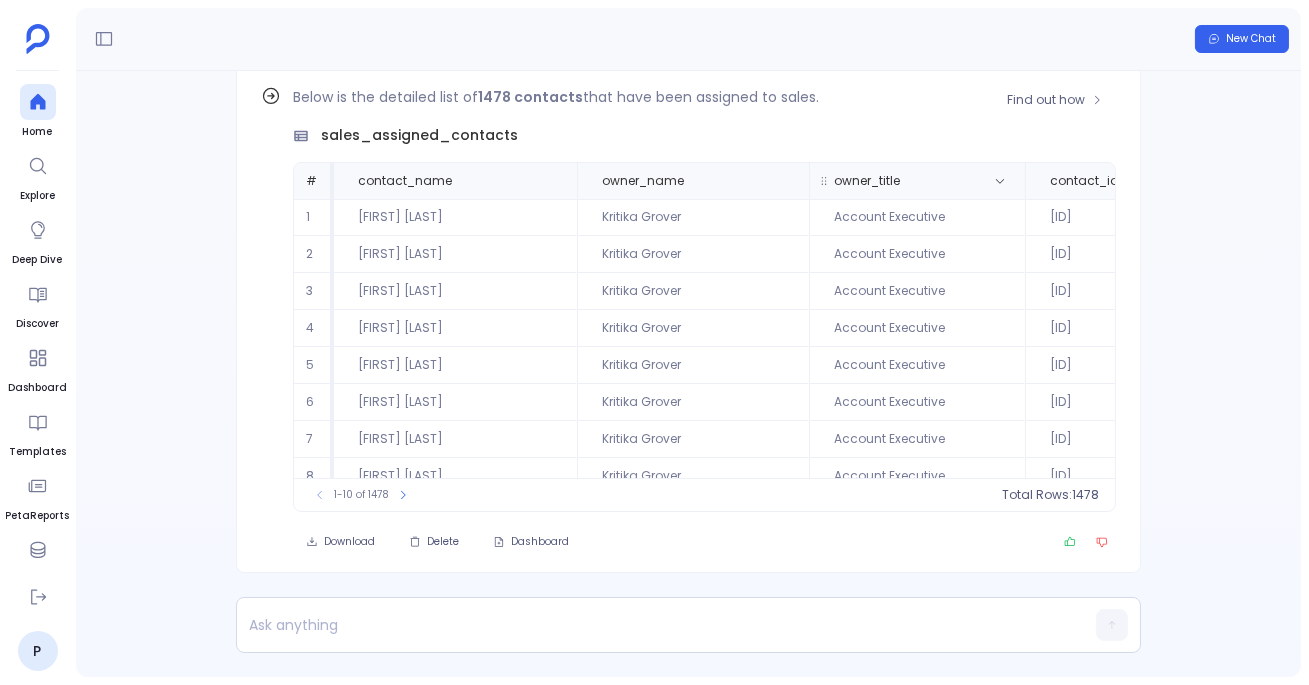 scroll, scrollTop: -84, scrollLeft: 0, axis: vertical 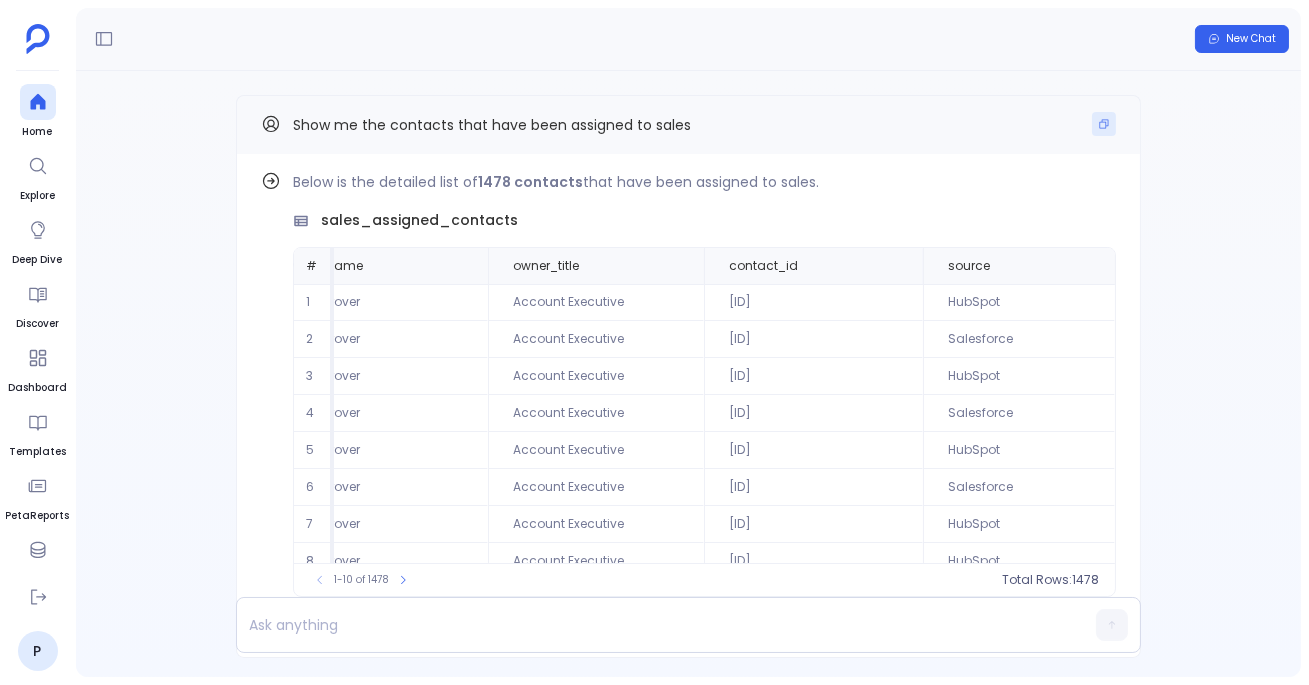 click at bounding box center (1104, 124) 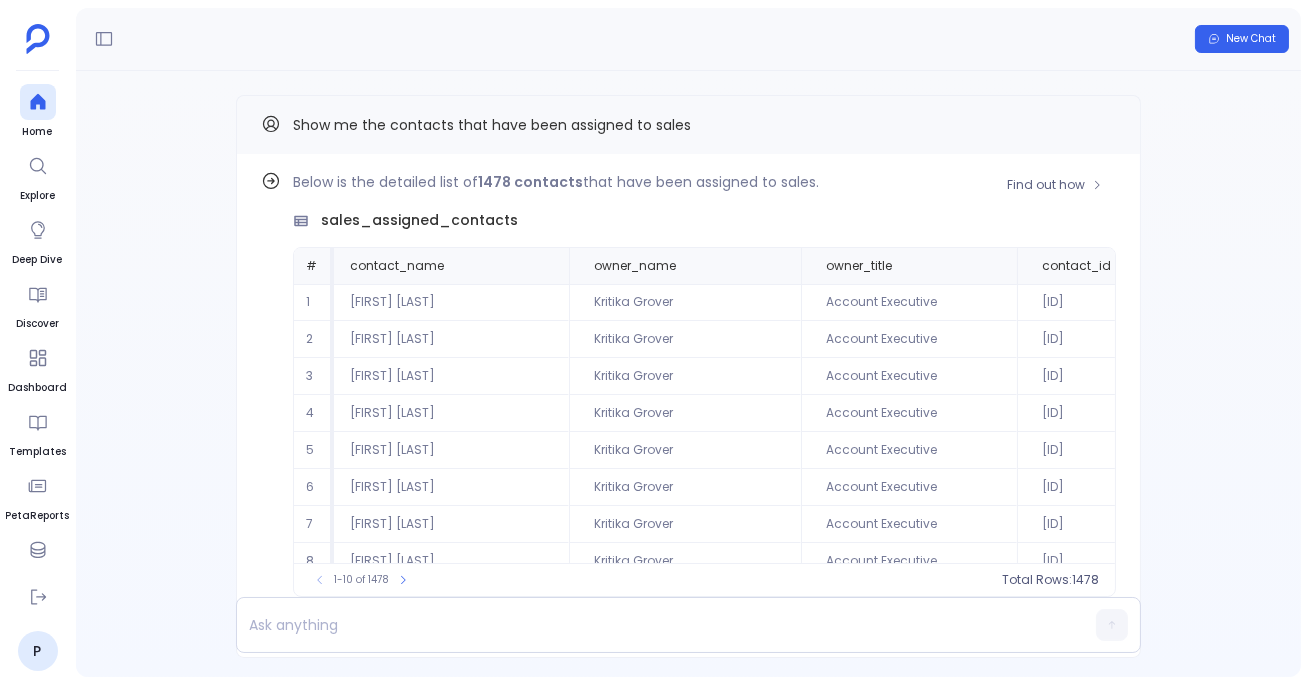 scroll, scrollTop: 0, scrollLeft: 0, axis: both 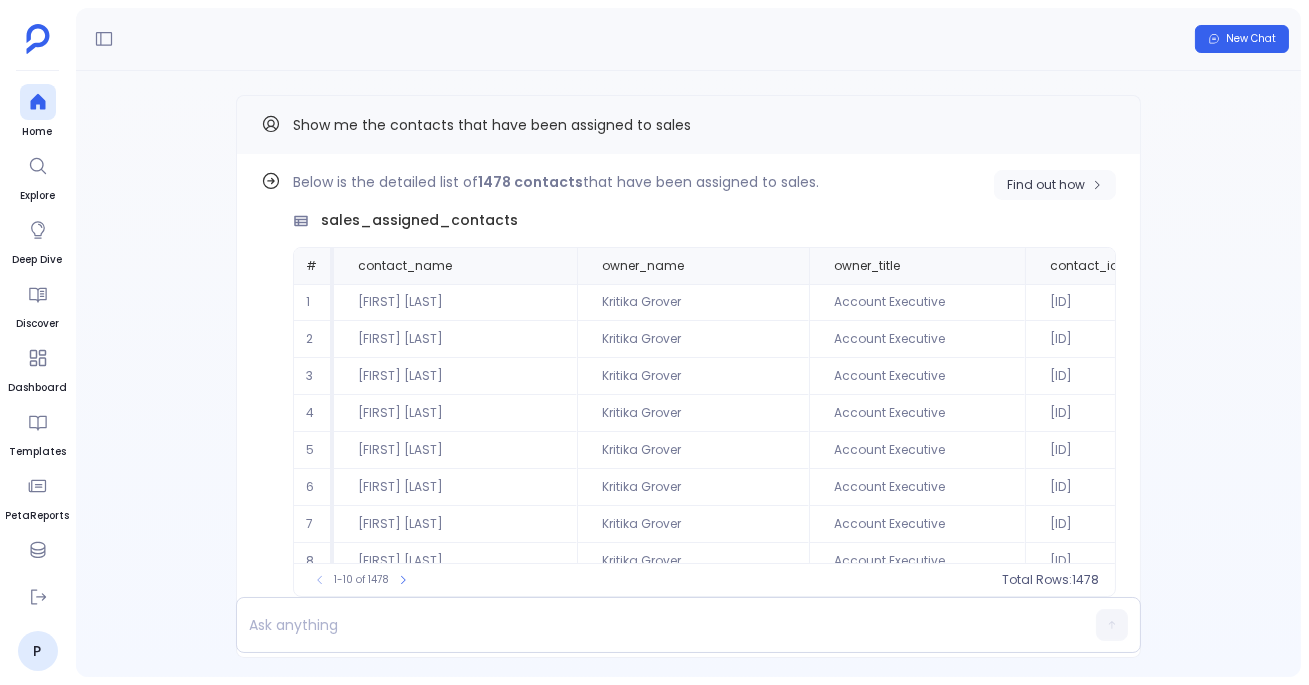 click on "Find out how" at bounding box center [1055, 185] 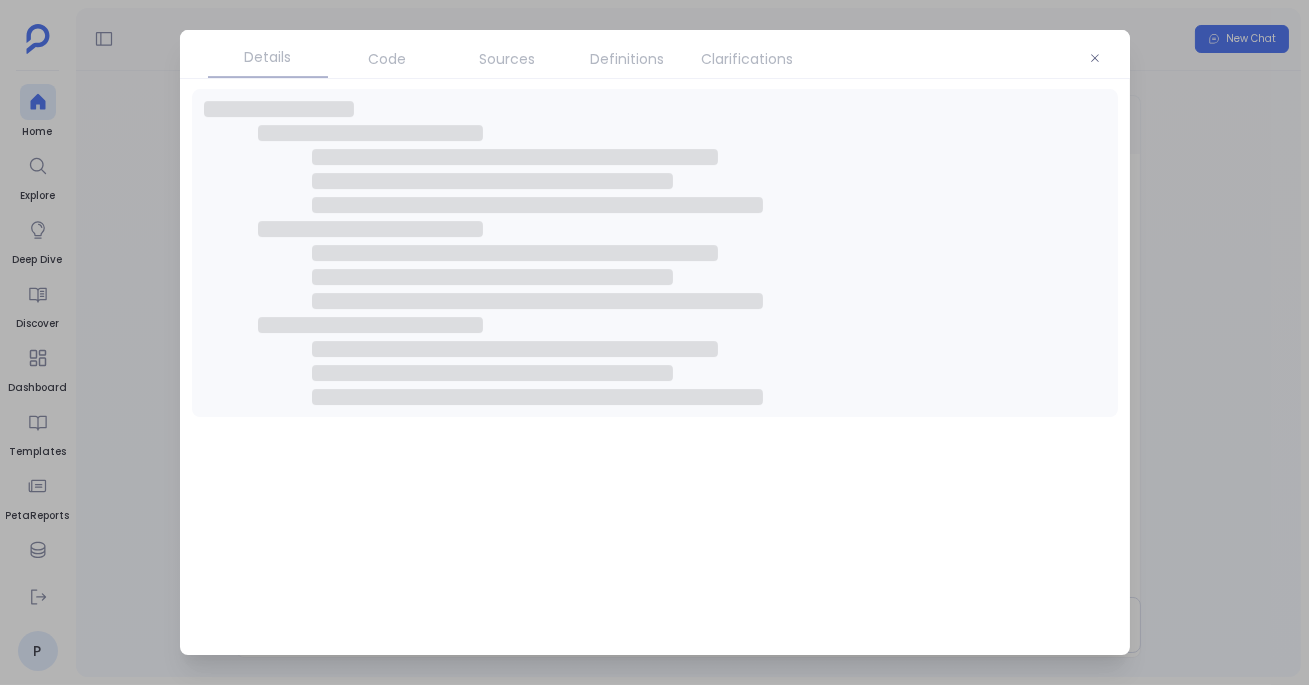click on "Clarifications" at bounding box center [748, 59] 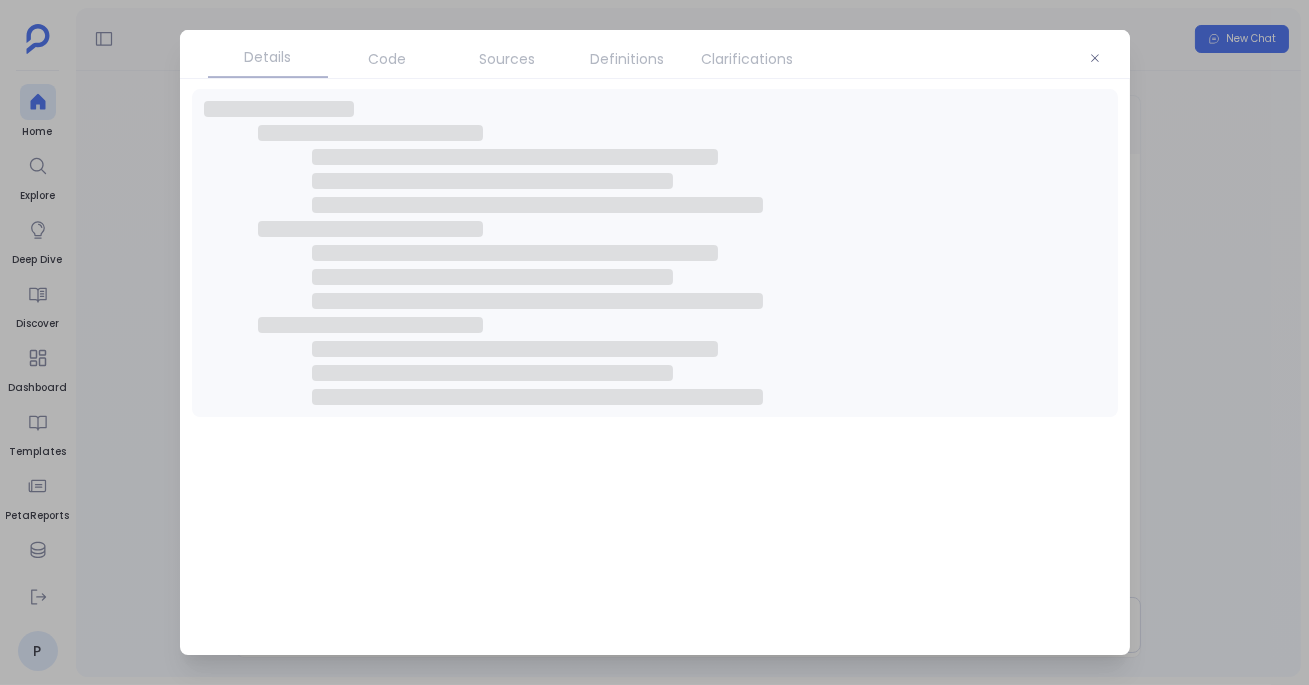 click on "Clarifications" at bounding box center [748, 59] 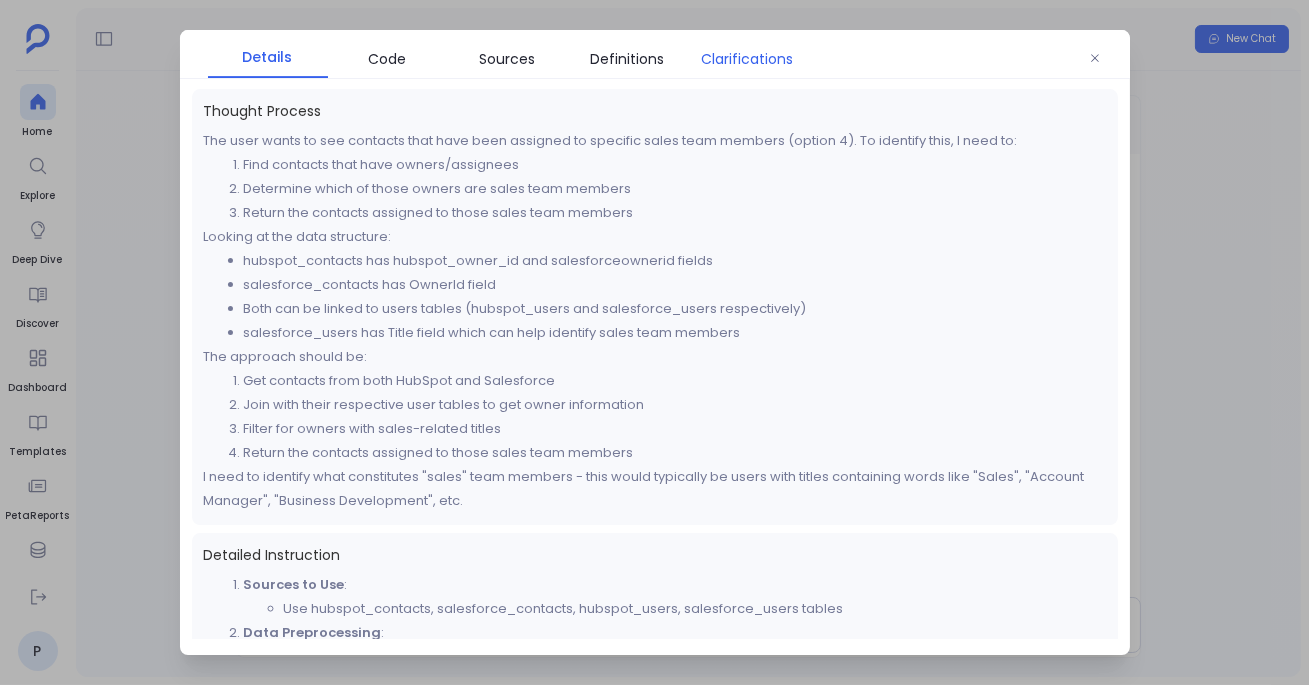 click on "Clarifications" at bounding box center [748, 59] 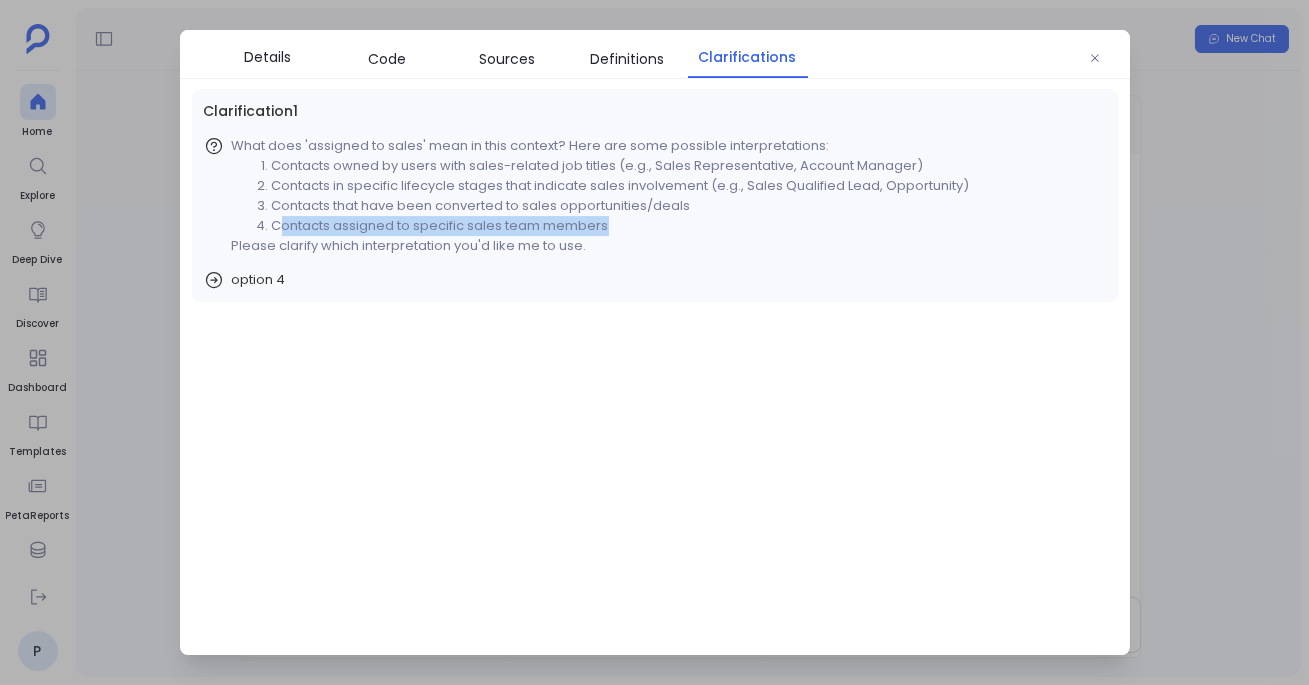 drag, startPoint x: 280, startPoint y: 230, endPoint x: 623, endPoint y: 226, distance: 343.02332 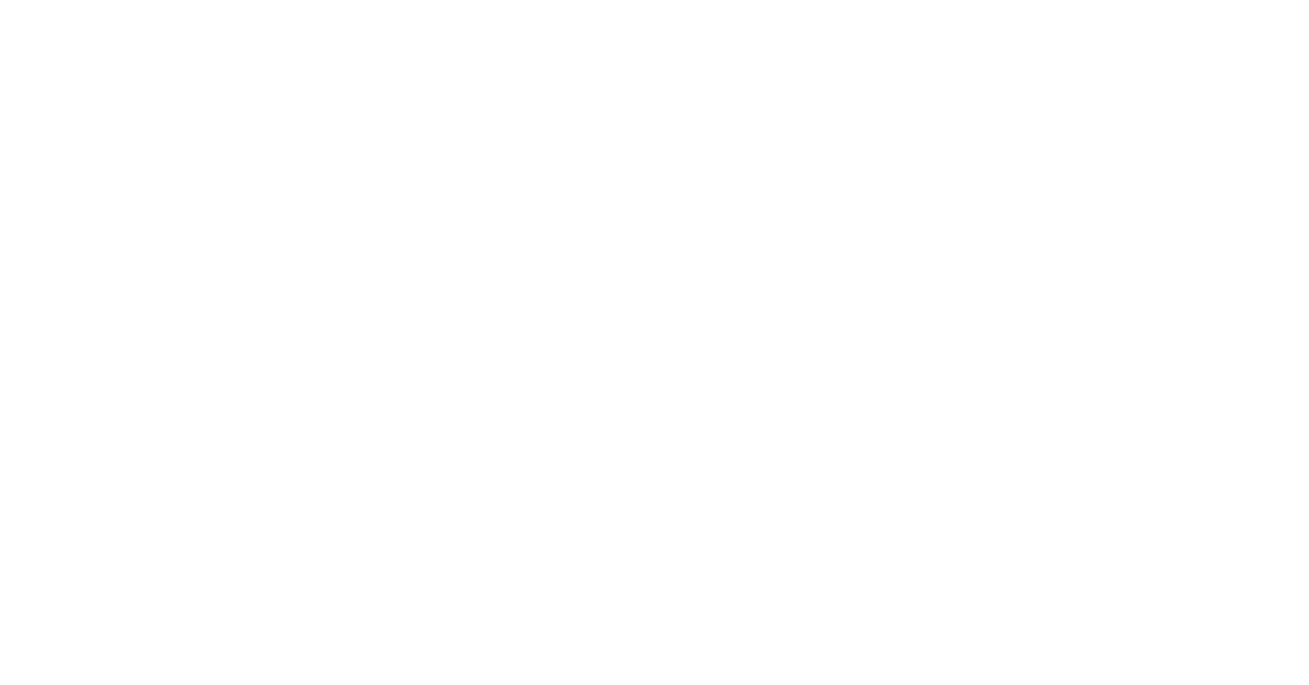 scroll, scrollTop: 0, scrollLeft: 0, axis: both 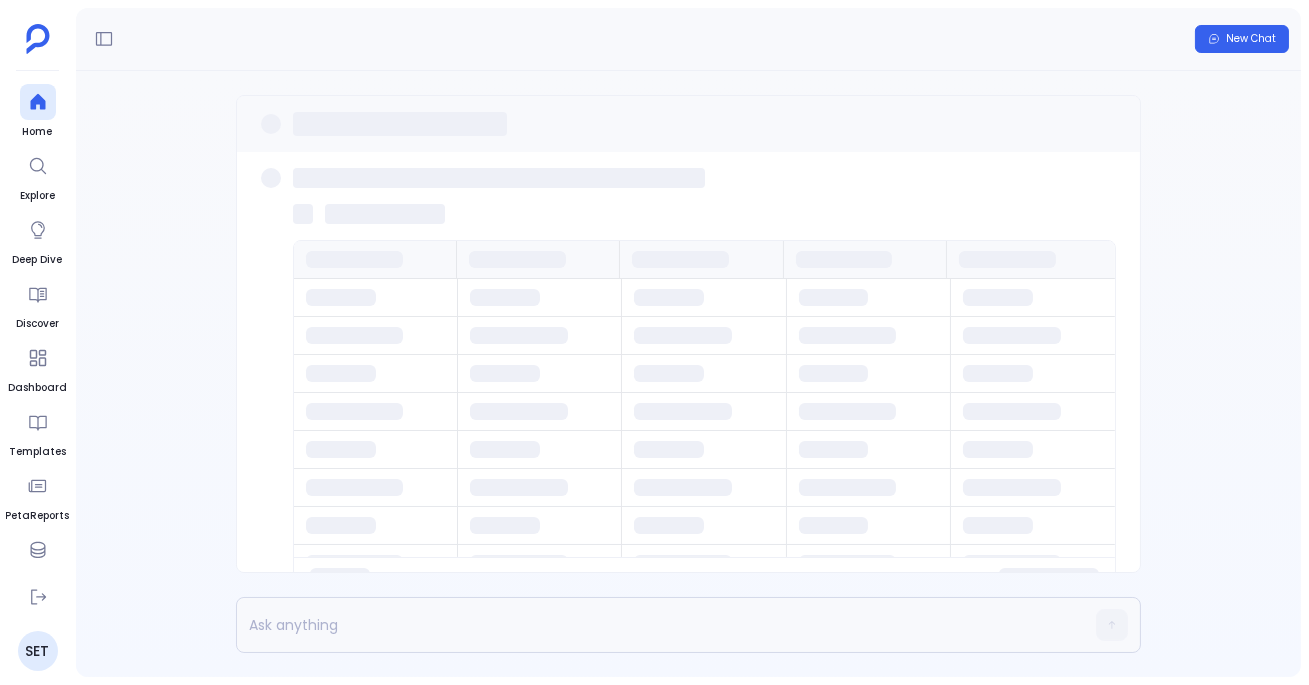 click on "Home Explore Deep Dive Discover Dashboard Templates PetaReports Data Hub Settings" at bounding box center (38, 327) 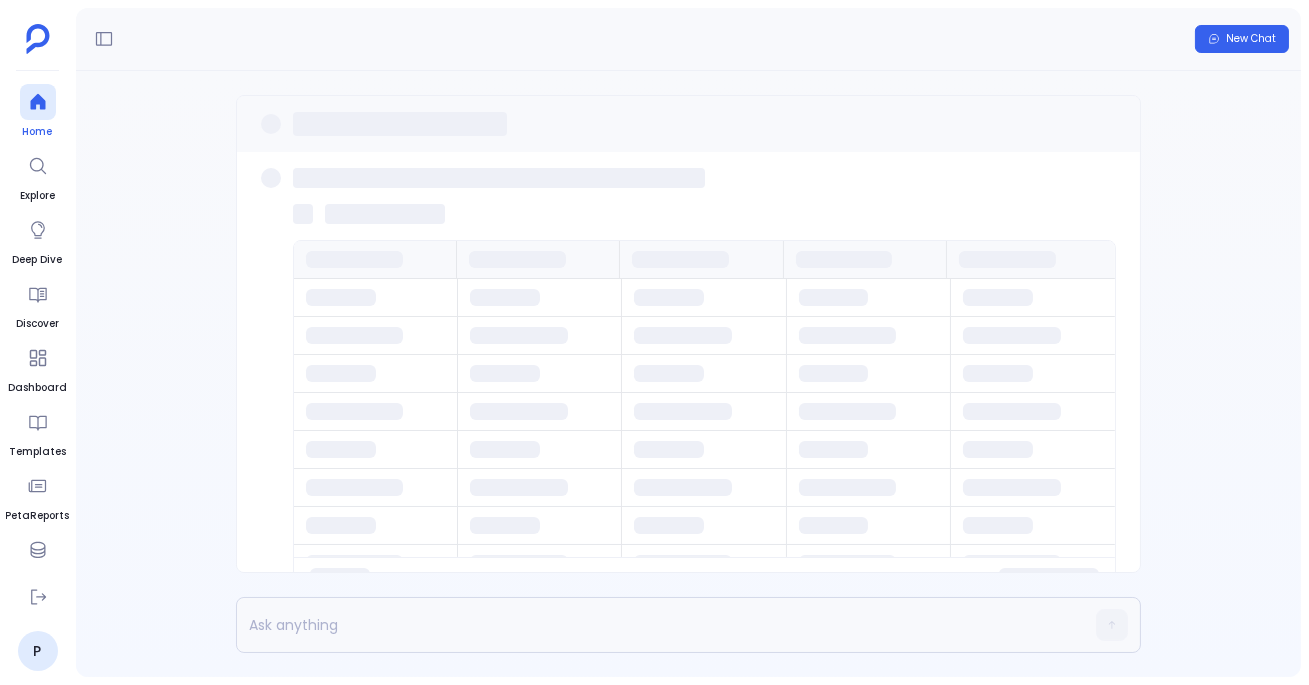 click on "Home" at bounding box center (38, 112) 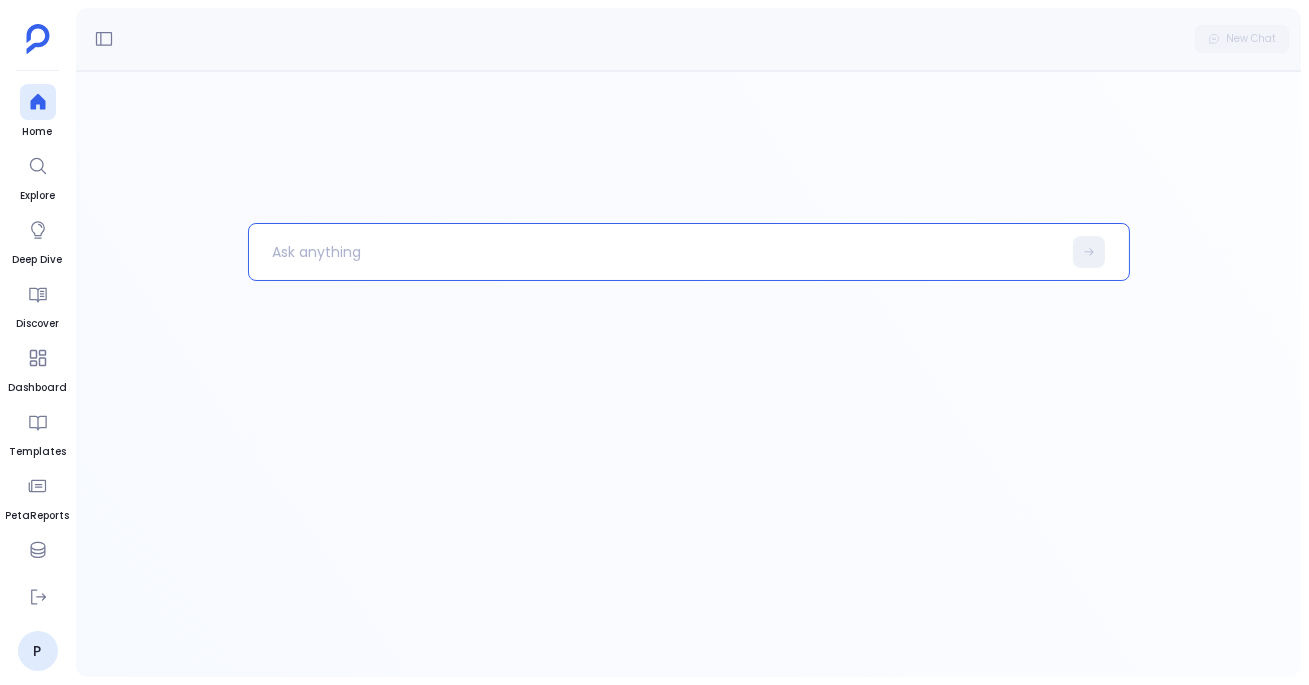 click at bounding box center (655, 252) 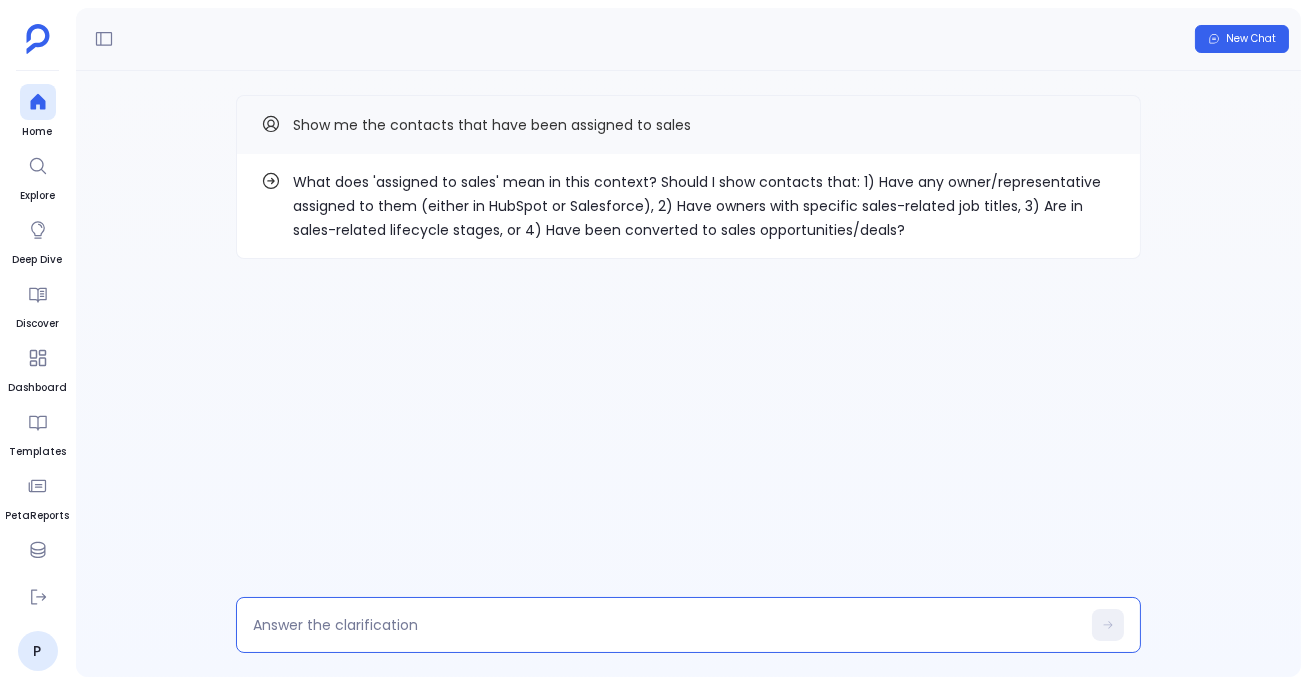 click at bounding box center [666, 625] 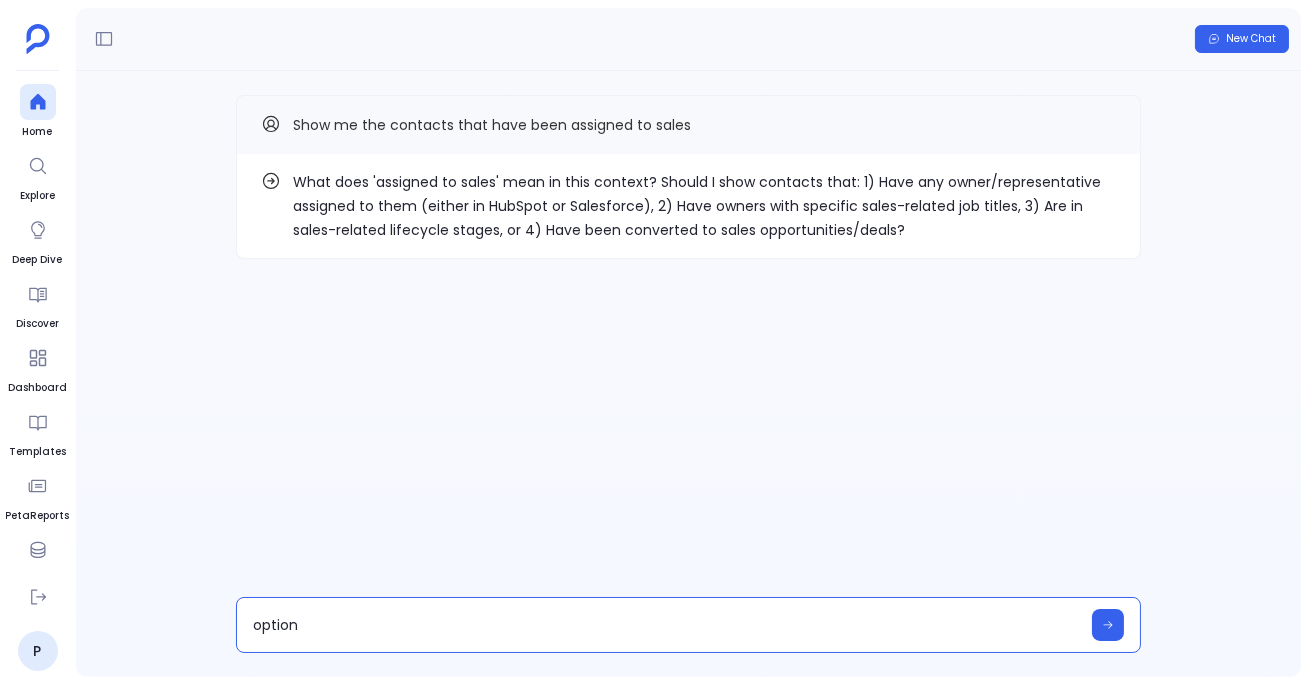 type on "option 1" 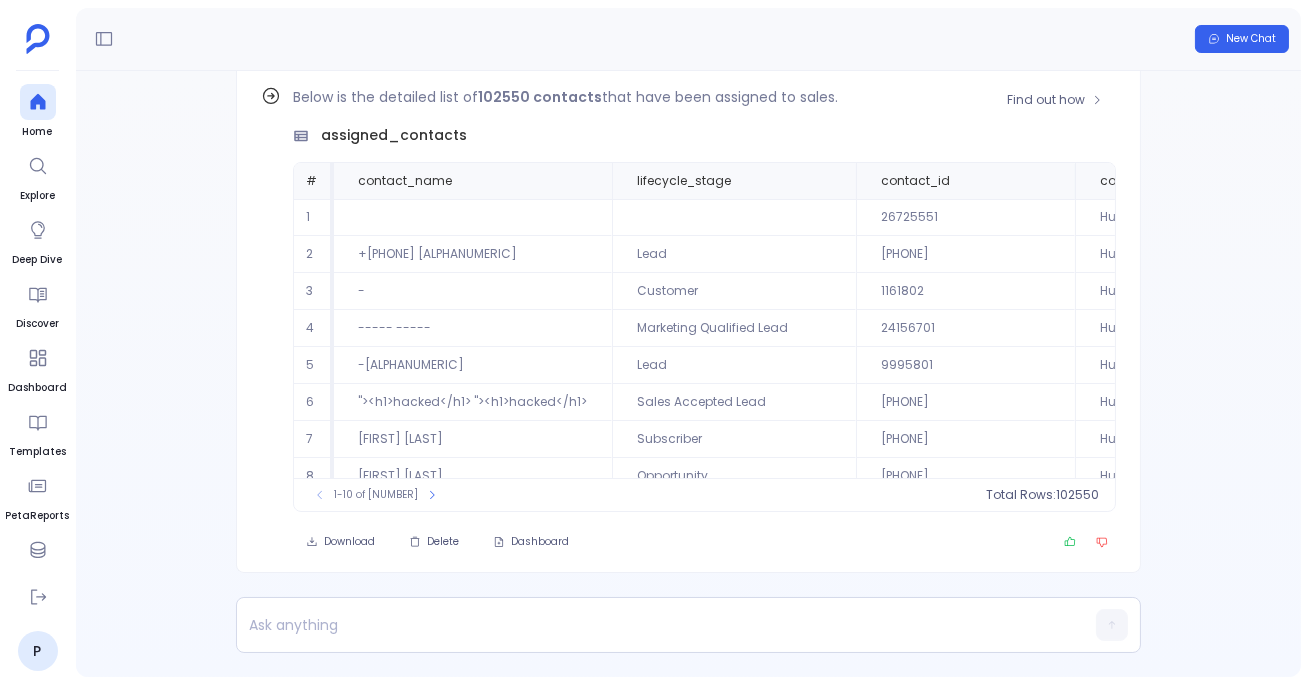 scroll, scrollTop: -84, scrollLeft: 0, axis: vertical 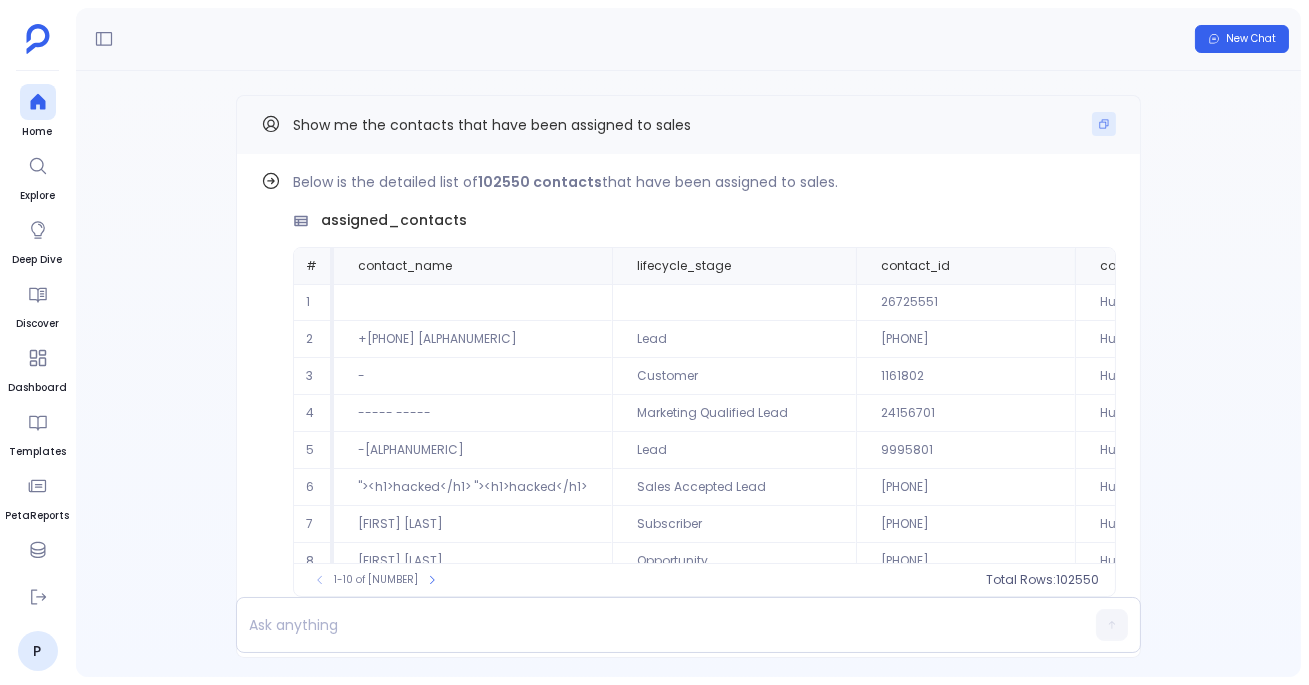 click 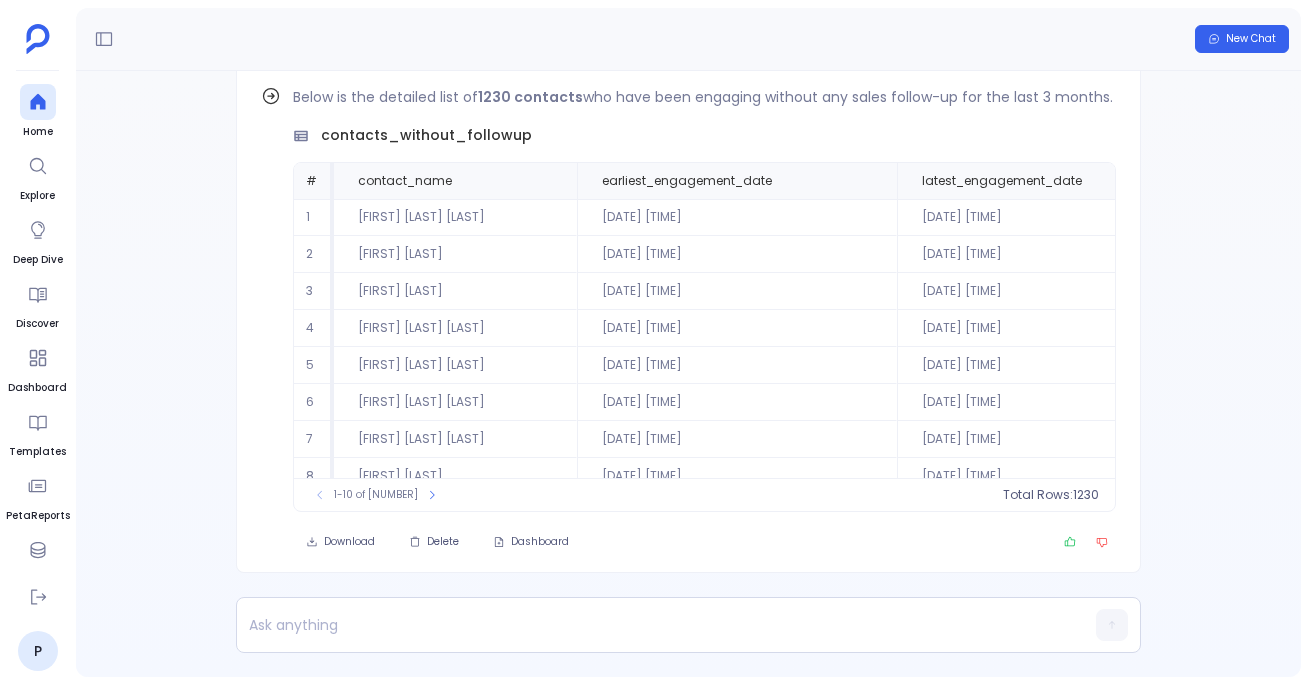 scroll, scrollTop: 0, scrollLeft: 0, axis: both 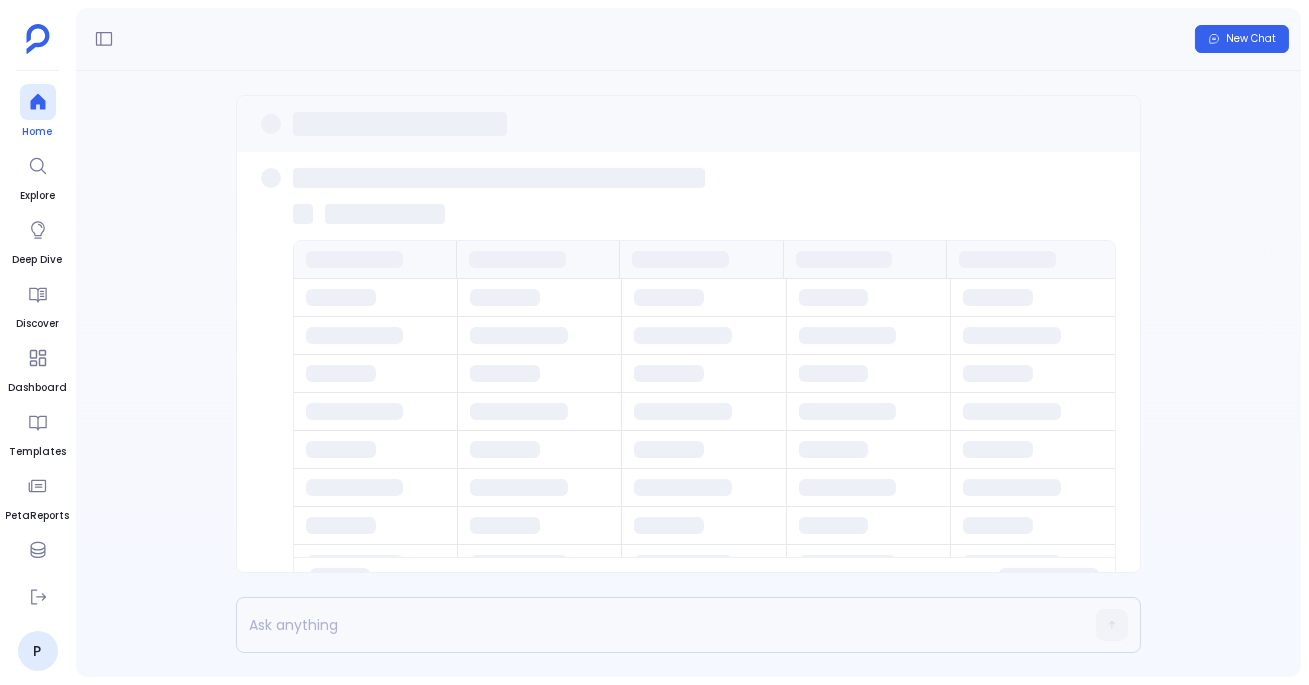 click 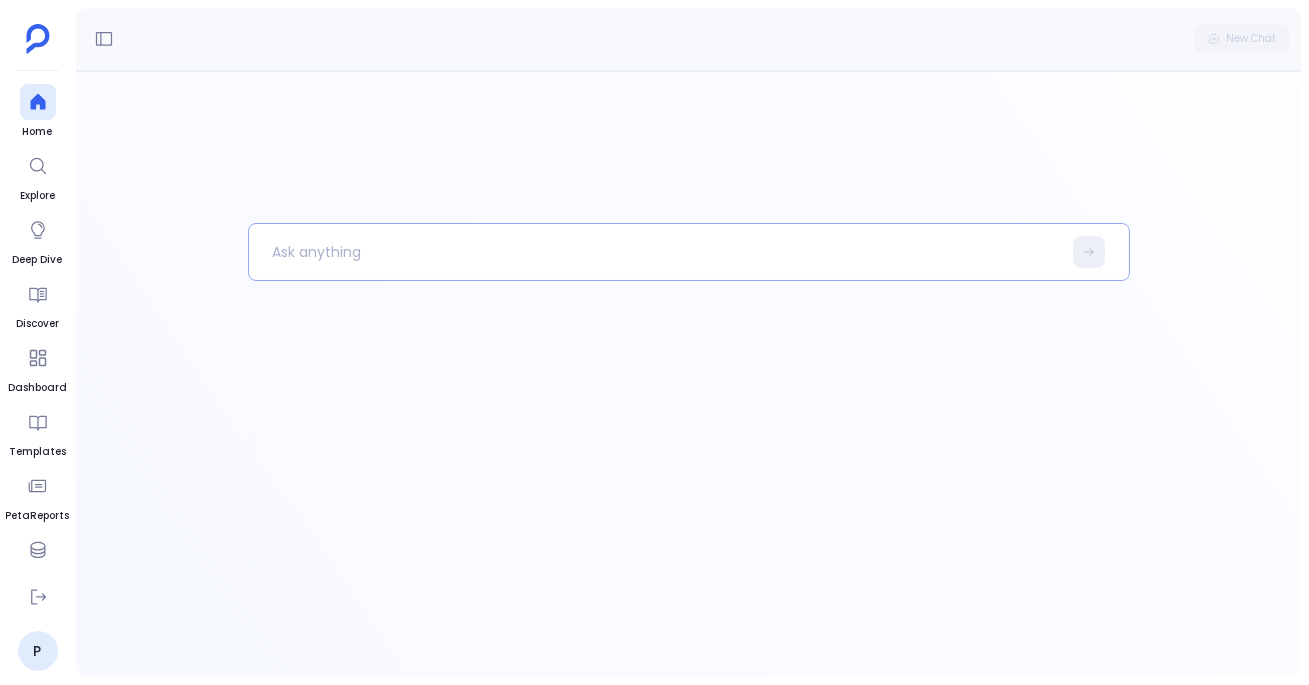 click at bounding box center (655, 252) 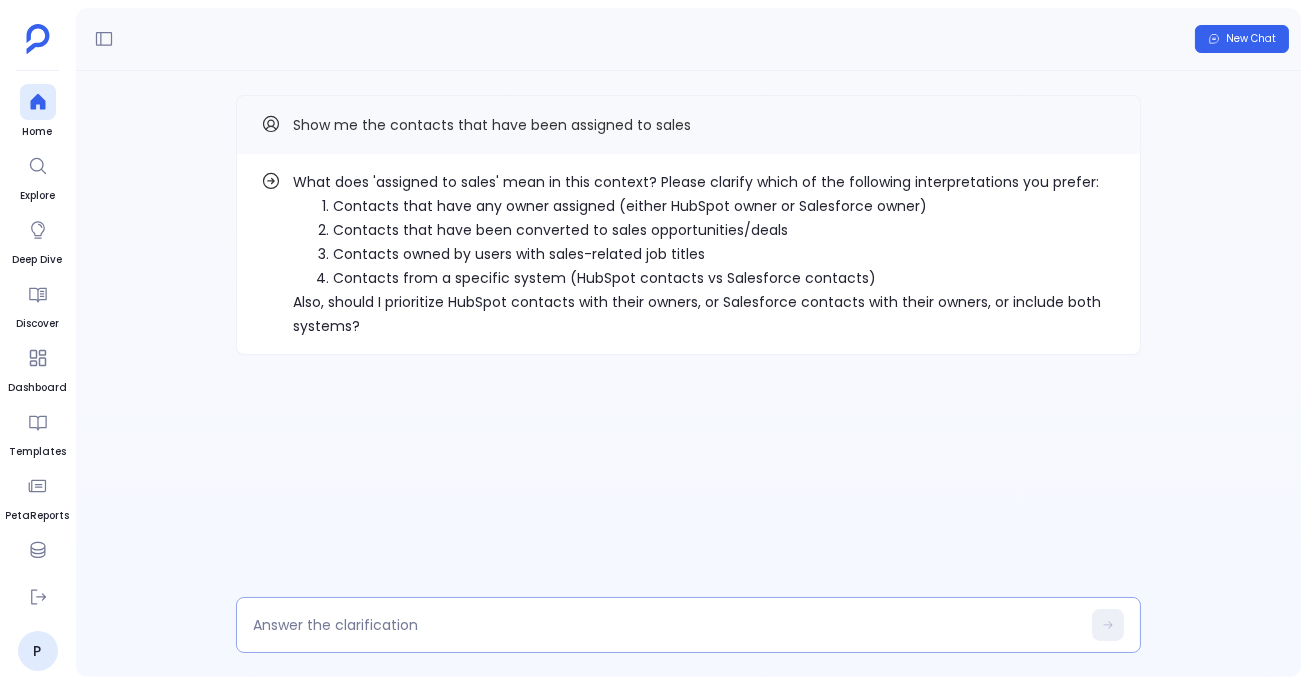 click at bounding box center [688, 625] 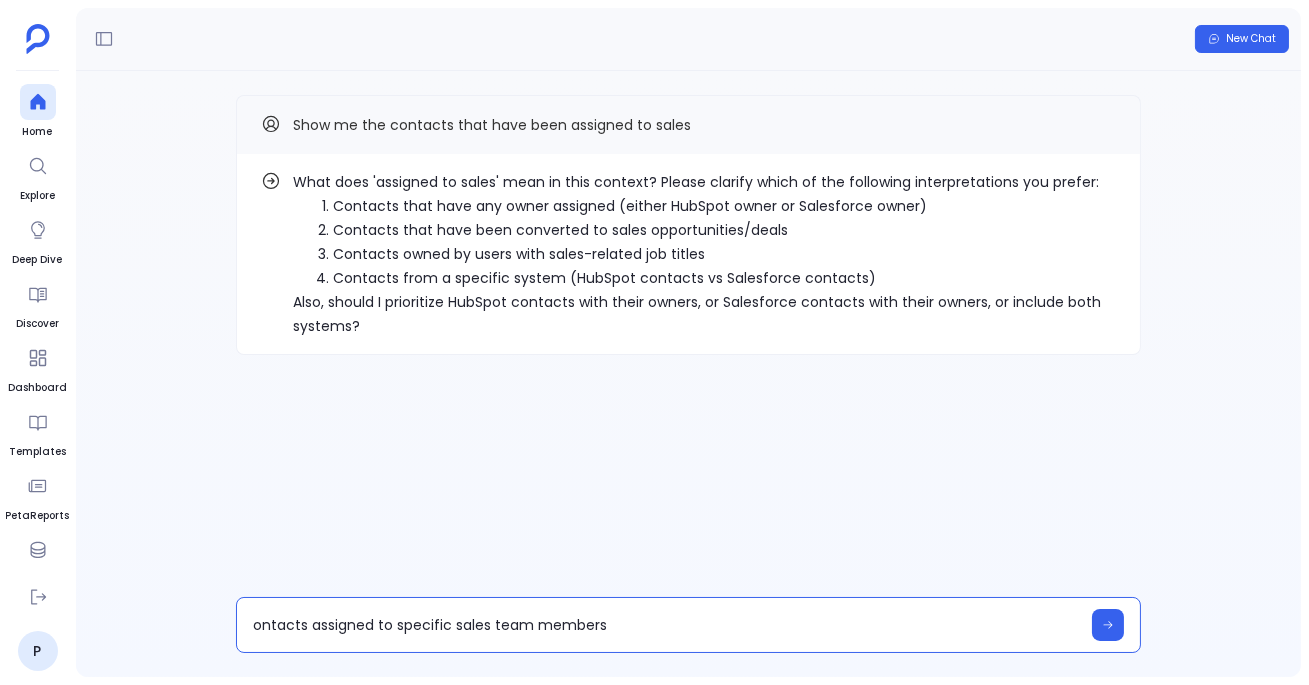 click on "ontacts assigned to specific sales team members" at bounding box center (666, 625) 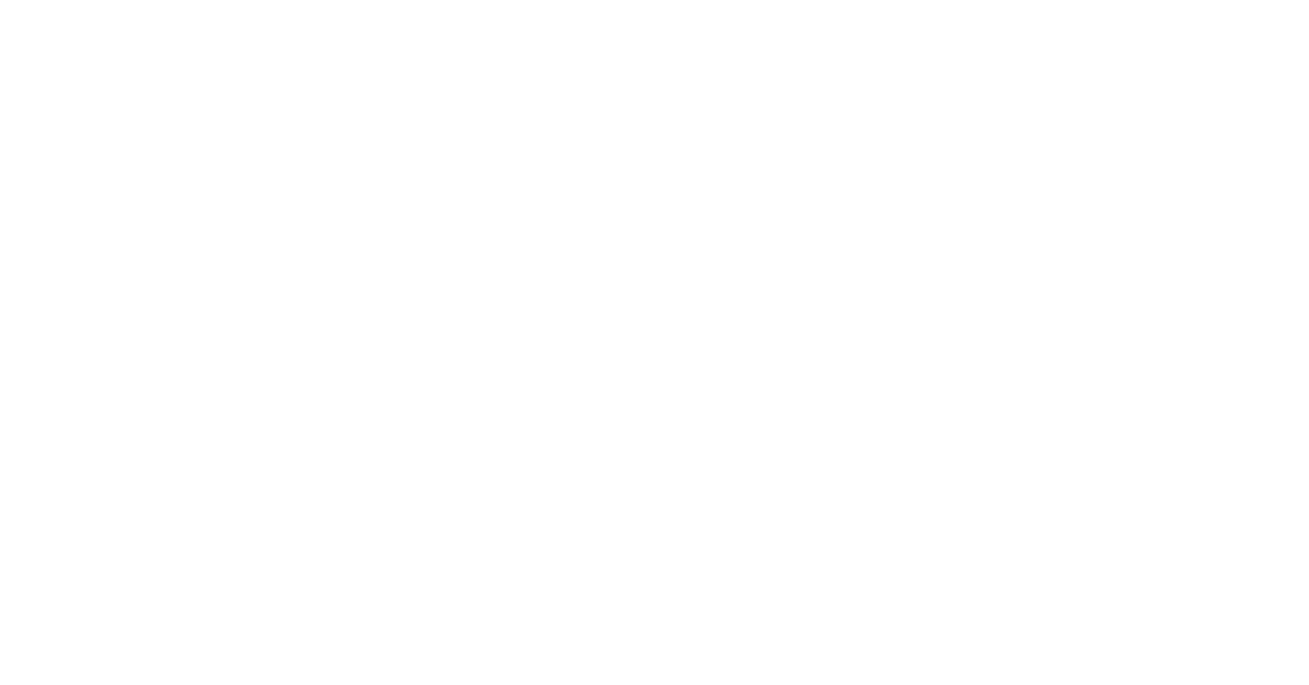 scroll, scrollTop: 0, scrollLeft: 0, axis: both 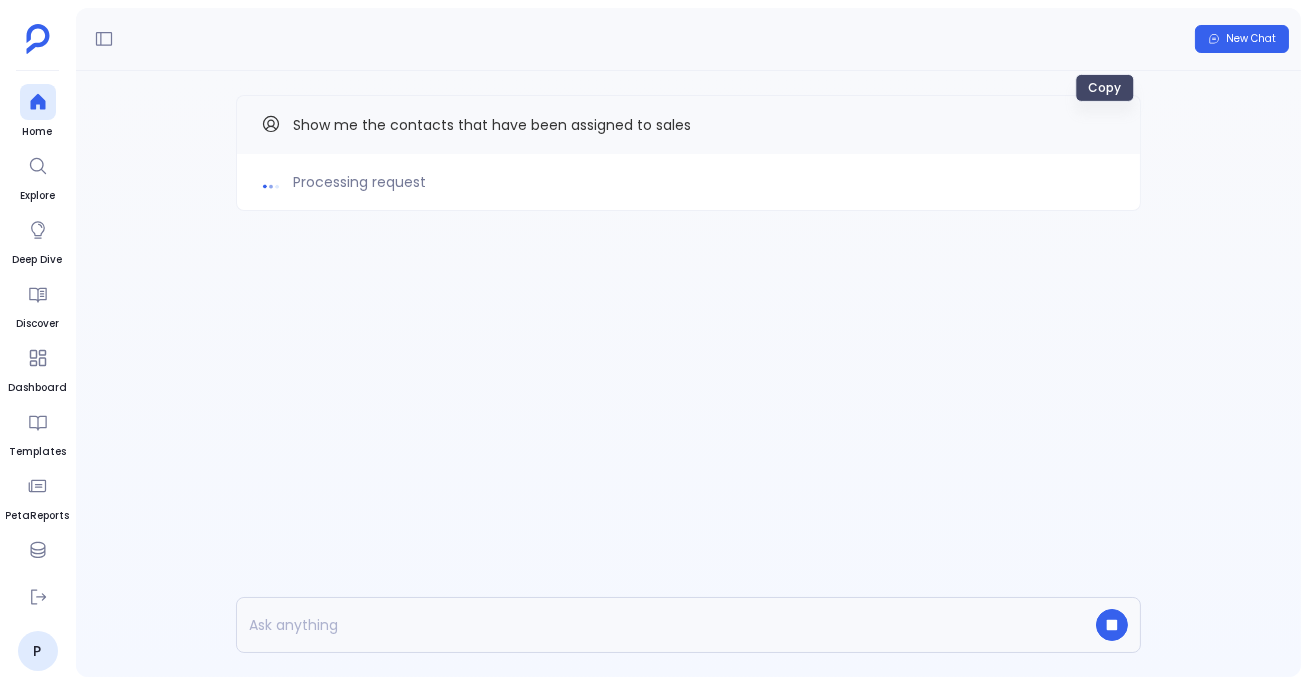click at bounding box center (1104, 124) 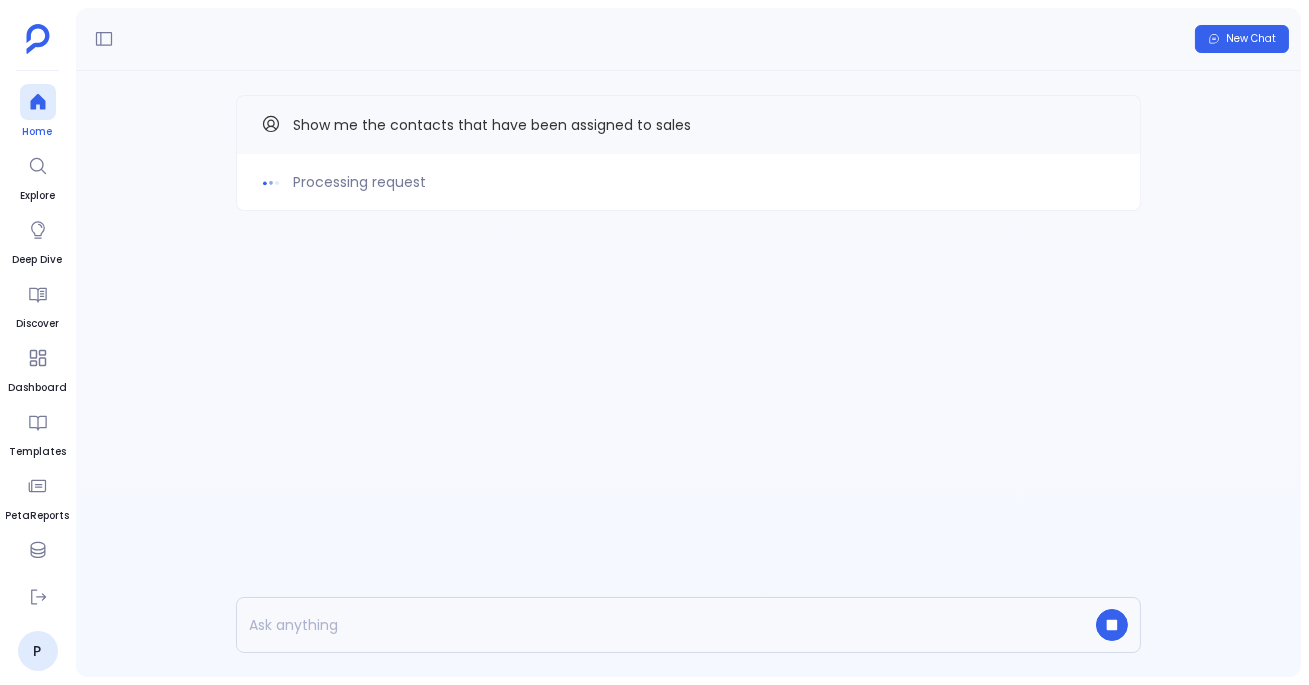 click 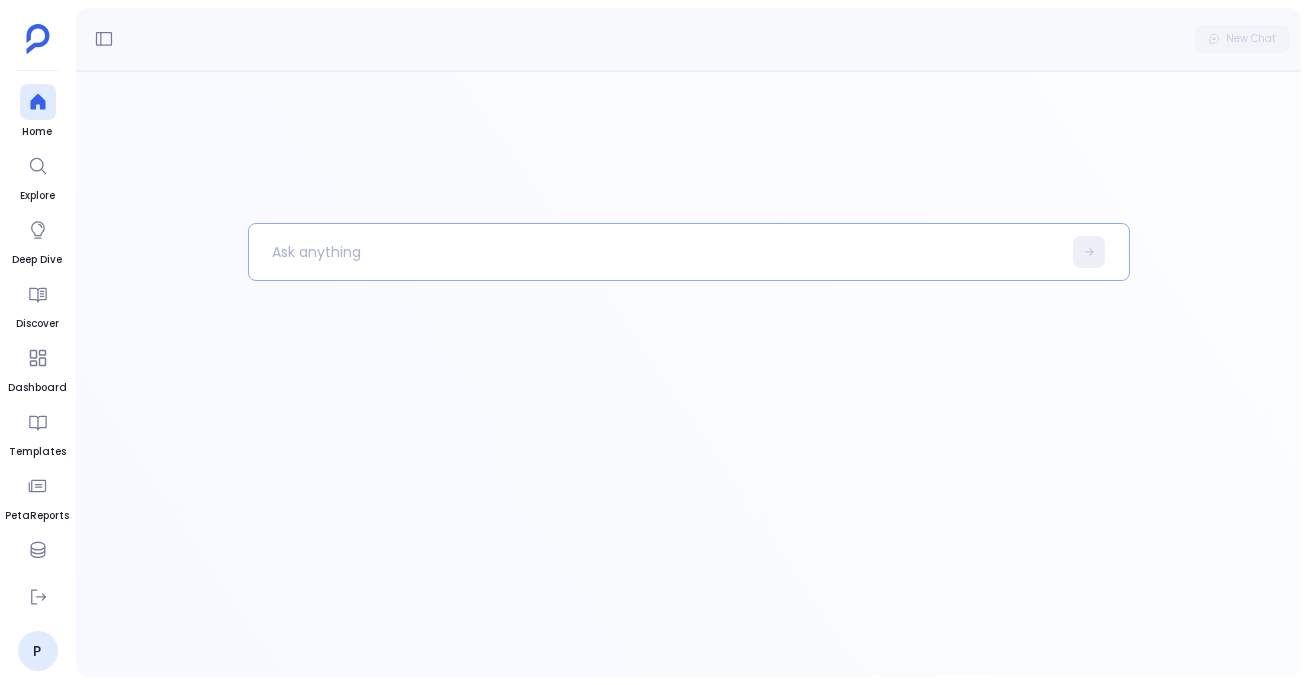 click at bounding box center (655, 252) 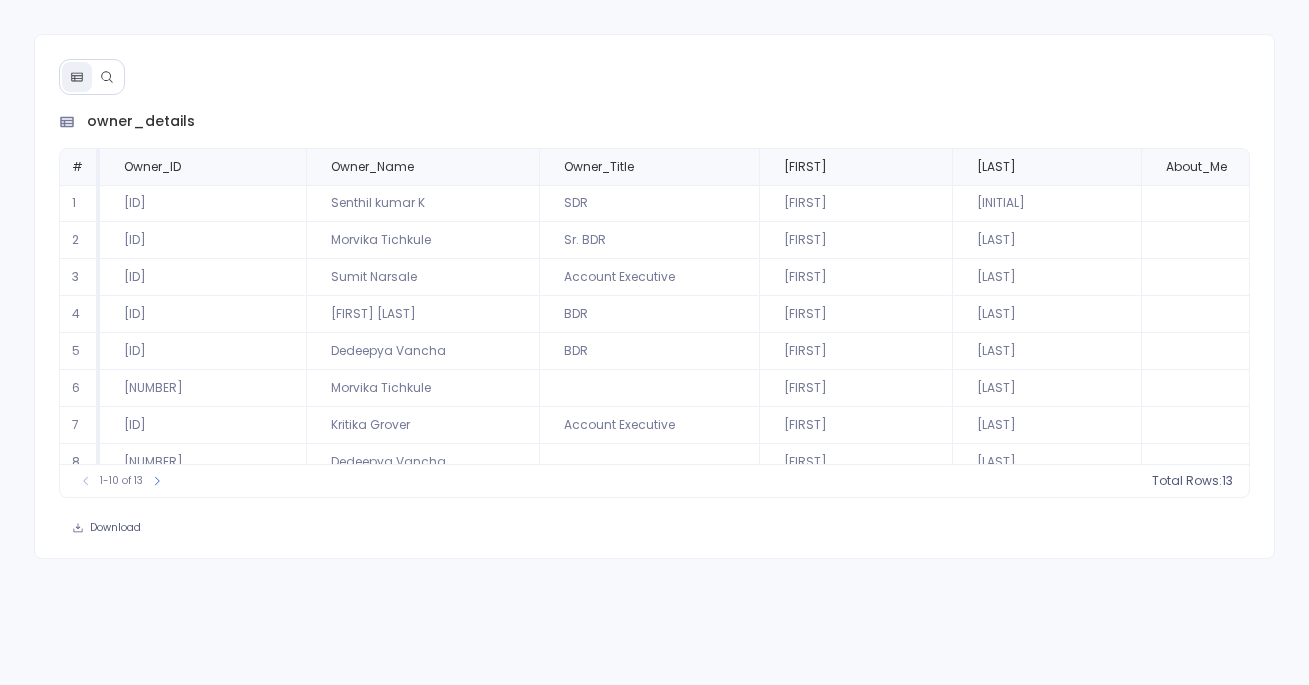 scroll, scrollTop: 0, scrollLeft: 0, axis: both 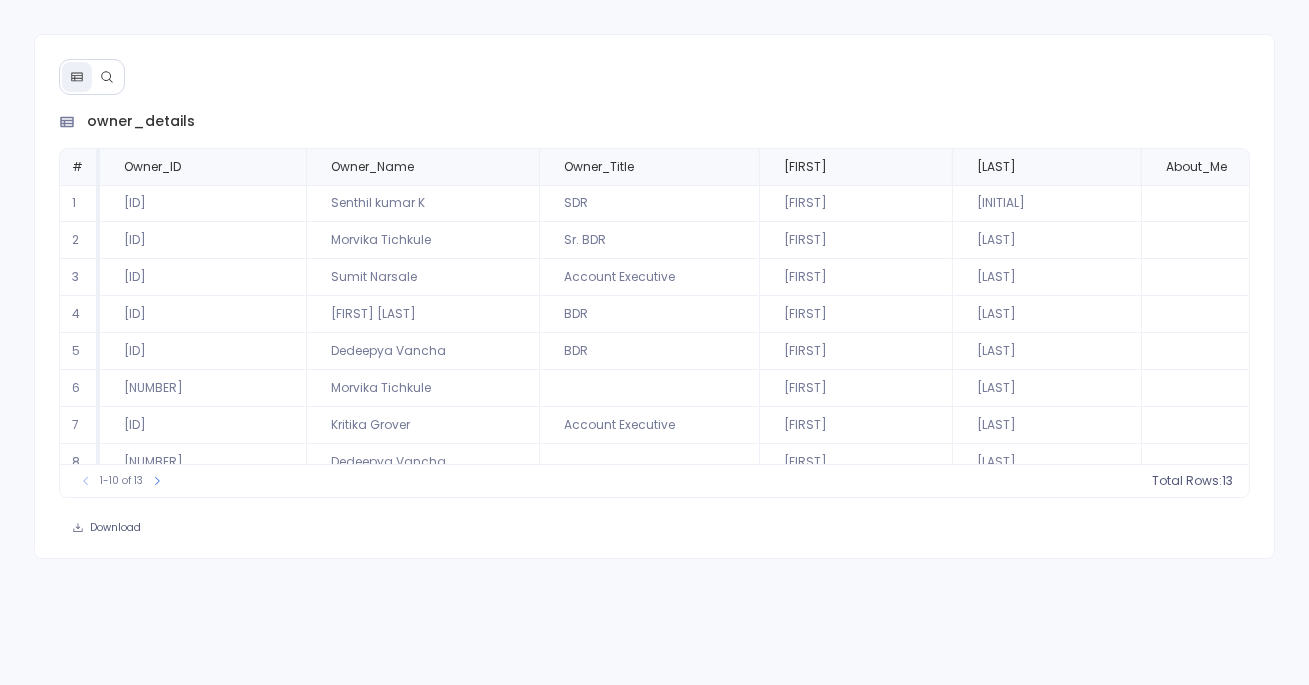 click on "owner_details # Owner_ID Owner_Name Owner_Title First_Name Last_Name About_Me Profile_Photo_URL Contact_Count Platform 1 [ID] [FIRST] [LAST] [TITLE] [FIRST] [LAST] [ABOUT] [URL] [COUNT] [PLATFORM] 2 [ID] [FIRST] [LAST] [TITLE] [FIRST] [LAST] [URL] [COUNT] [PLATFORM] 3 [ID] [FIRST] [LAST] [TITLE] [FIRST] [LAST] [URL] [COUNT] [PLATFORM] 4 [ID] [FIRST] [LAST] [TITLE] [FIRST] [LAST] [URL] [COUNT] [PLATFORM] 5 [ID] [FIRST] [LAST] [TITLE] [FIRST] [LAST] [URL] [COUNT] [PLATFORM] 6 [NUMBER] [FIRST] [LAST] [LAST] [COUNT] [PLATFORM] 7 [ID] [FIRST] [LAST] [TITLE] [FIRST] [LAST] [URL] [COUNT] [PLATFORM] 8 [NUMBER] [FIRST] [LAST]" at bounding box center (654, 296) 